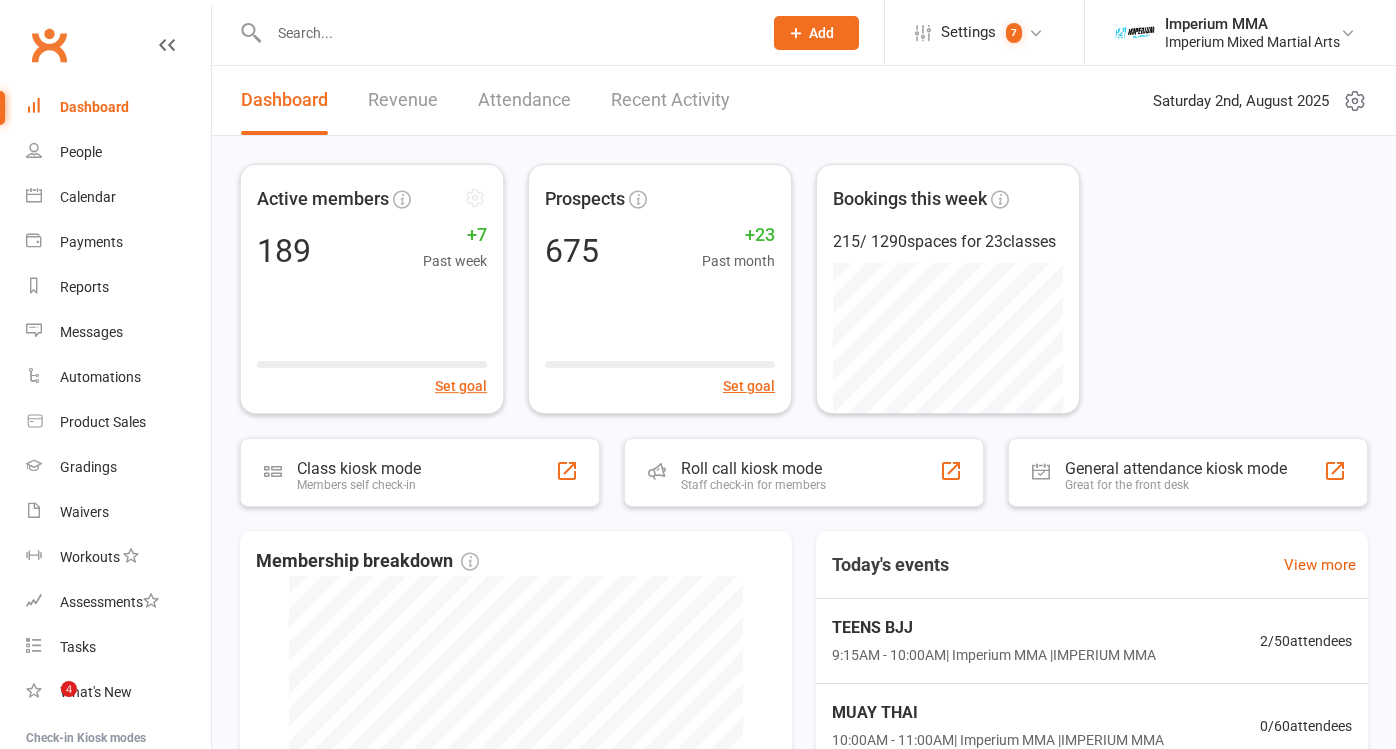 scroll, scrollTop: 0, scrollLeft: 0, axis: both 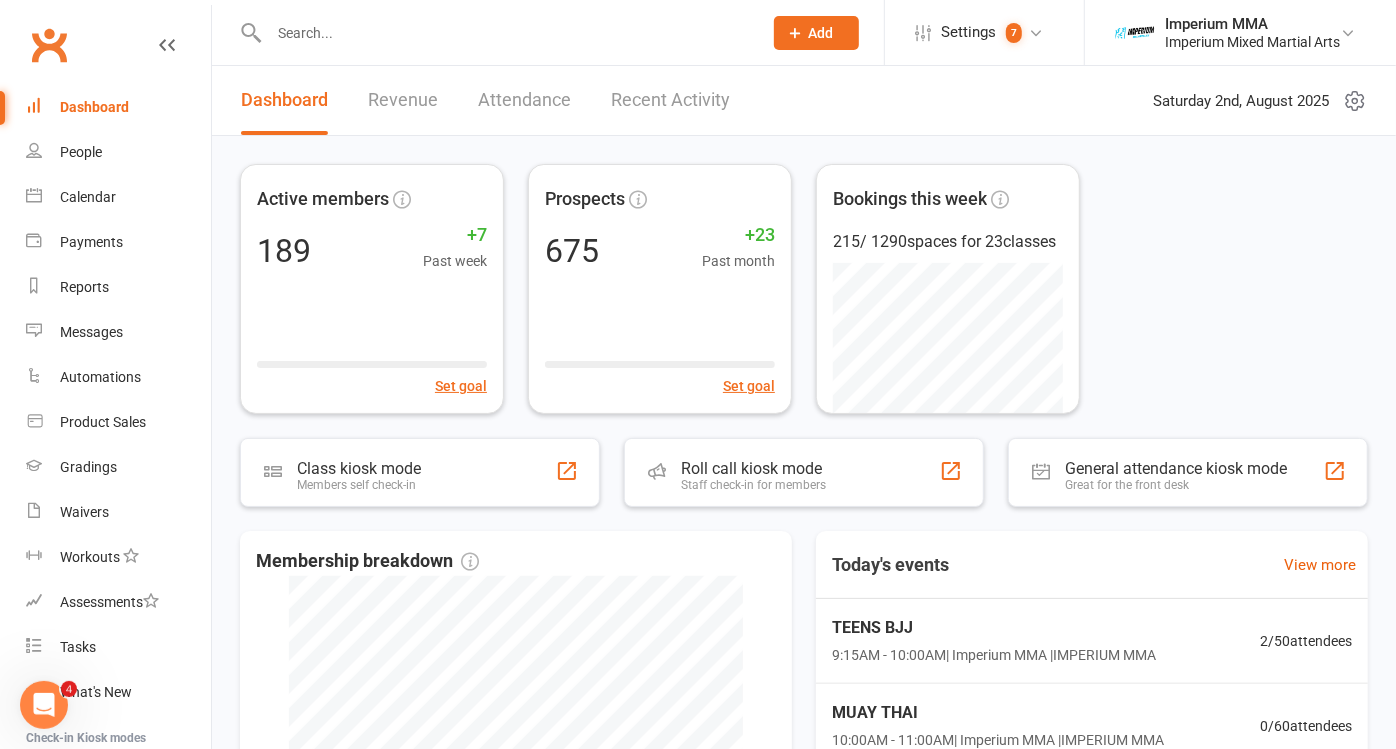 click at bounding box center [505, 33] 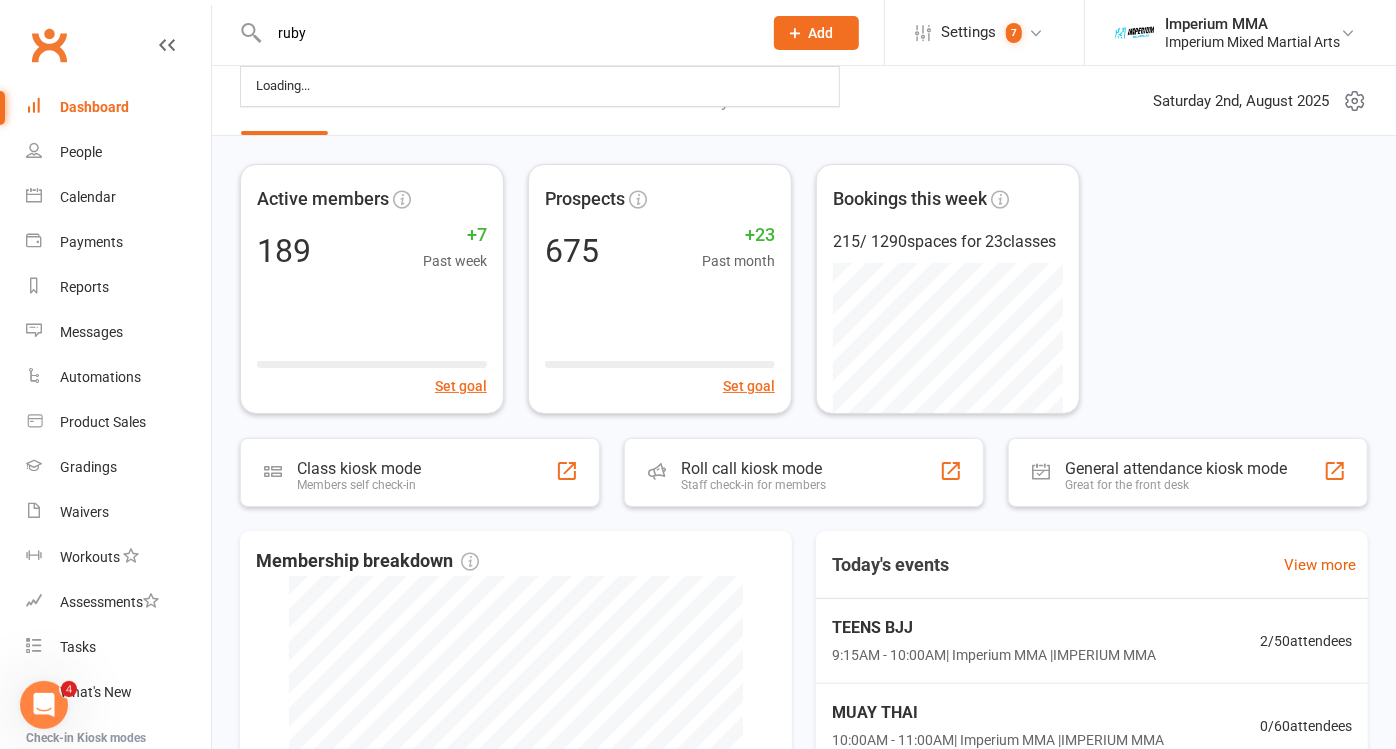 type on "ruby" 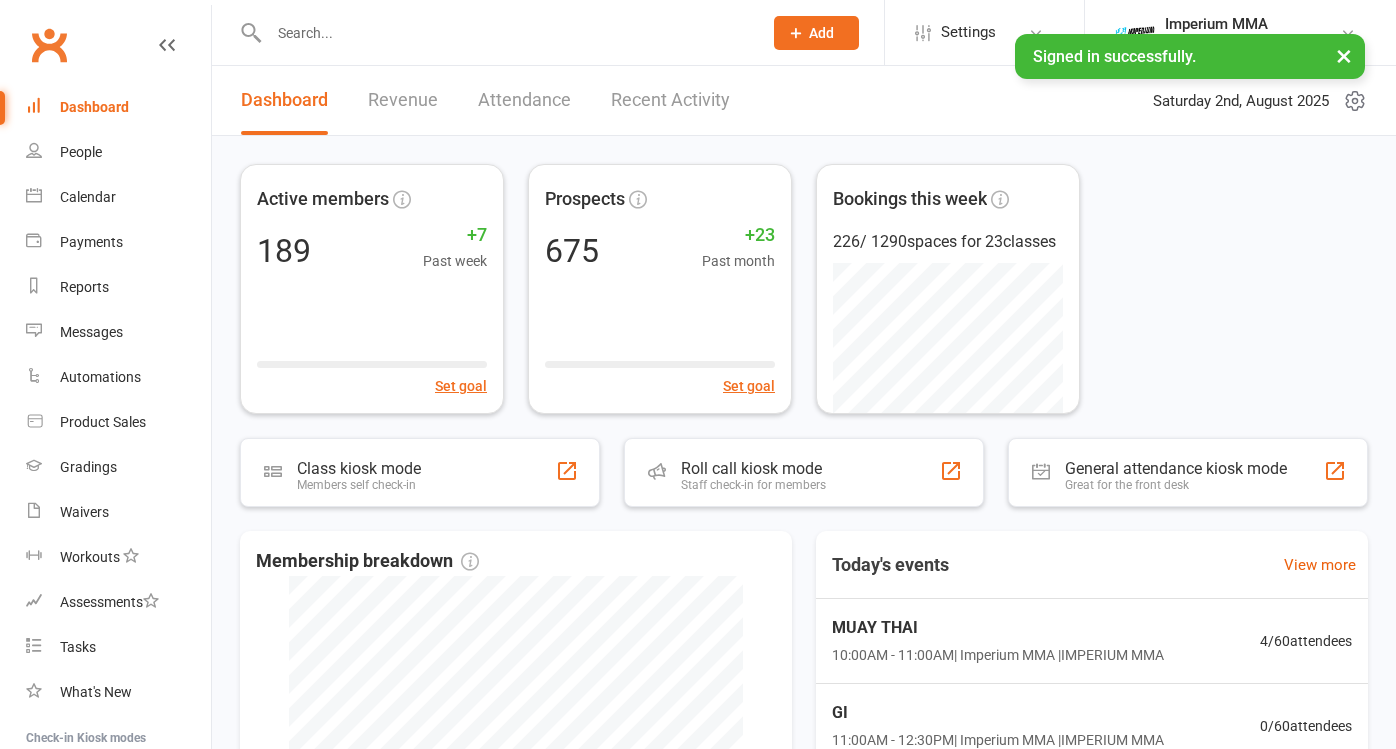 scroll, scrollTop: 0, scrollLeft: 0, axis: both 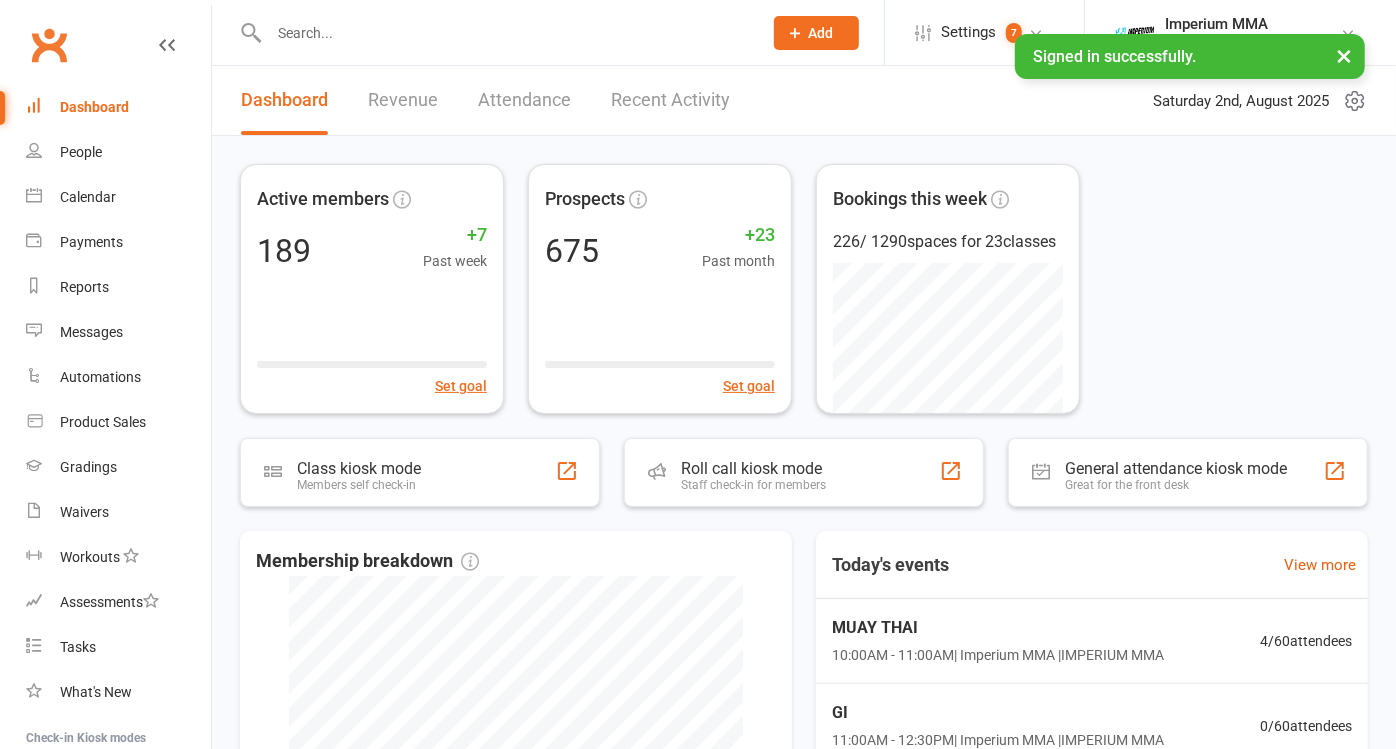click at bounding box center (505, 33) 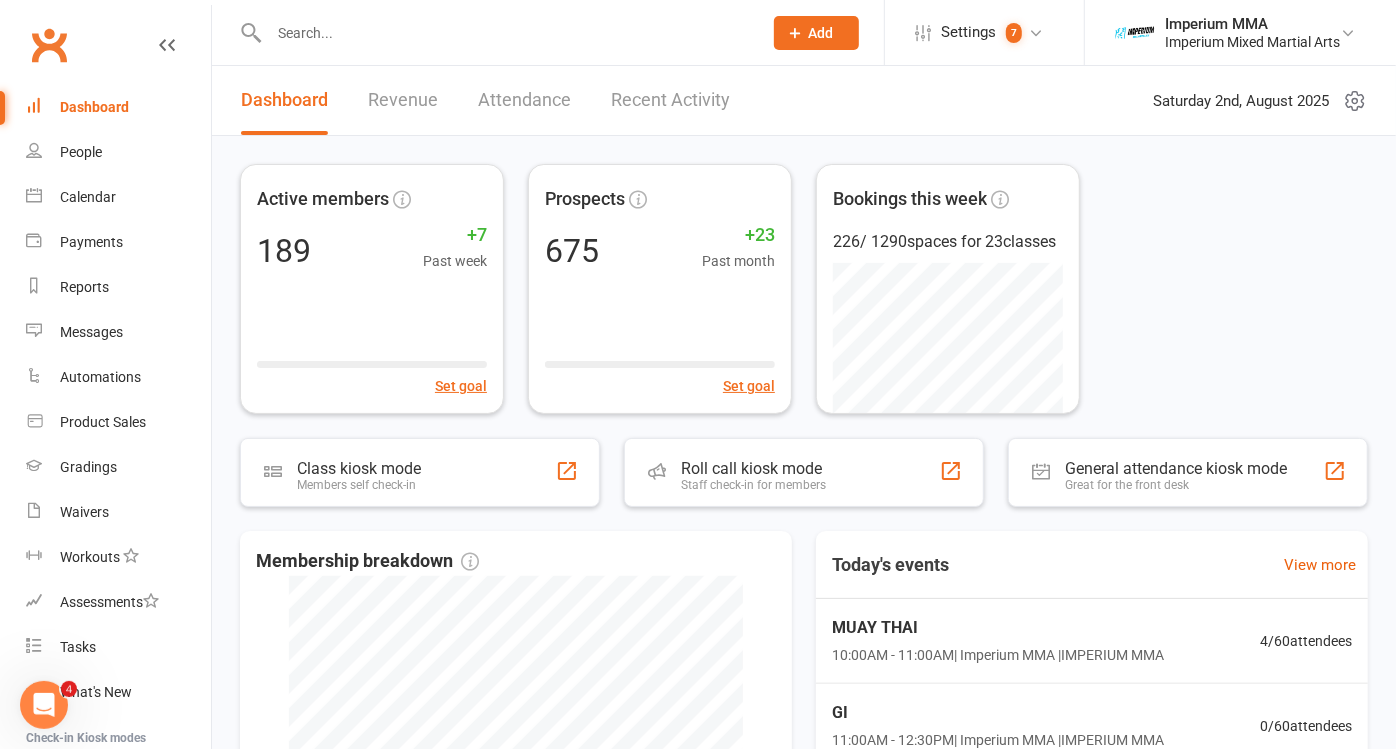 scroll, scrollTop: 0, scrollLeft: 0, axis: both 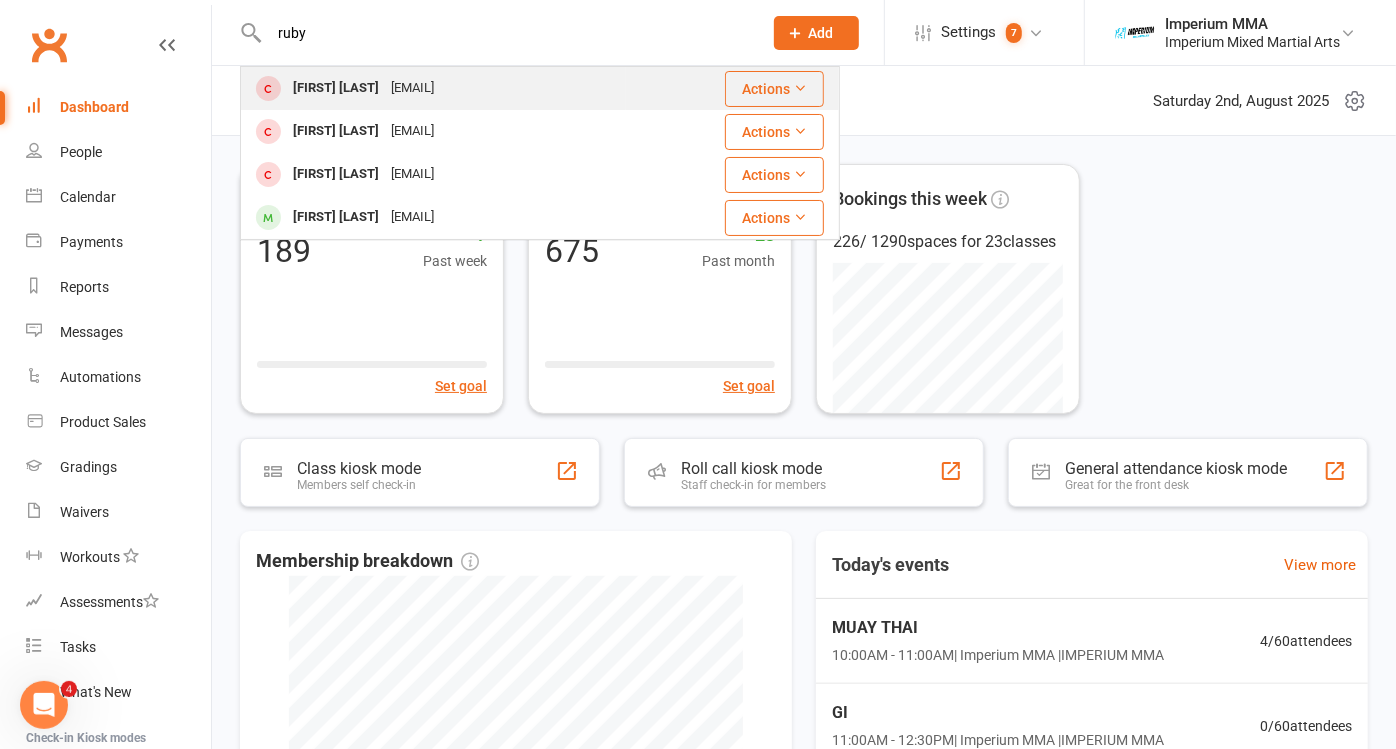 type on "ruby" 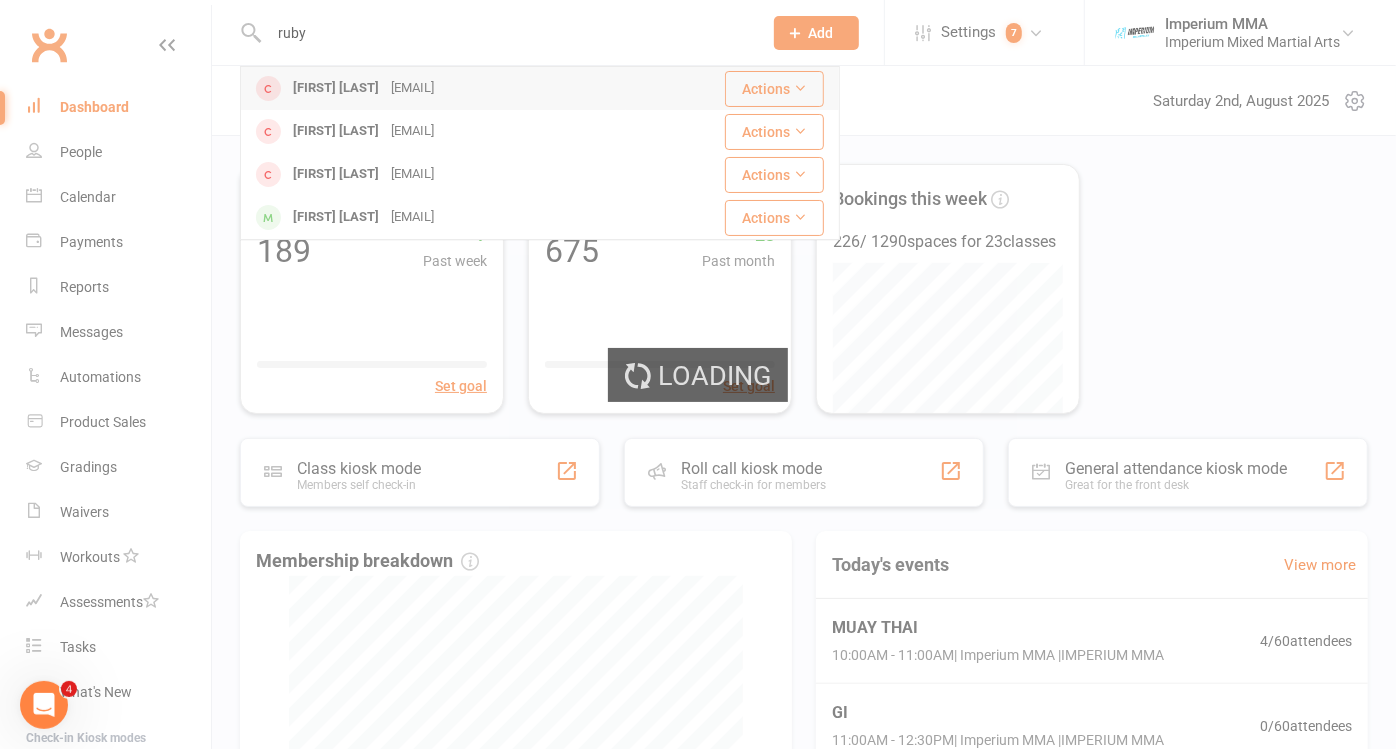 type 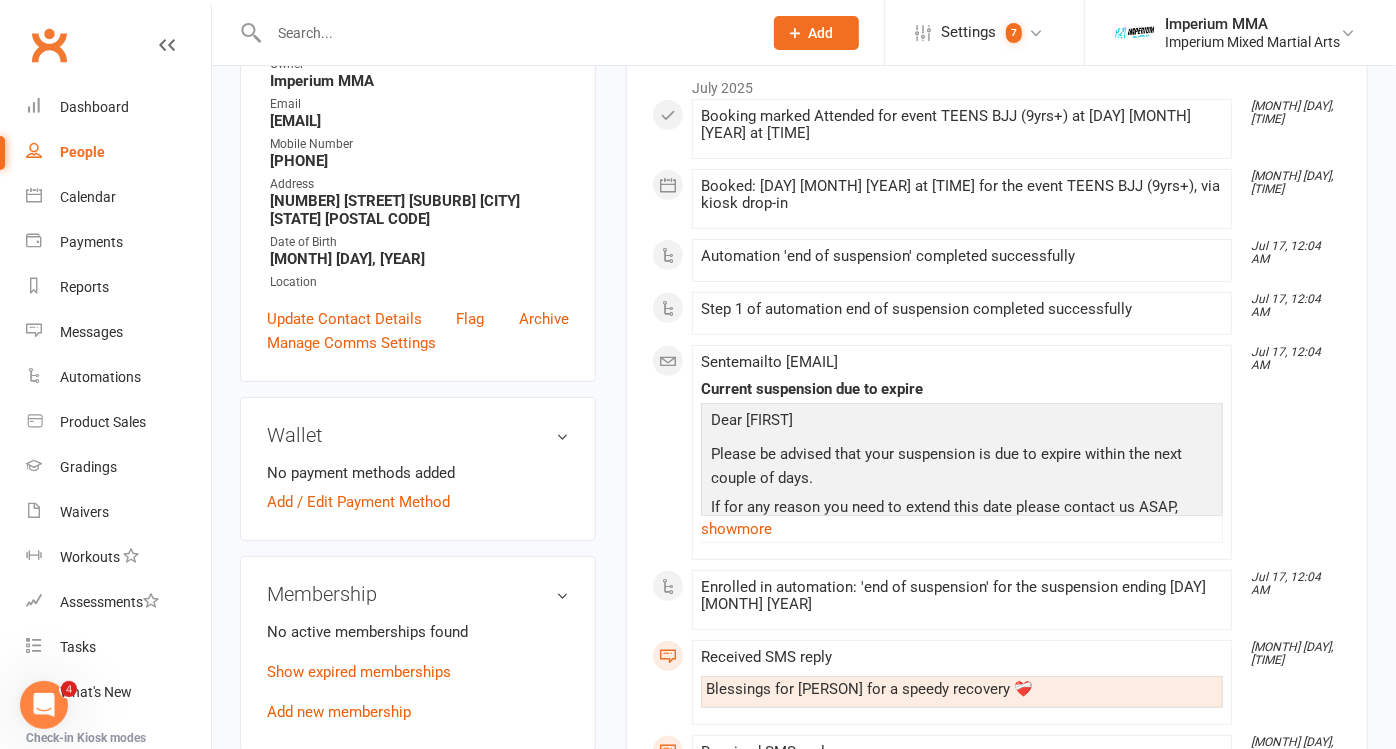 scroll, scrollTop: 444, scrollLeft: 0, axis: vertical 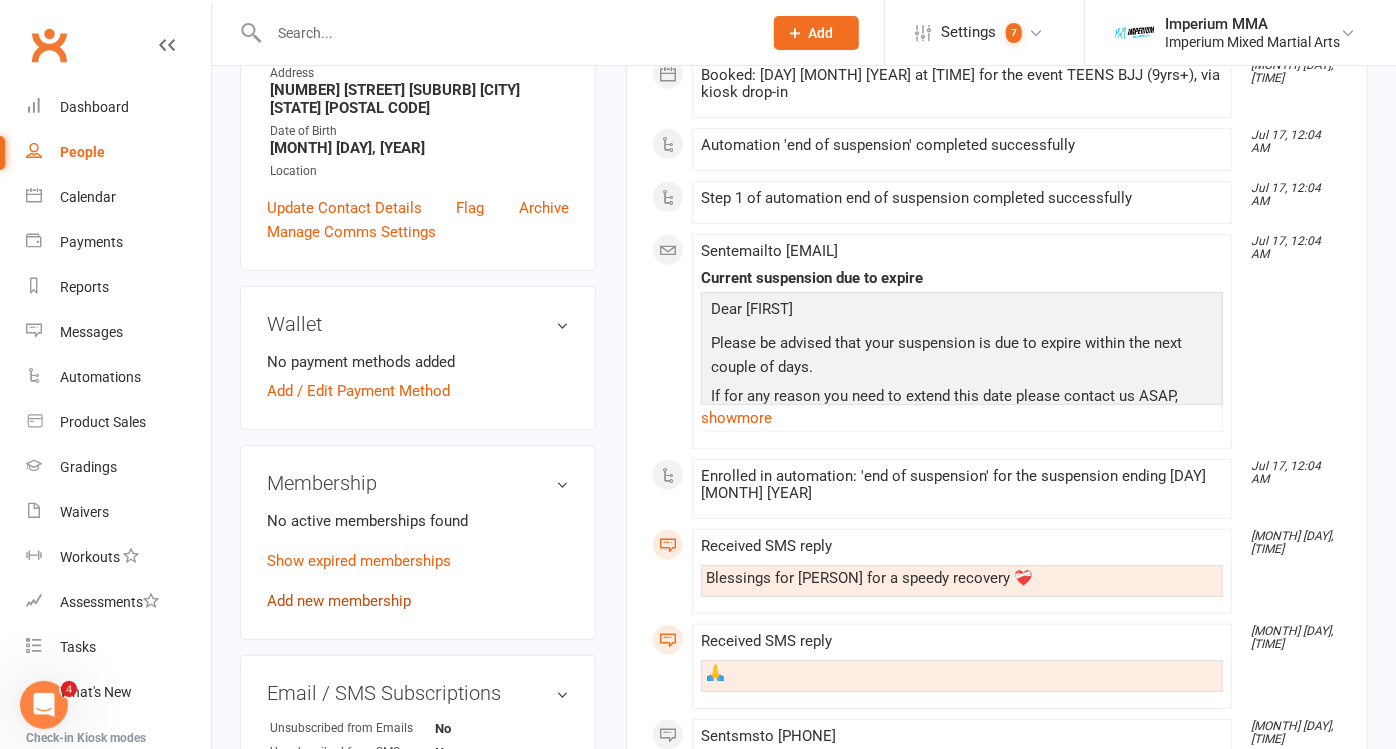 click on "Add new membership" at bounding box center [339, 601] 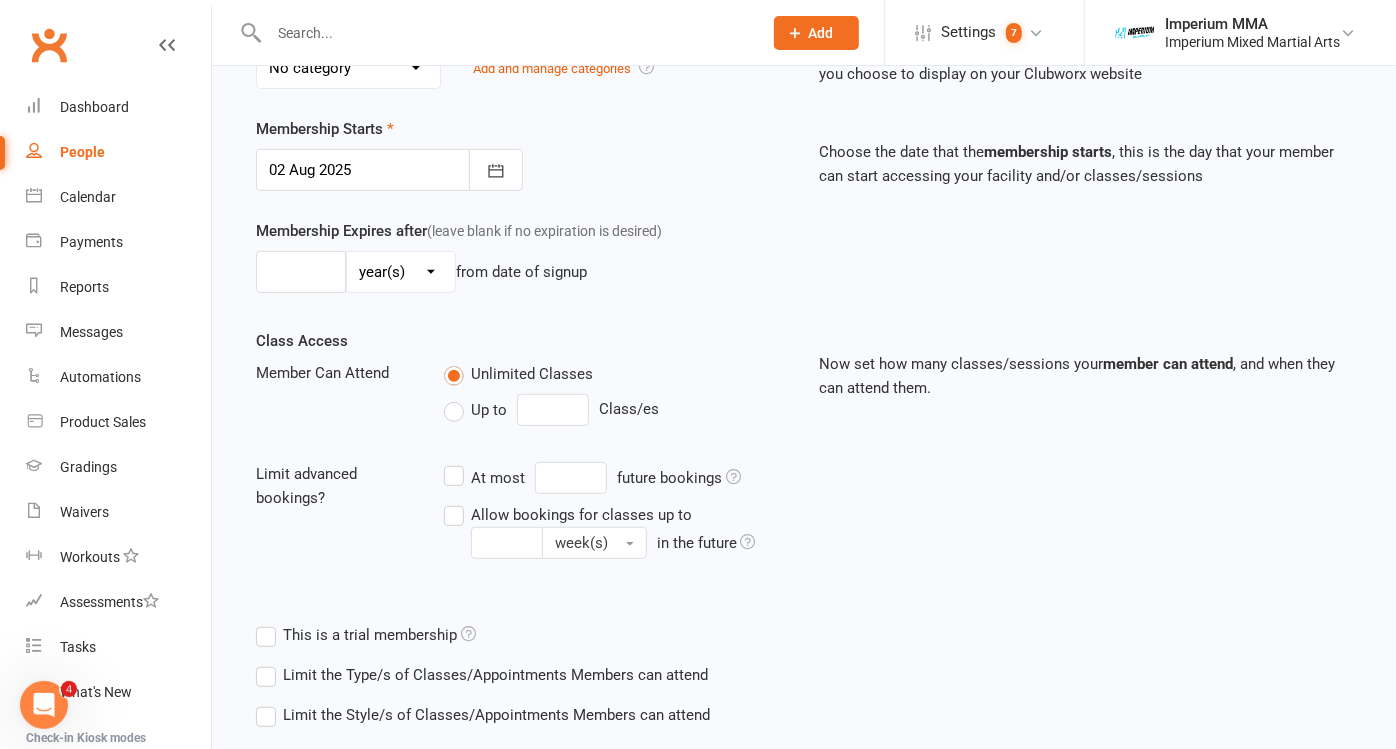 scroll, scrollTop: 0, scrollLeft: 0, axis: both 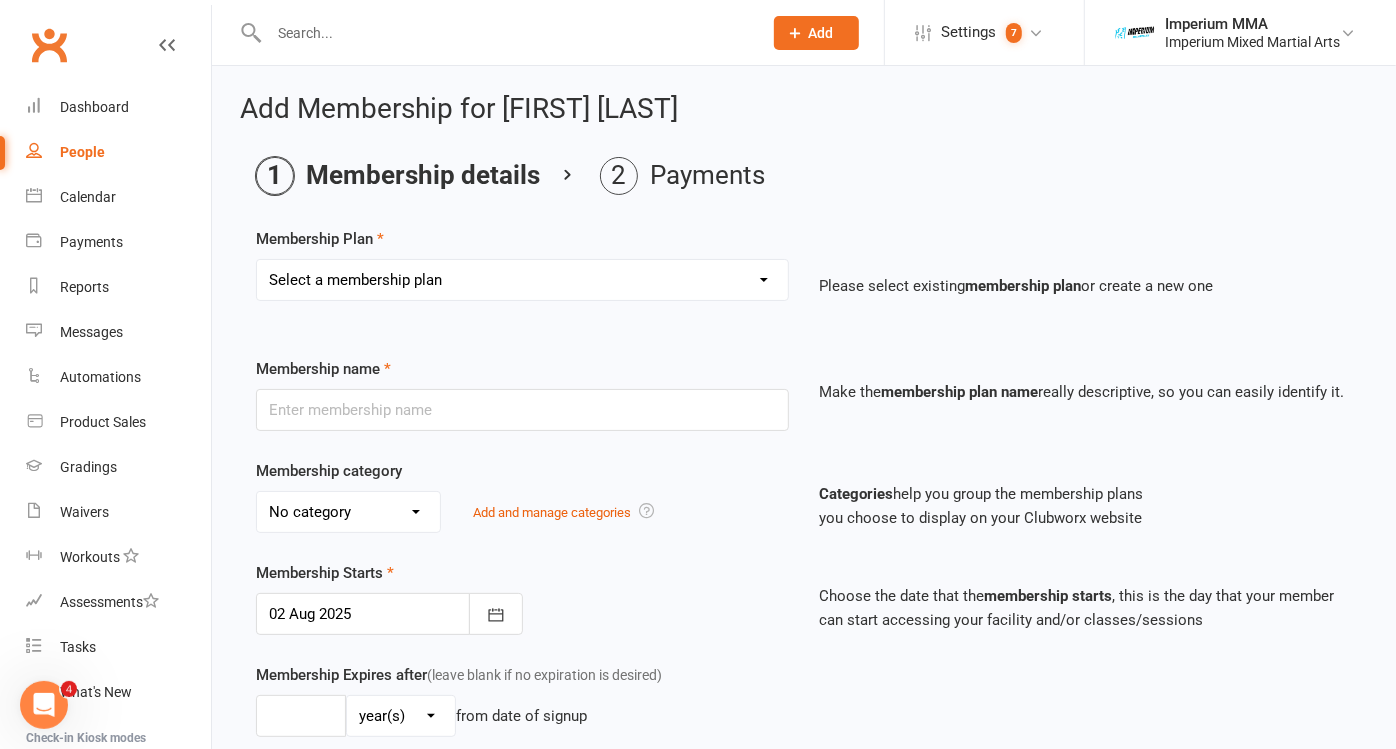 click on "Select a membership plan Create new Membership Plan ONE VISIT PASS KIDS 10 PACK - BJJ ONLY KIDS 10 PACK - MUAY THAI (BJJ INCLUDED) 10 CLASS PASS COMBO (ADULT) KIDS 2PW BJJ - 29(58) KIDS 3PW BJJ - 39(78) KIDS MUAY THAI - 35(70) KIDS ULTIMATE COMBO - 42(84) BJJ PROMO45 MUAY THAI PROMO45 UNLIMITED PROMO49 STUDENT ADJUSTABLE KIDS BJJ (29/39WK) ADJUSTABLE MUAY THAI (45WK) ADJUSTABLE BJJ (45WK) ADJUSTABLE KIDS M/T (35WK) BJJ-52 MUAY THAI - 52 UNLIMITED 55 FREE UNLIMITED FREE TRIAL KIDS MUAY THAI ADJUSTABLE UNLIMITED (49WK) UPRFRONT KIDS ULTIMATE COMBO" at bounding box center (522, 280) 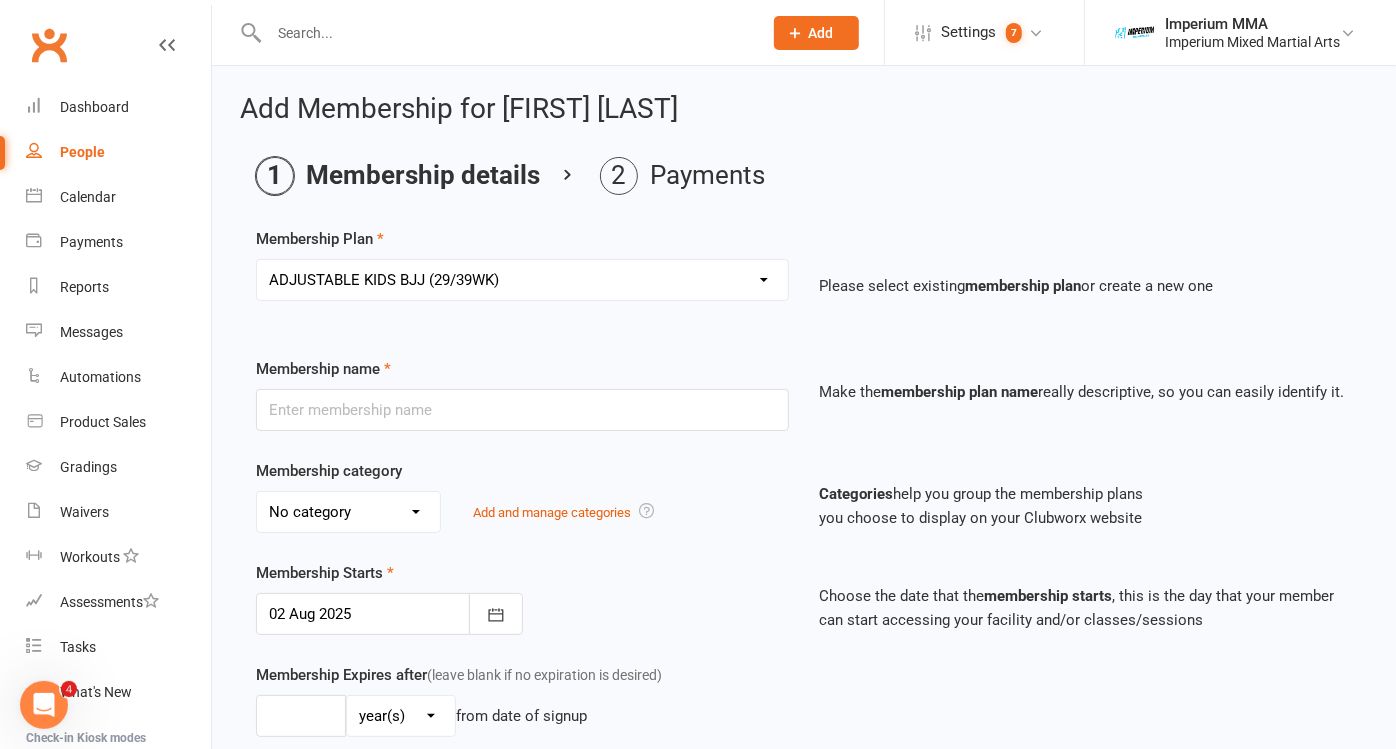 click on "Select a membership plan Create new Membership Plan ONE VISIT PASS KIDS 10 PACK - BJJ ONLY KIDS 10 PACK - MUAY THAI (BJJ INCLUDED) 10 CLASS PASS COMBO (ADULT) KIDS 2PW BJJ - 29(58) KIDS 3PW BJJ - 39(78) KIDS MUAY THAI - 35(70) KIDS ULTIMATE COMBO - 42(84) BJJ PROMO45 MUAY THAI PROMO45 UNLIMITED PROMO49 STUDENT ADJUSTABLE KIDS BJJ (29/39WK) ADJUSTABLE MUAY THAI (45WK) ADJUSTABLE BJJ (45WK) ADJUSTABLE KIDS M/T (35WK) BJJ-52 MUAY THAI - 52 UNLIMITED 55 FREE UNLIMITED FREE TRIAL KIDS MUAY THAI ADJUSTABLE UNLIMITED (49WK) UPRFRONT KIDS ULTIMATE COMBO" at bounding box center [522, 280] 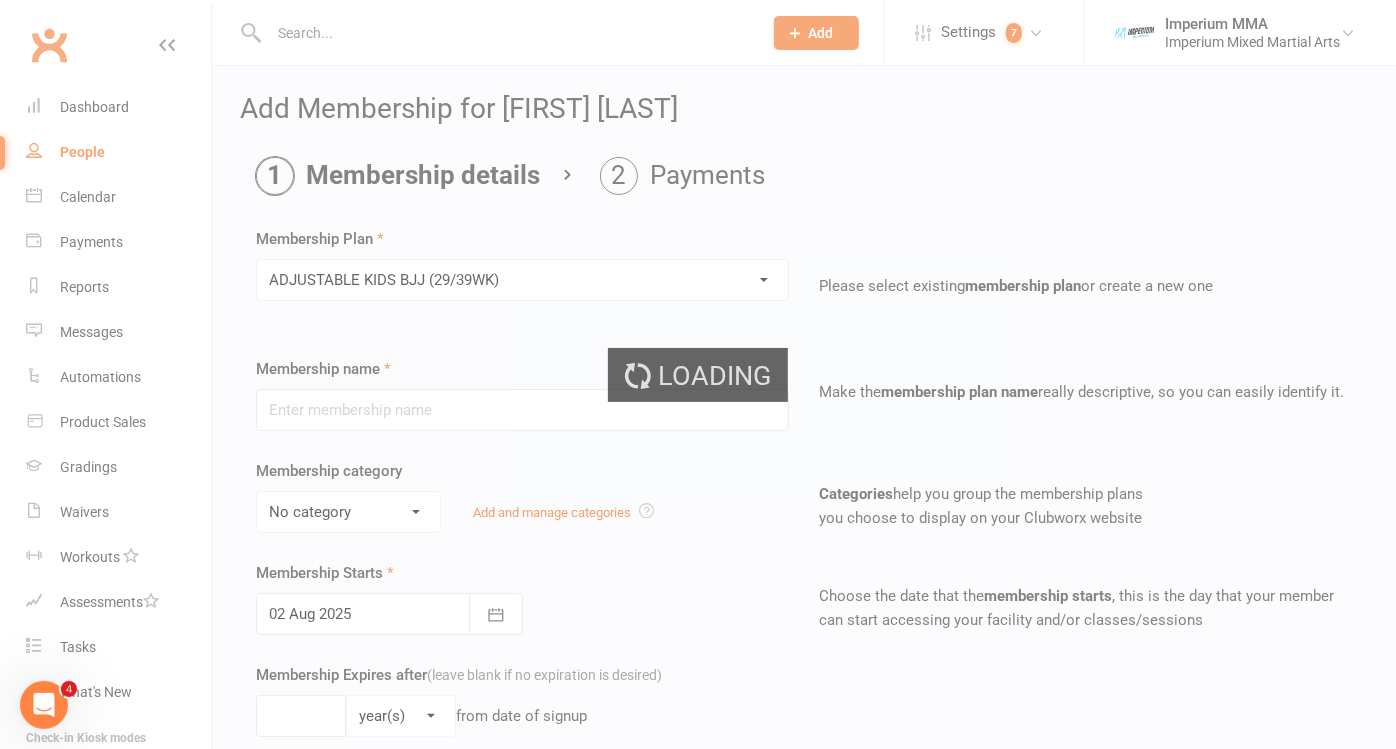 type on "ADJUSTABLE KIDS BJJ (29/39WK)" 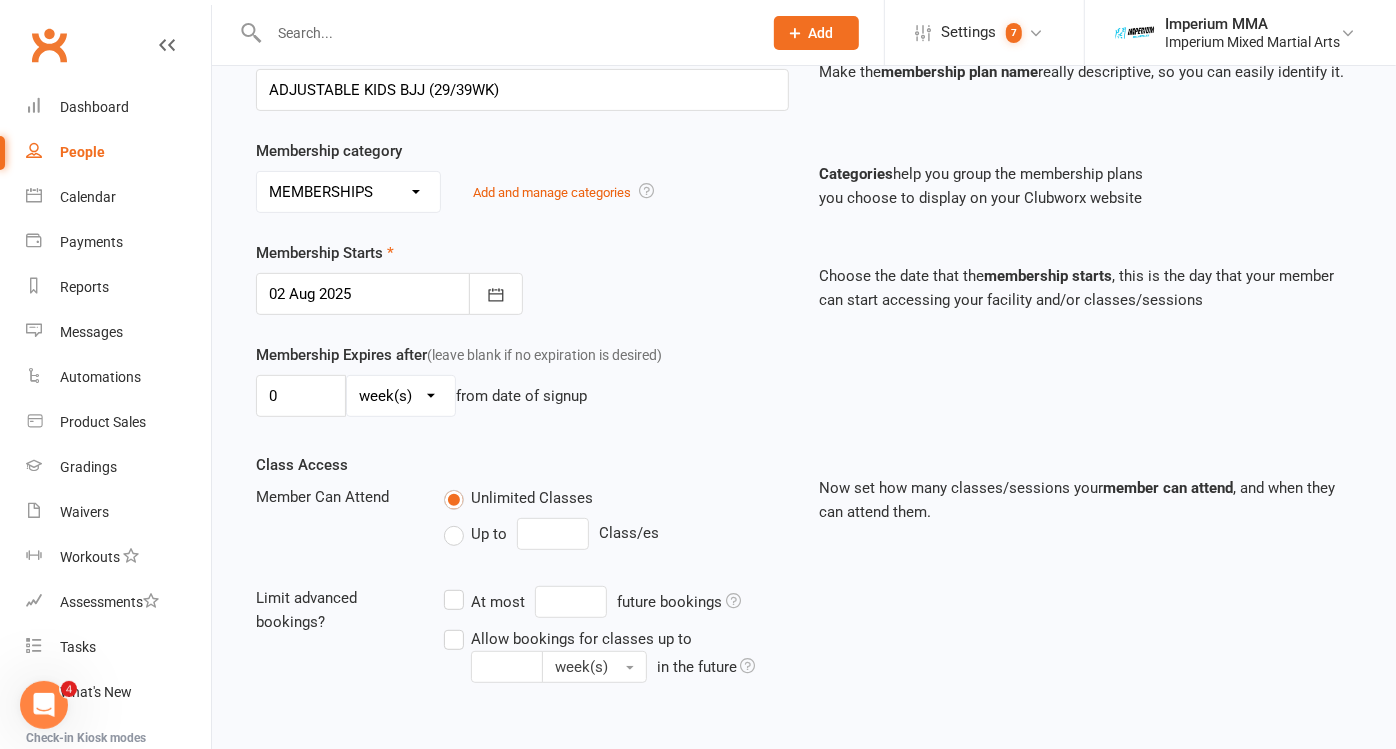 scroll, scrollTop: 555, scrollLeft: 0, axis: vertical 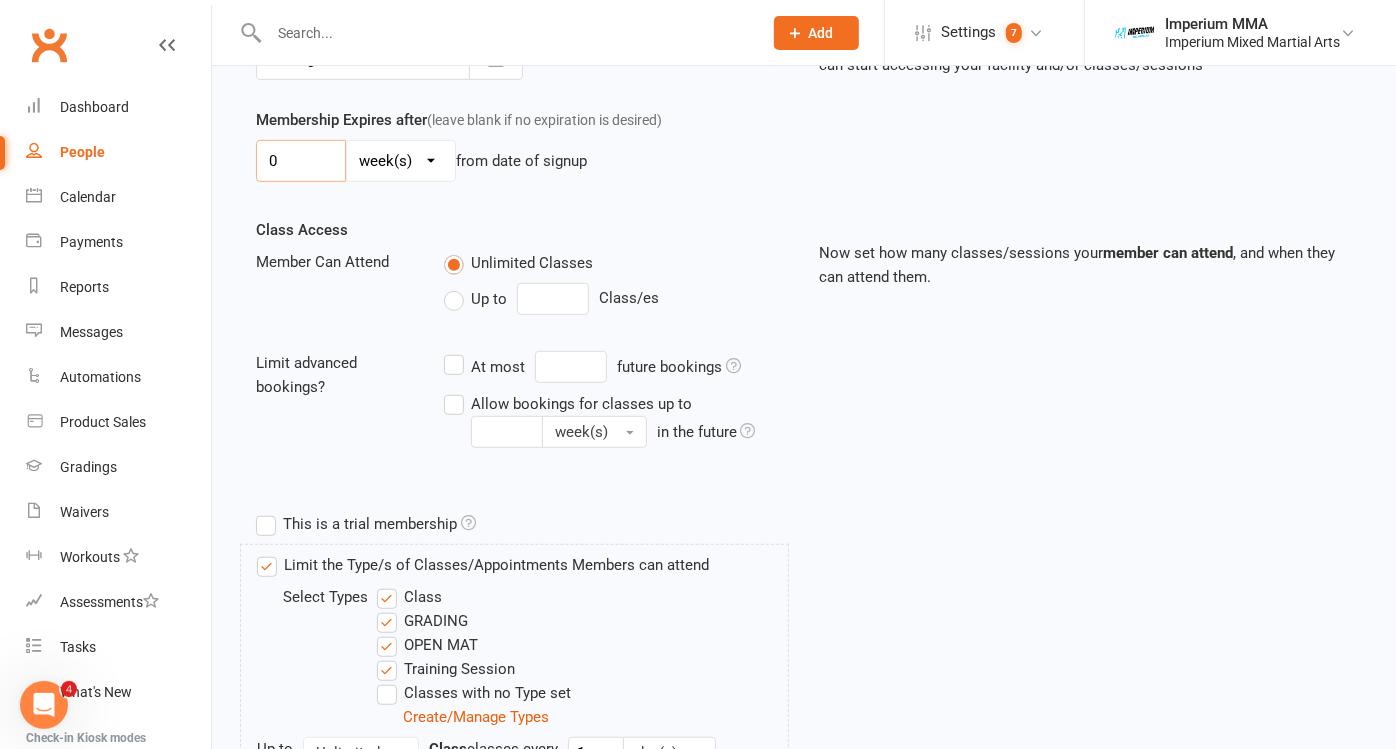 click on "0" at bounding box center [301, 161] 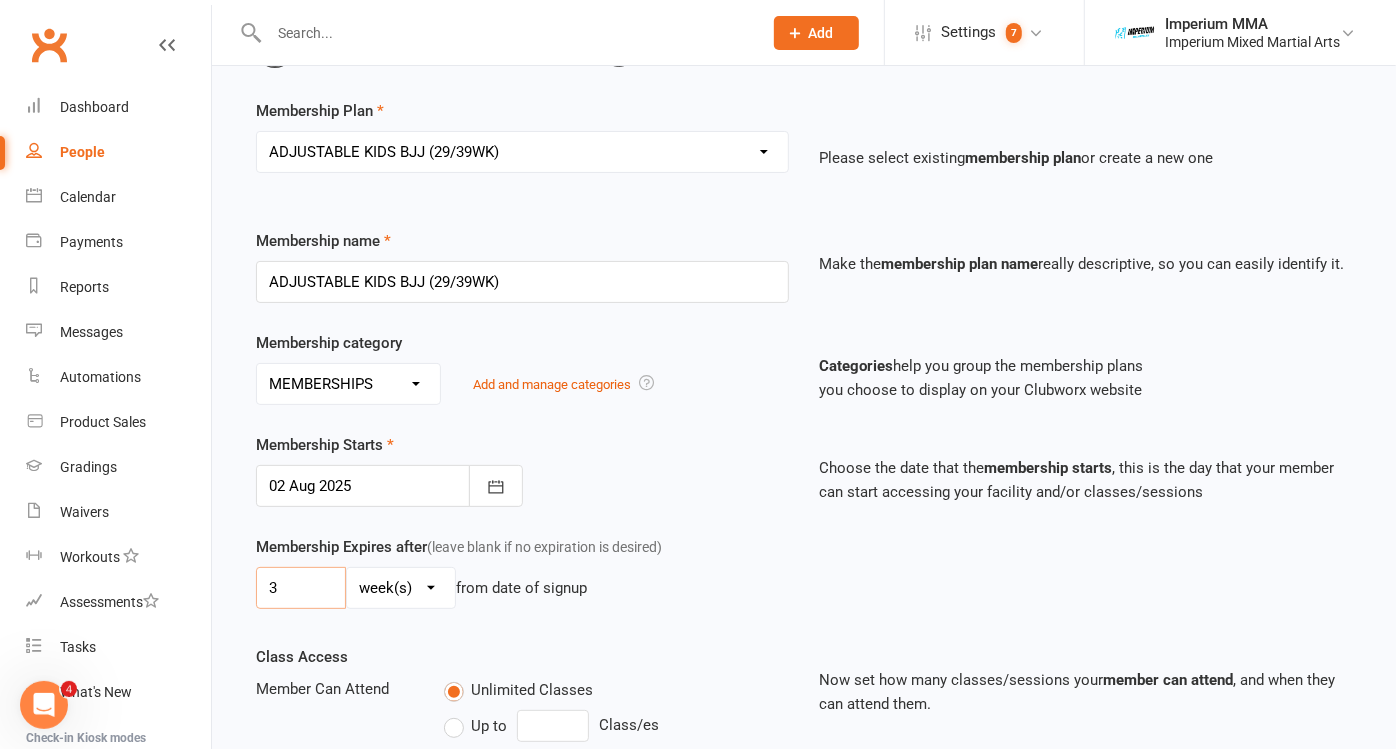 scroll, scrollTop: 111, scrollLeft: 0, axis: vertical 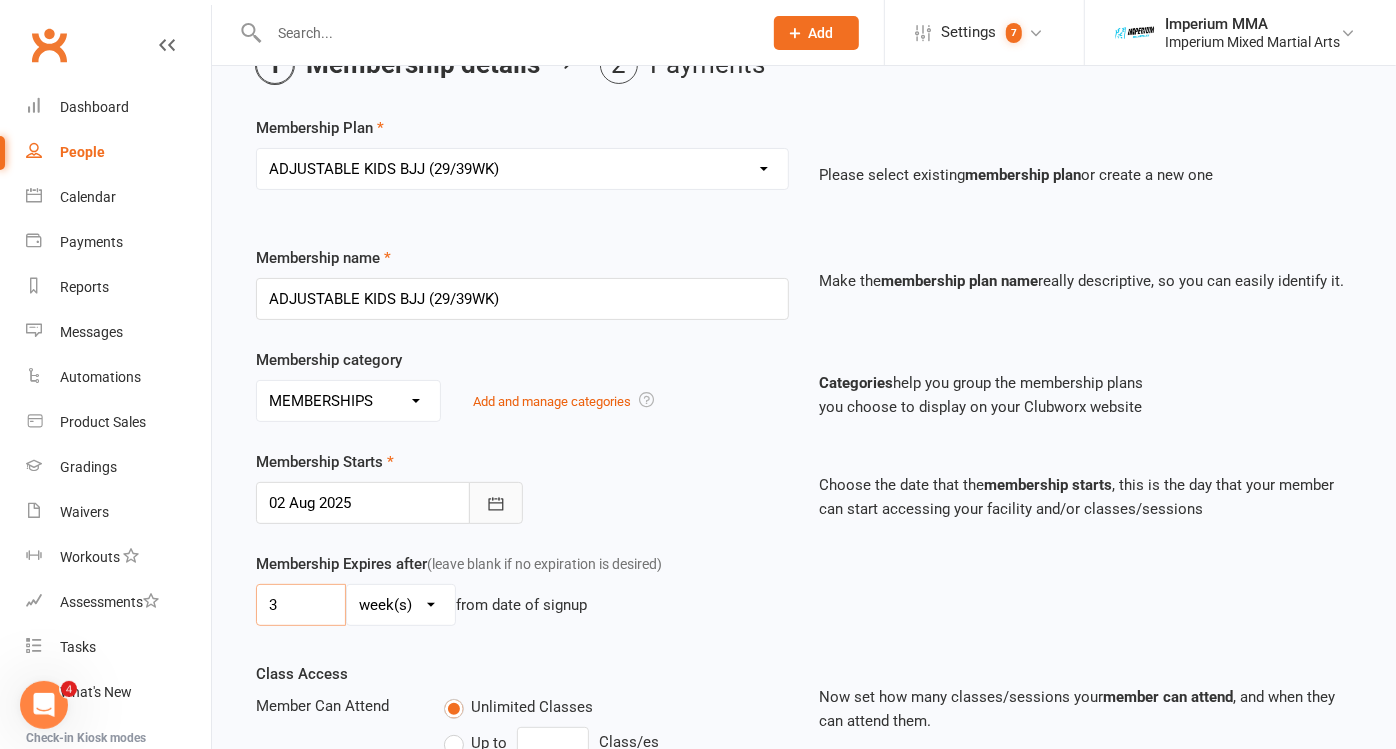 type on "3" 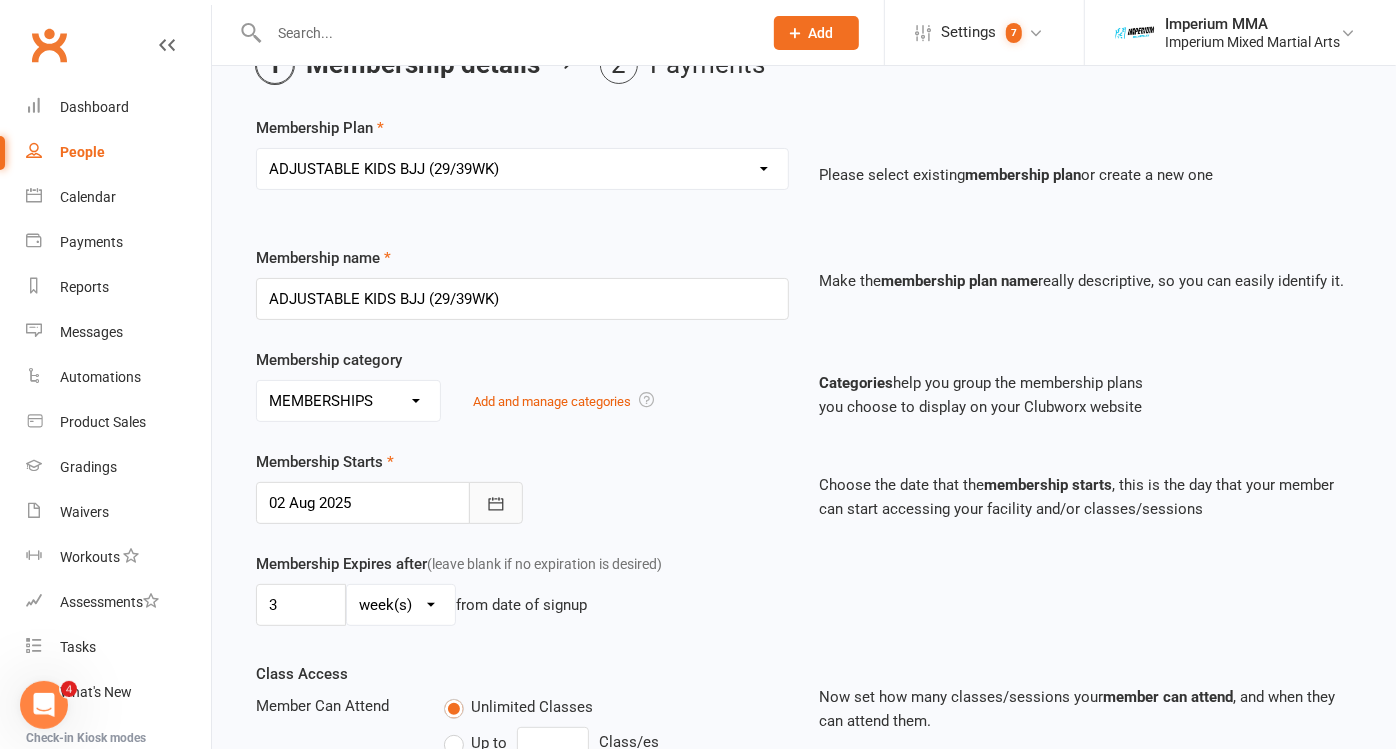 click 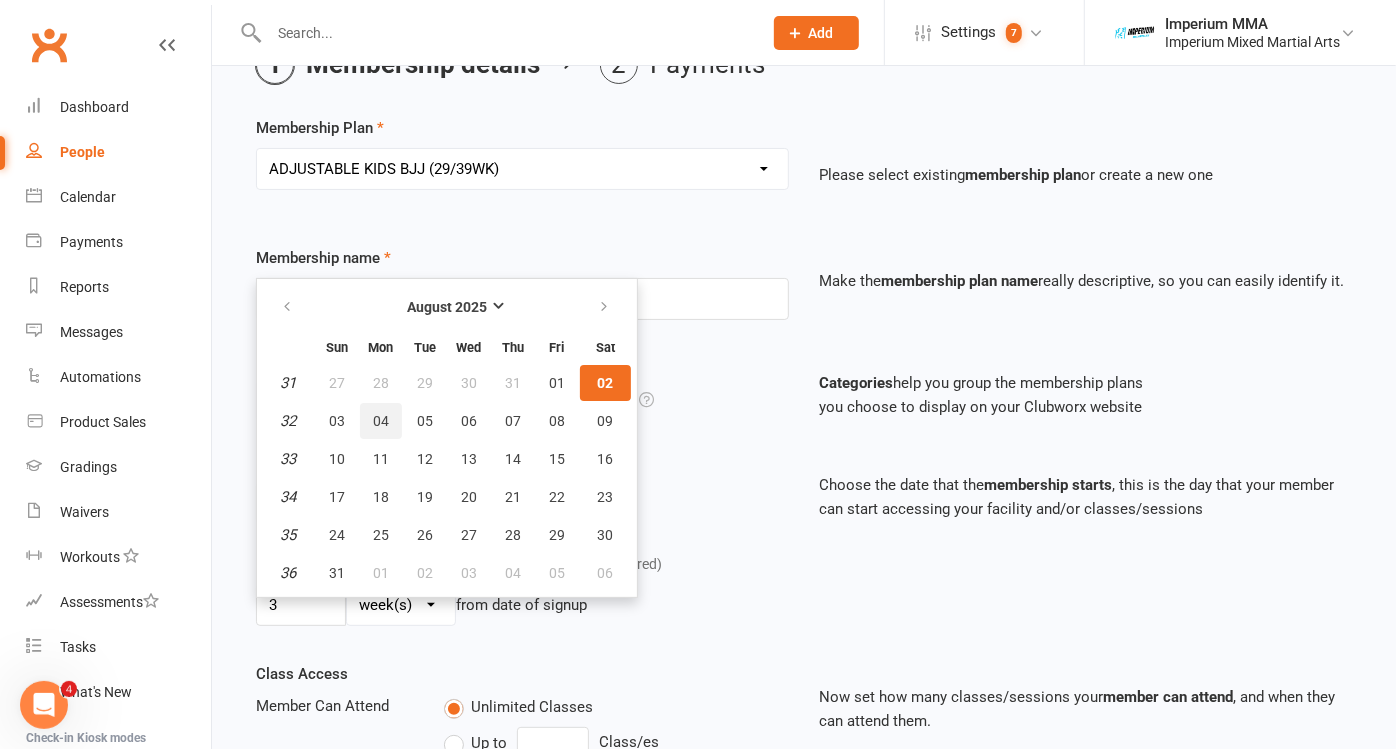 click on "04" at bounding box center [381, 421] 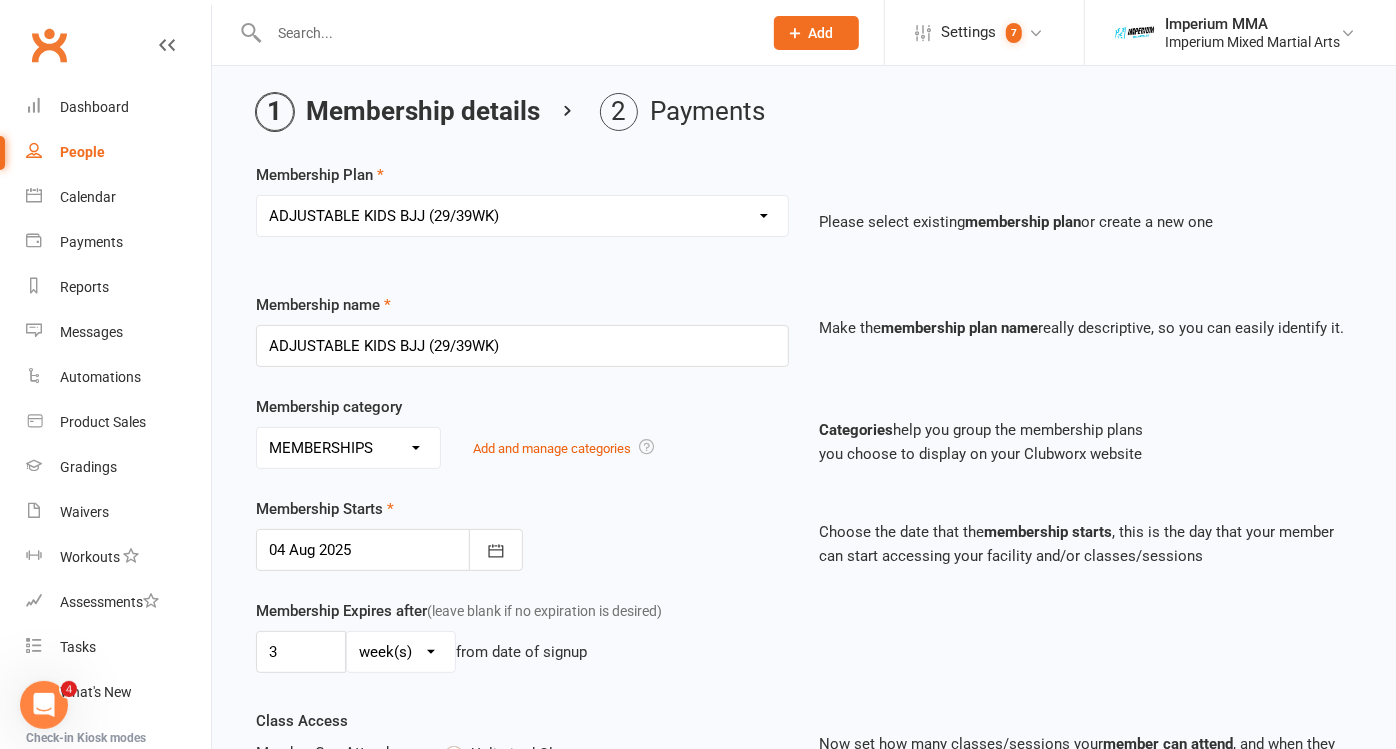scroll, scrollTop: 111, scrollLeft: 0, axis: vertical 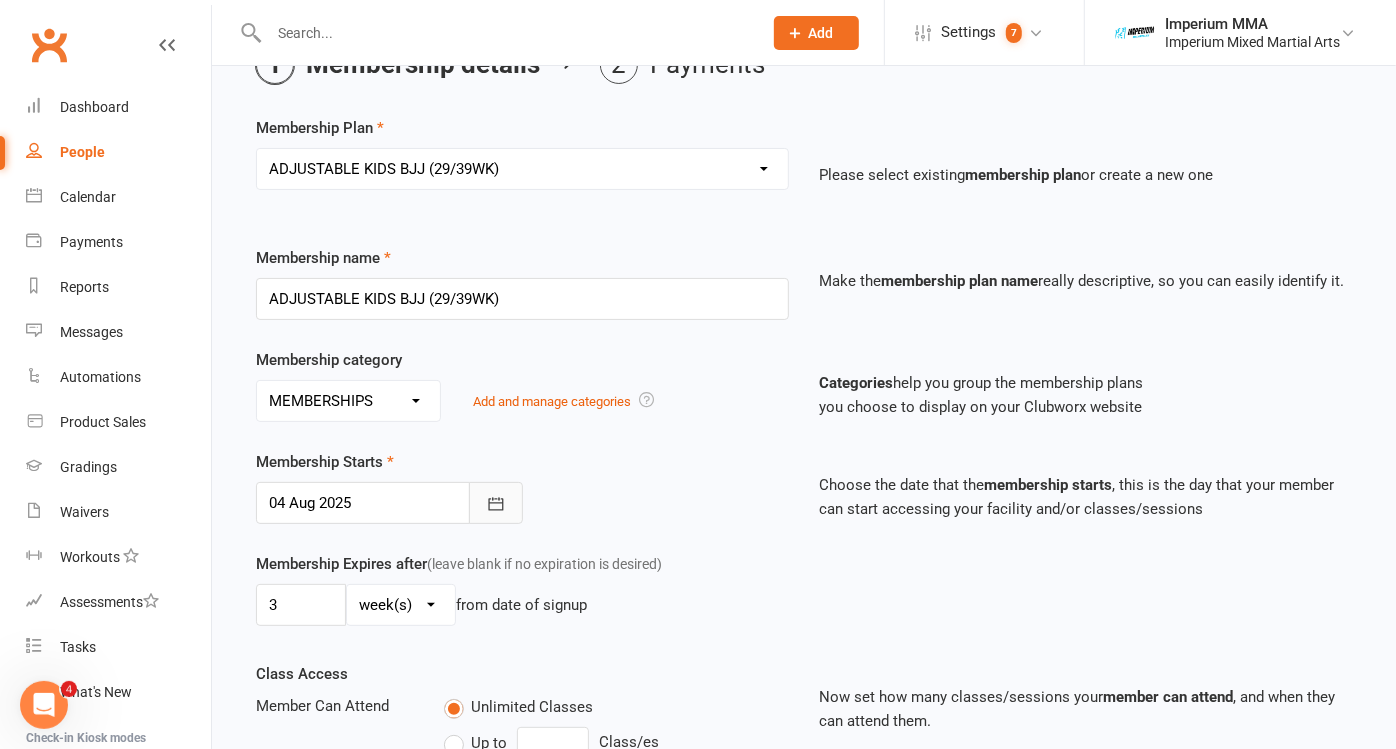 click at bounding box center (496, 503) 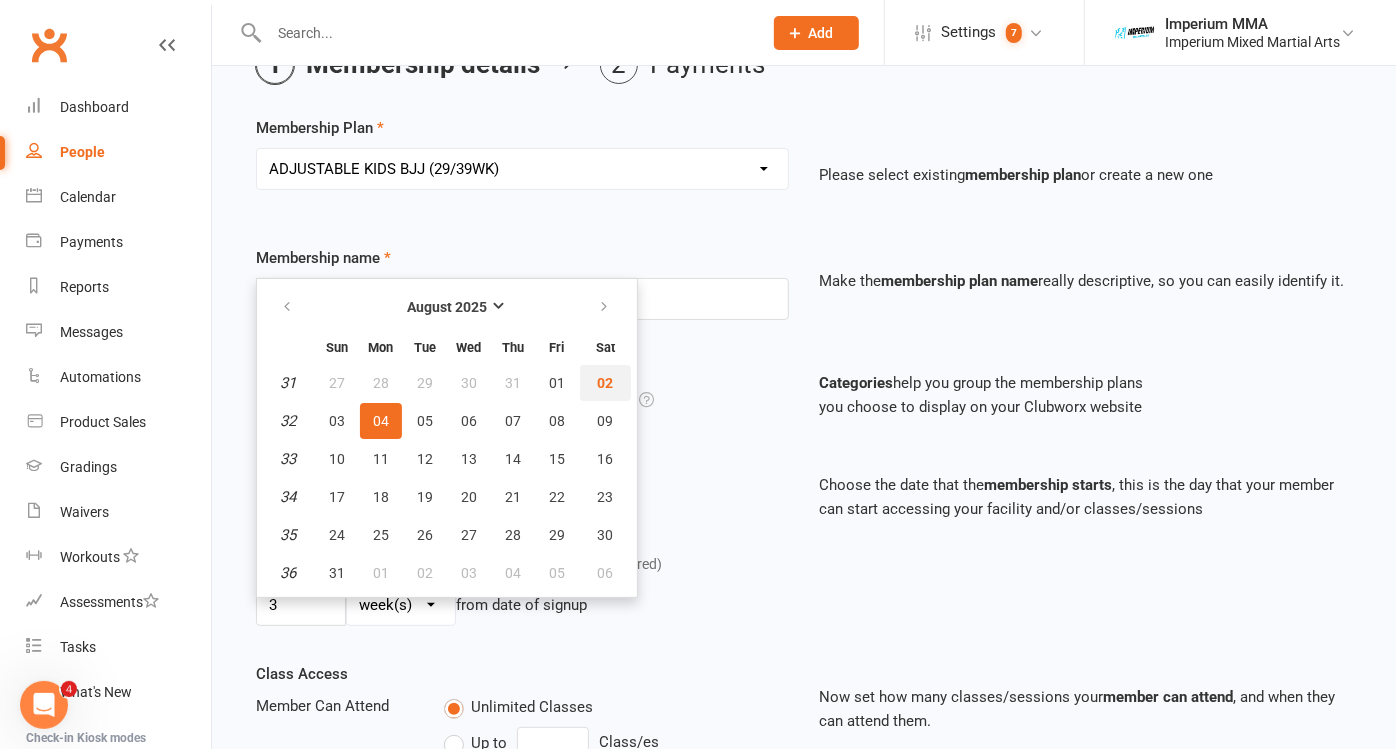 click on "02" at bounding box center [606, 383] 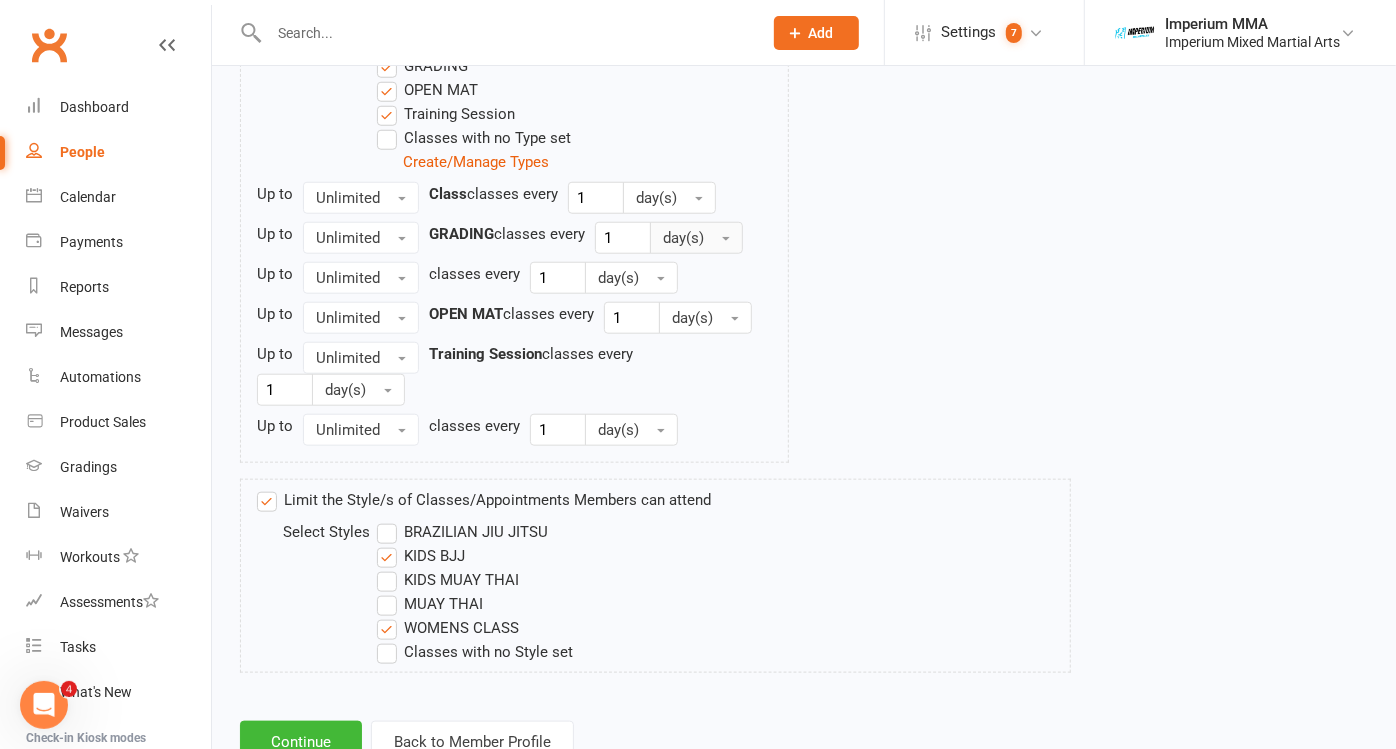 scroll, scrollTop: 1111, scrollLeft: 0, axis: vertical 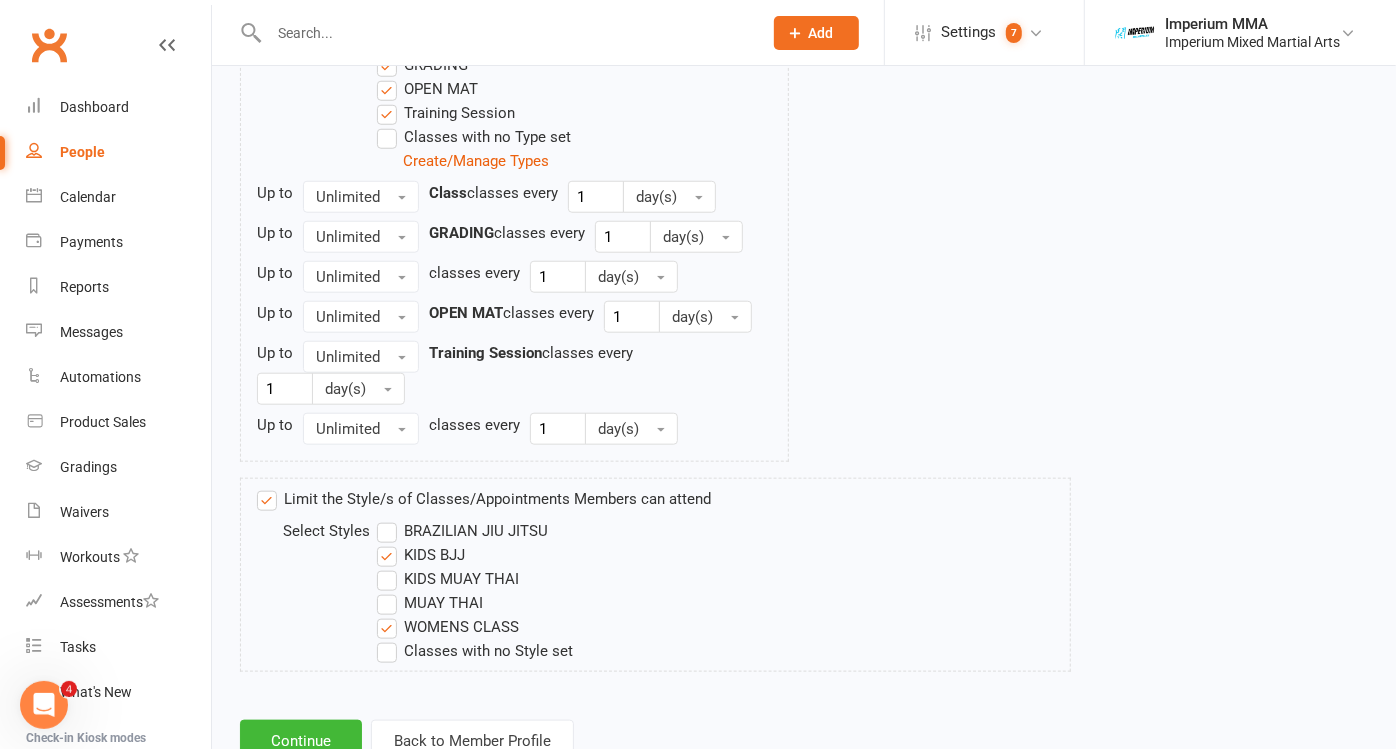 click on "WOMENS CLASS" at bounding box center (448, 627) 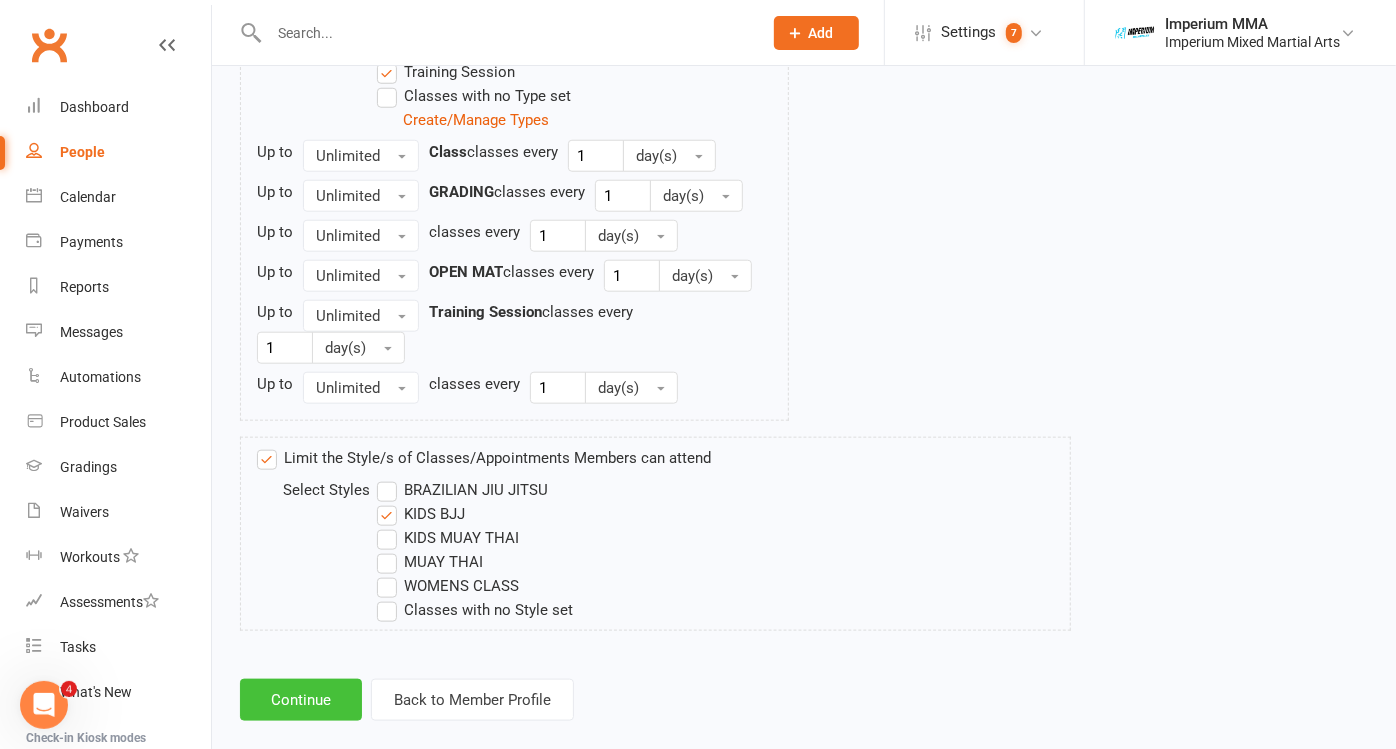scroll, scrollTop: 1175, scrollLeft: 0, axis: vertical 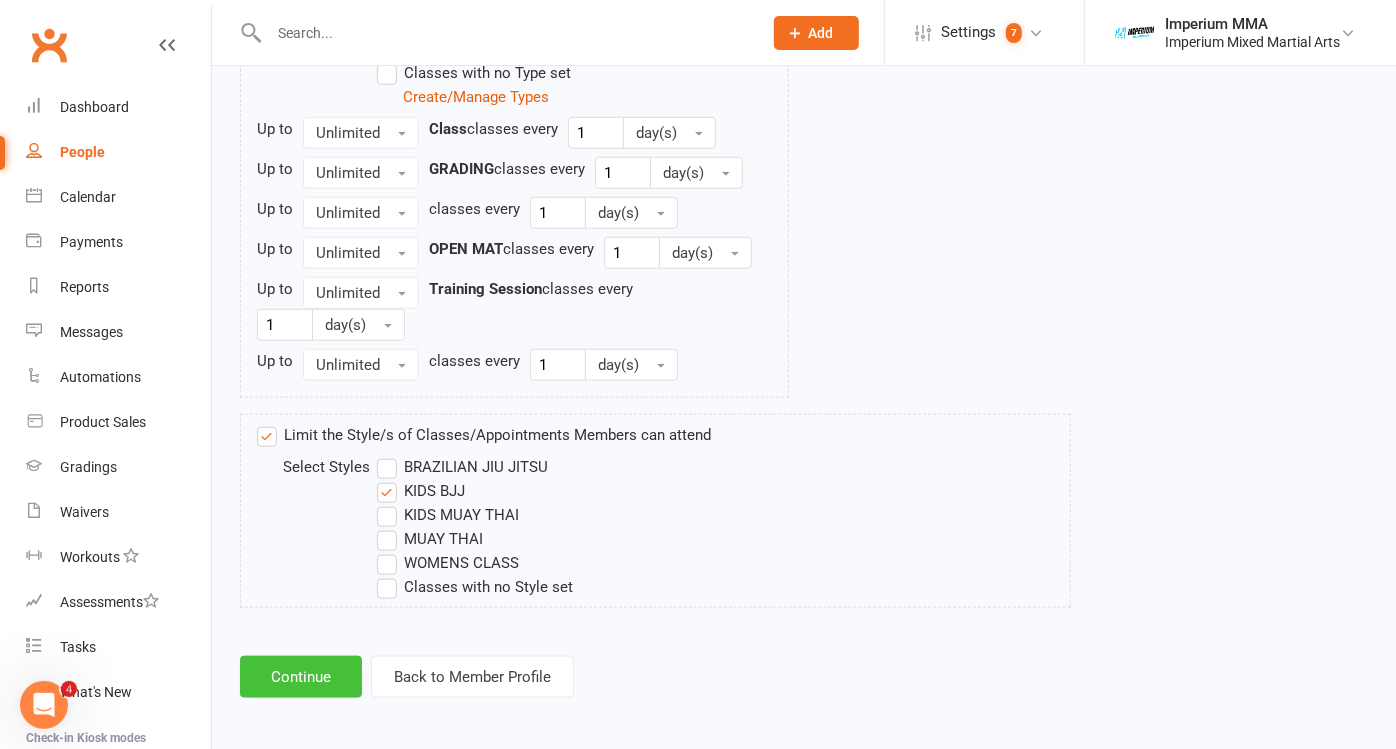drag, startPoint x: 307, startPoint y: 659, endPoint x: 329, endPoint y: 649, distance: 24.166092 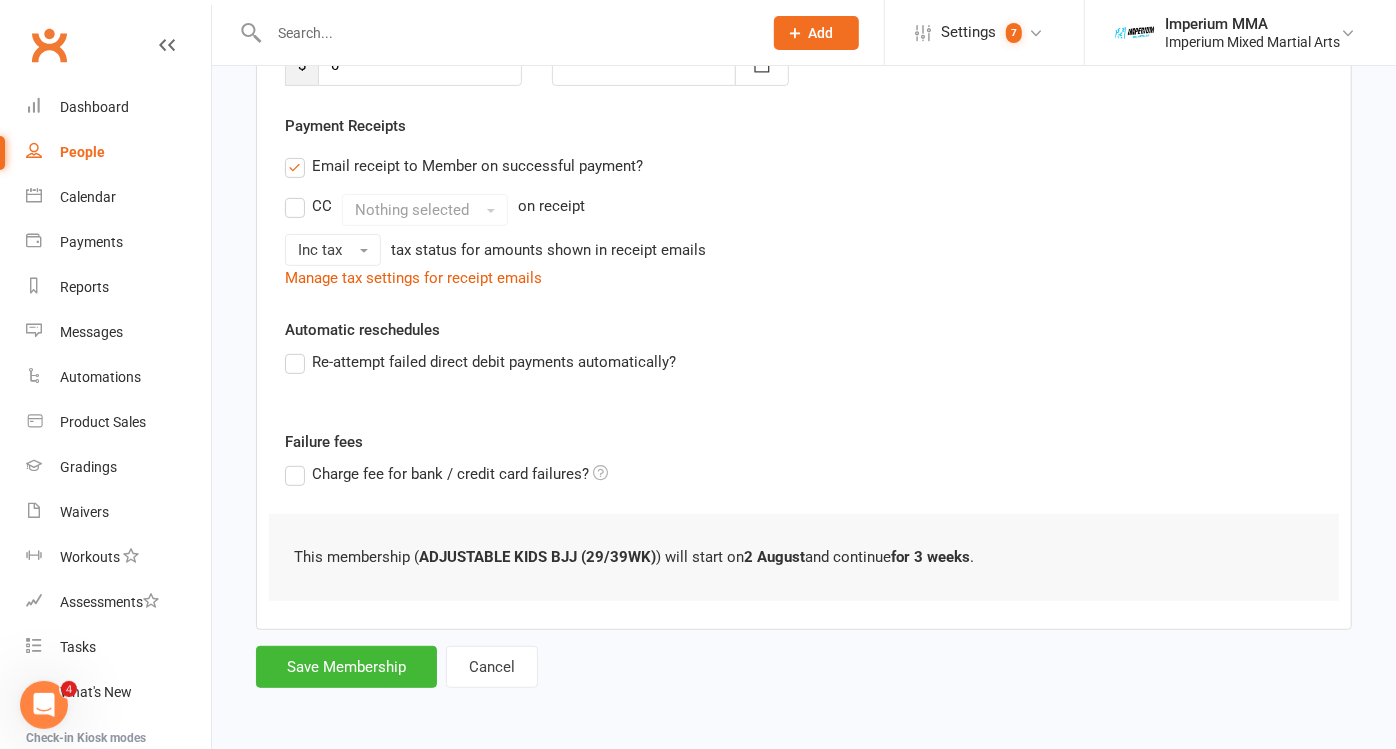 scroll, scrollTop: 0, scrollLeft: 0, axis: both 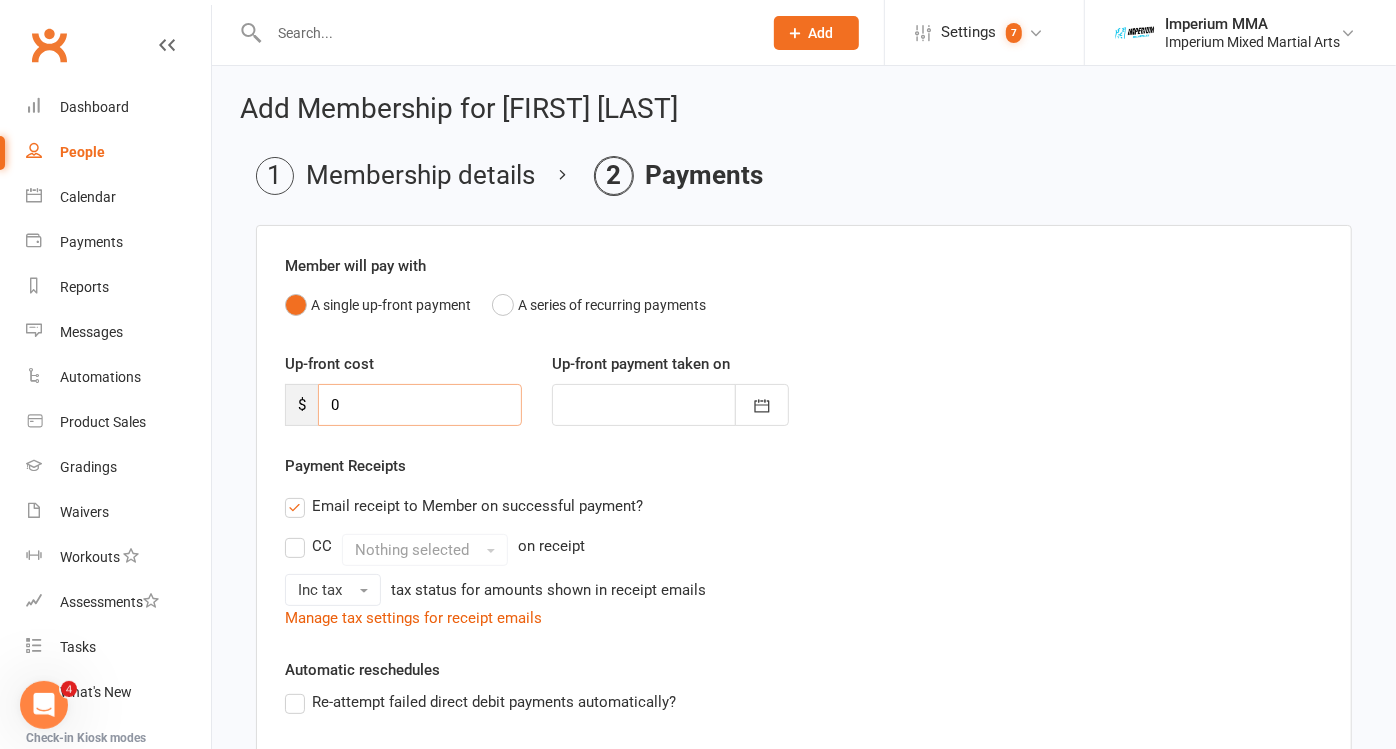 click on "0" at bounding box center [420, 405] 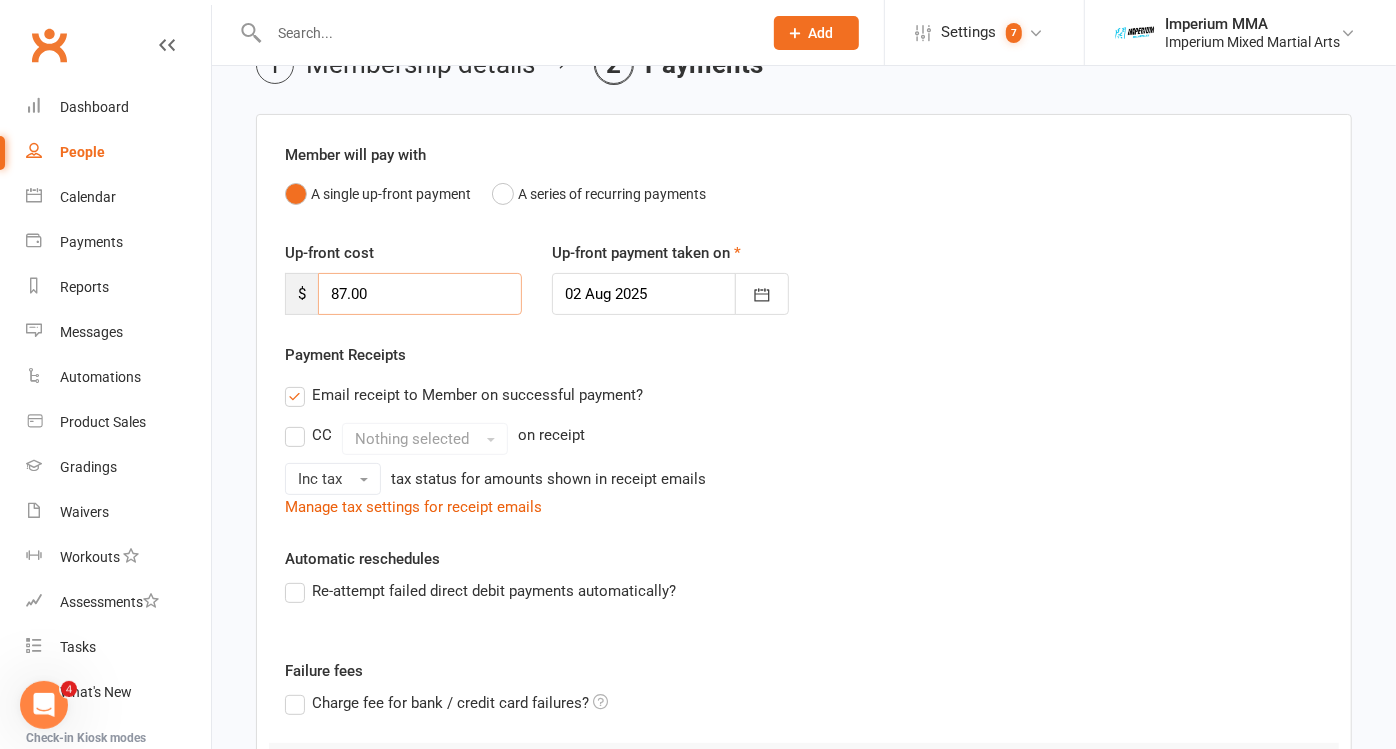 scroll, scrollTop: 222, scrollLeft: 0, axis: vertical 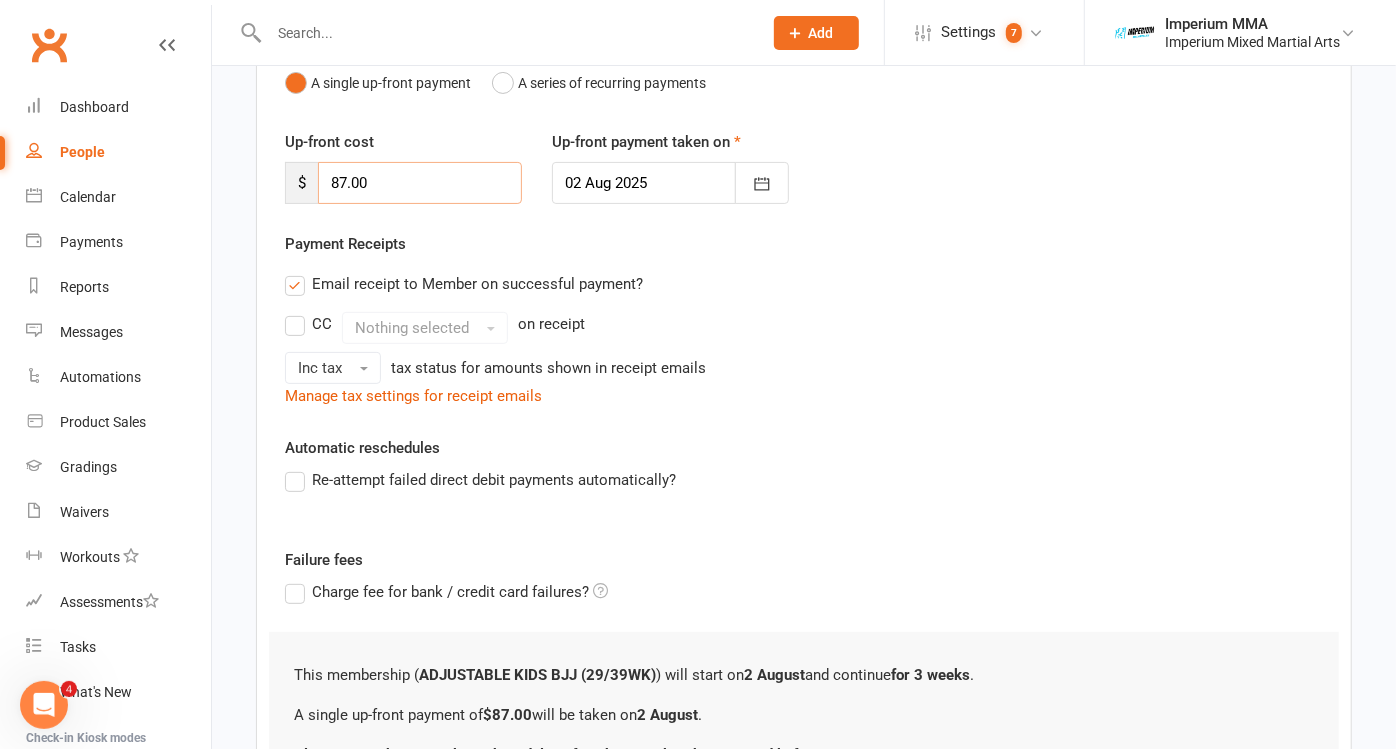type on "87.00" 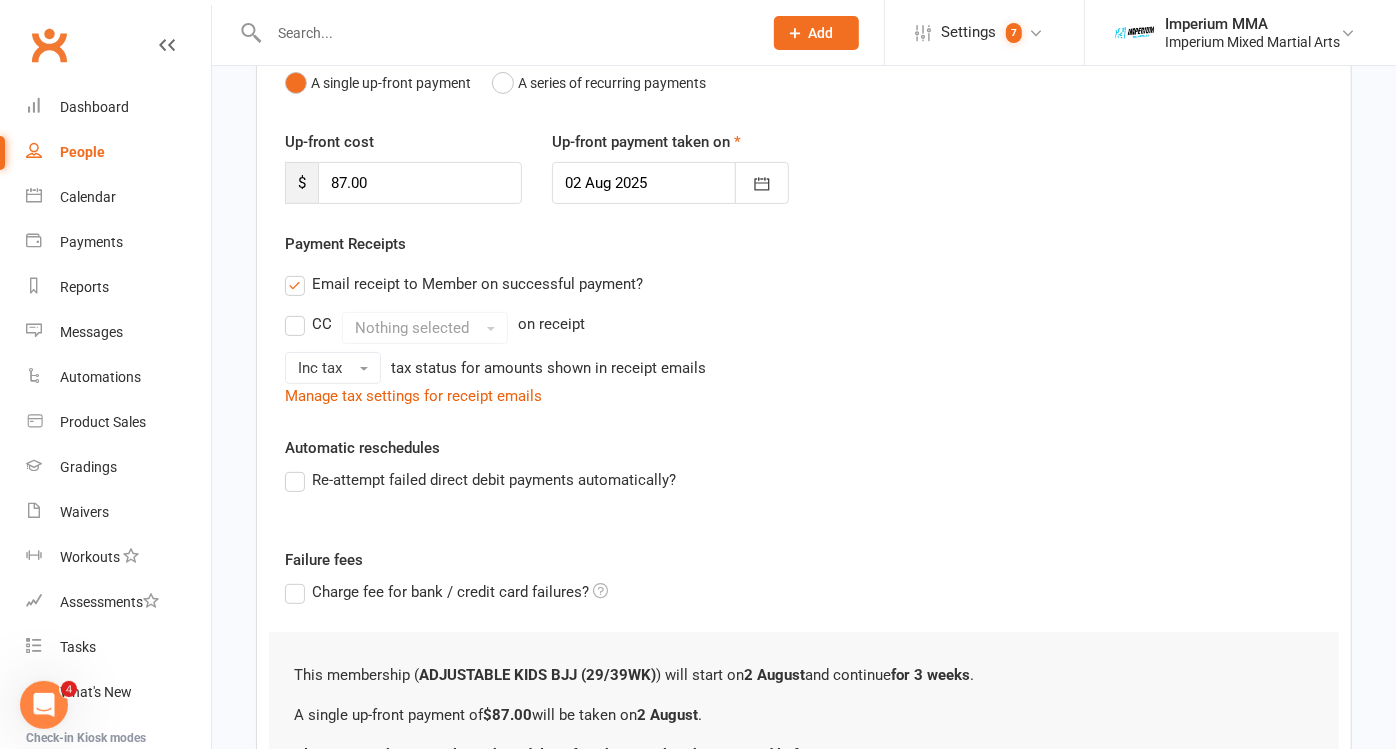 drag, startPoint x: 294, startPoint y: 285, endPoint x: 318, endPoint y: 289, distance: 24.33105 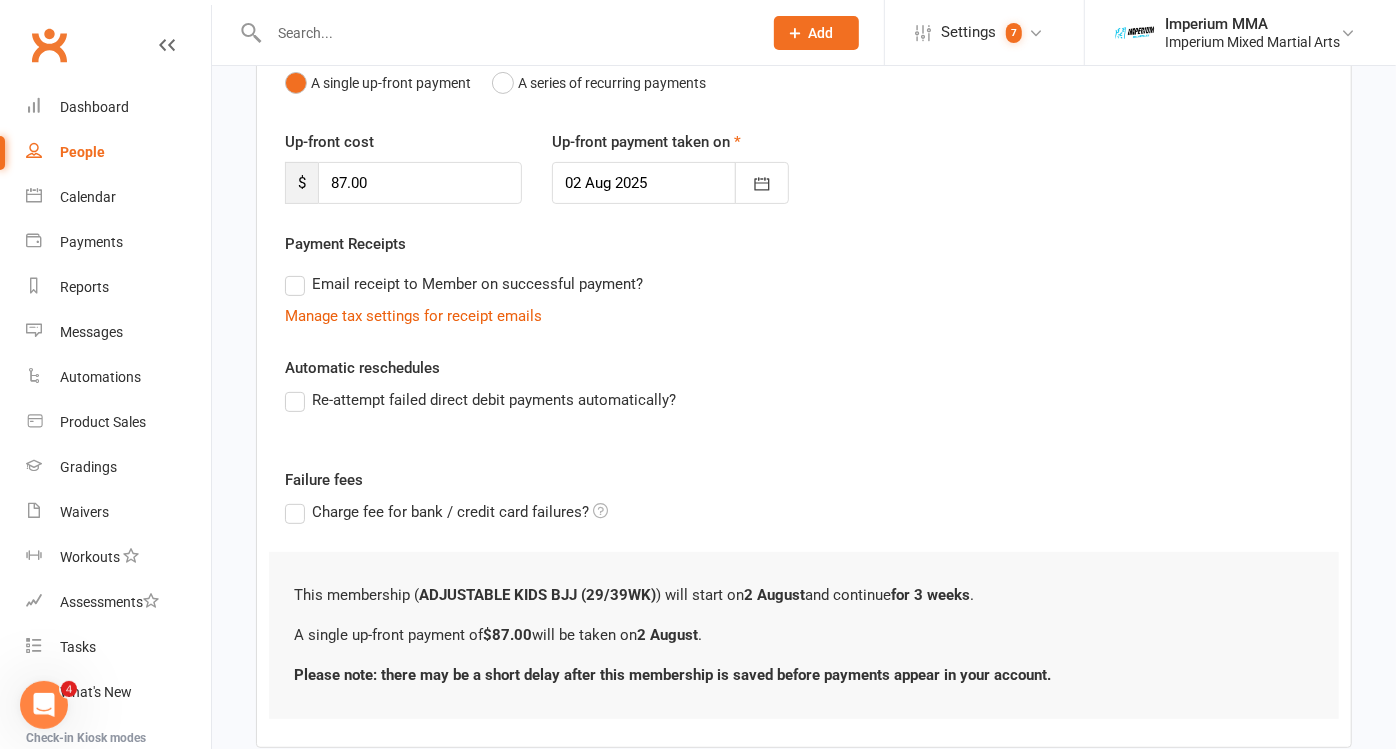 scroll, scrollTop: 337, scrollLeft: 0, axis: vertical 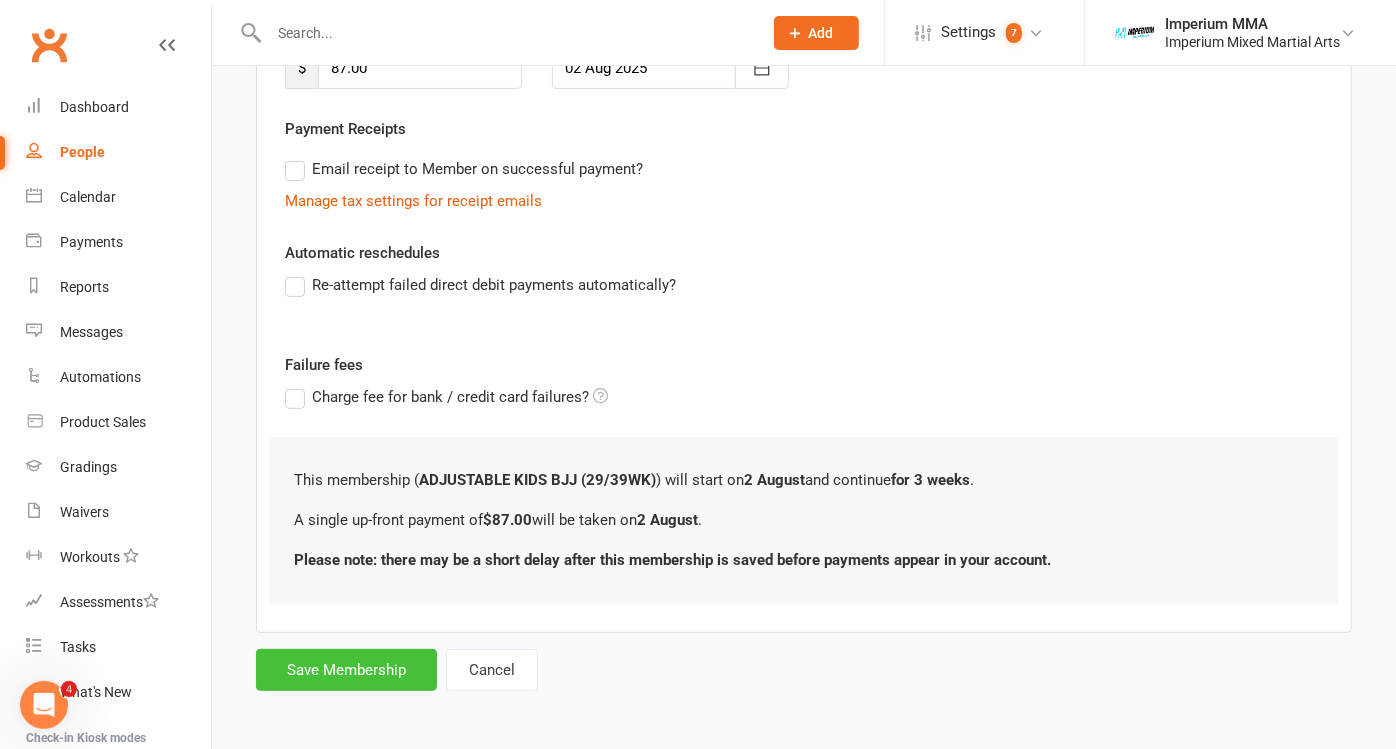 click on "Save Membership" at bounding box center (346, 670) 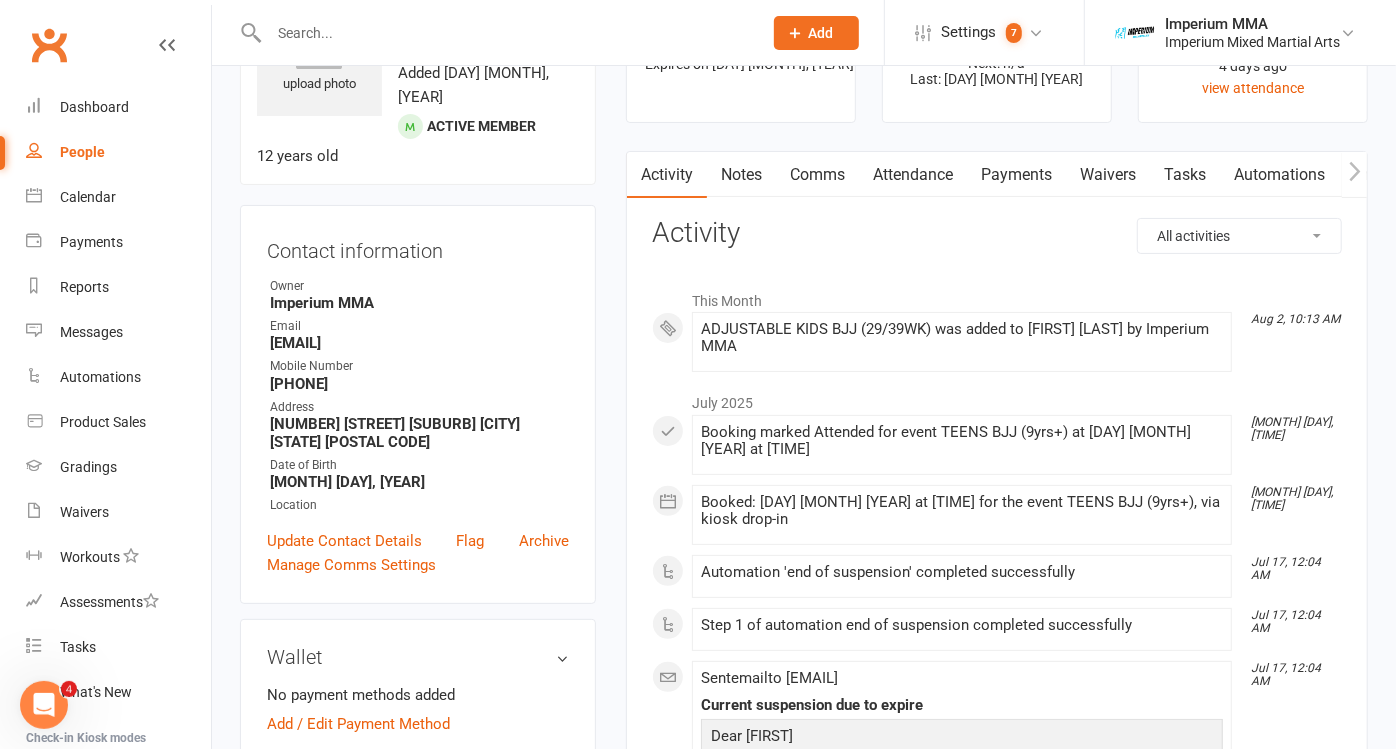 scroll, scrollTop: 0, scrollLeft: 0, axis: both 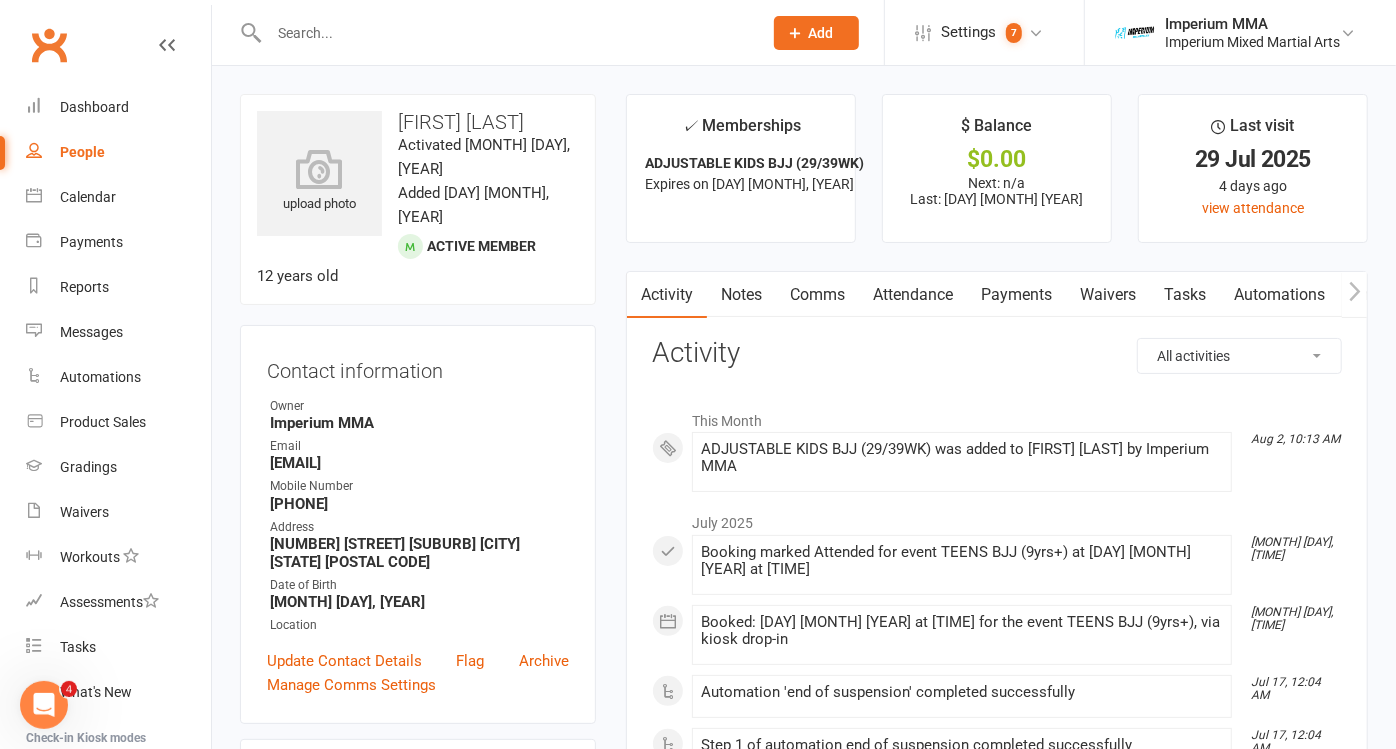 click on "Payments" at bounding box center (1016, 295) 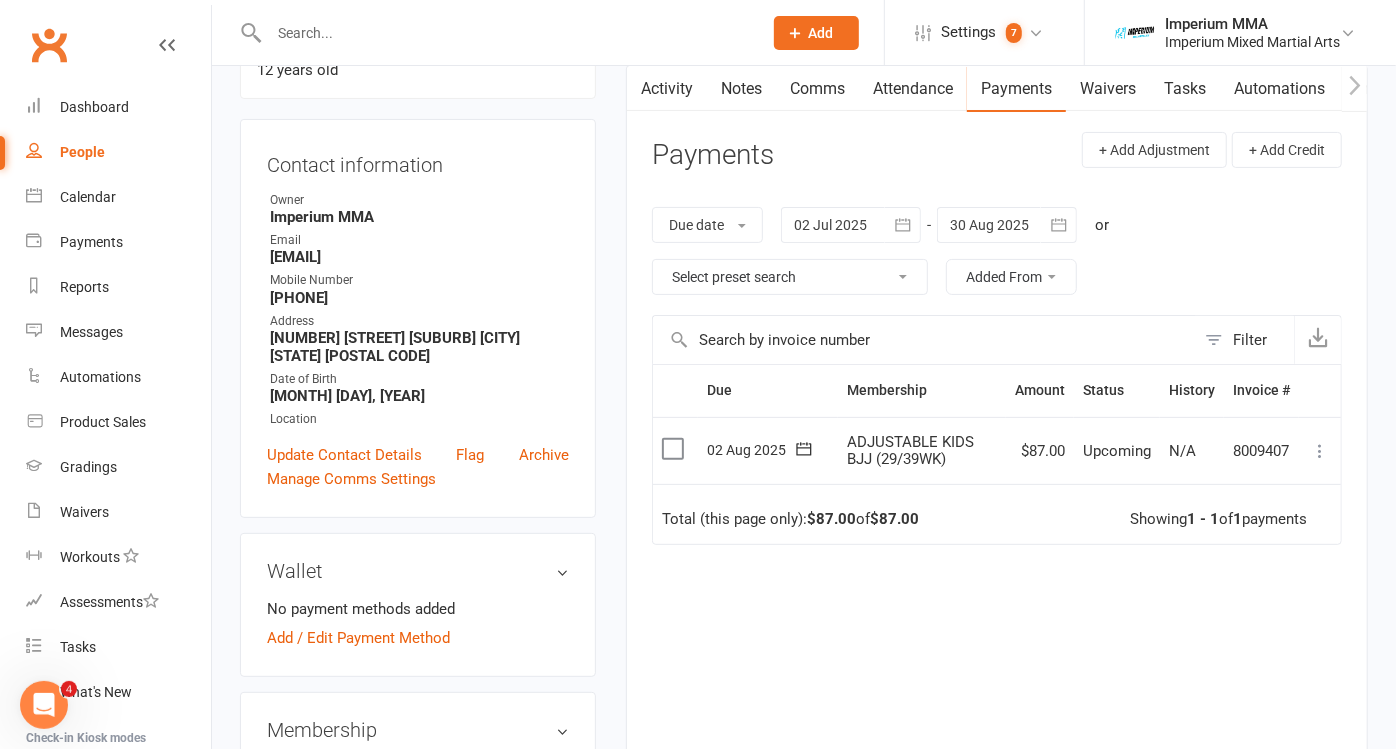 scroll, scrollTop: 333, scrollLeft: 0, axis: vertical 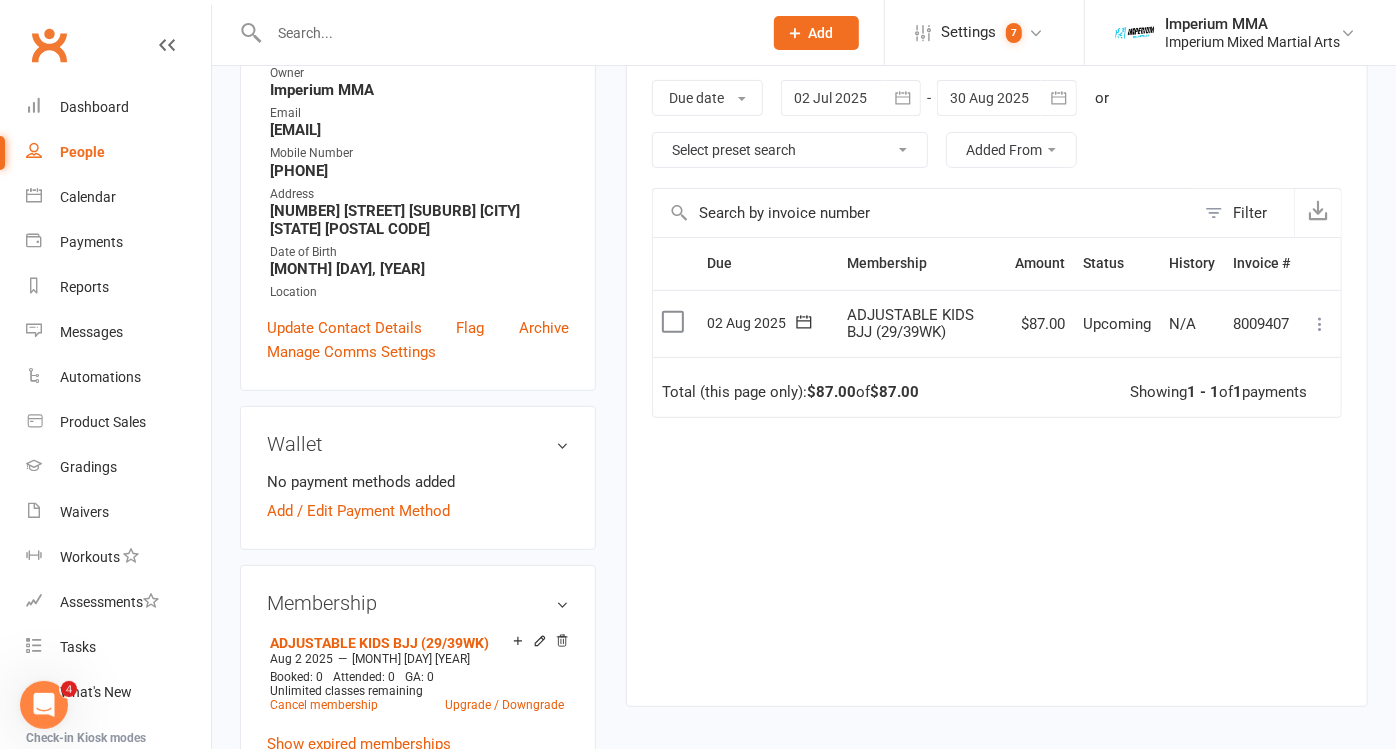 drag, startPoint x: 1008, startPoint y: 687, endPoint x: 1340, endPoint y: 676, distance: 332.1822 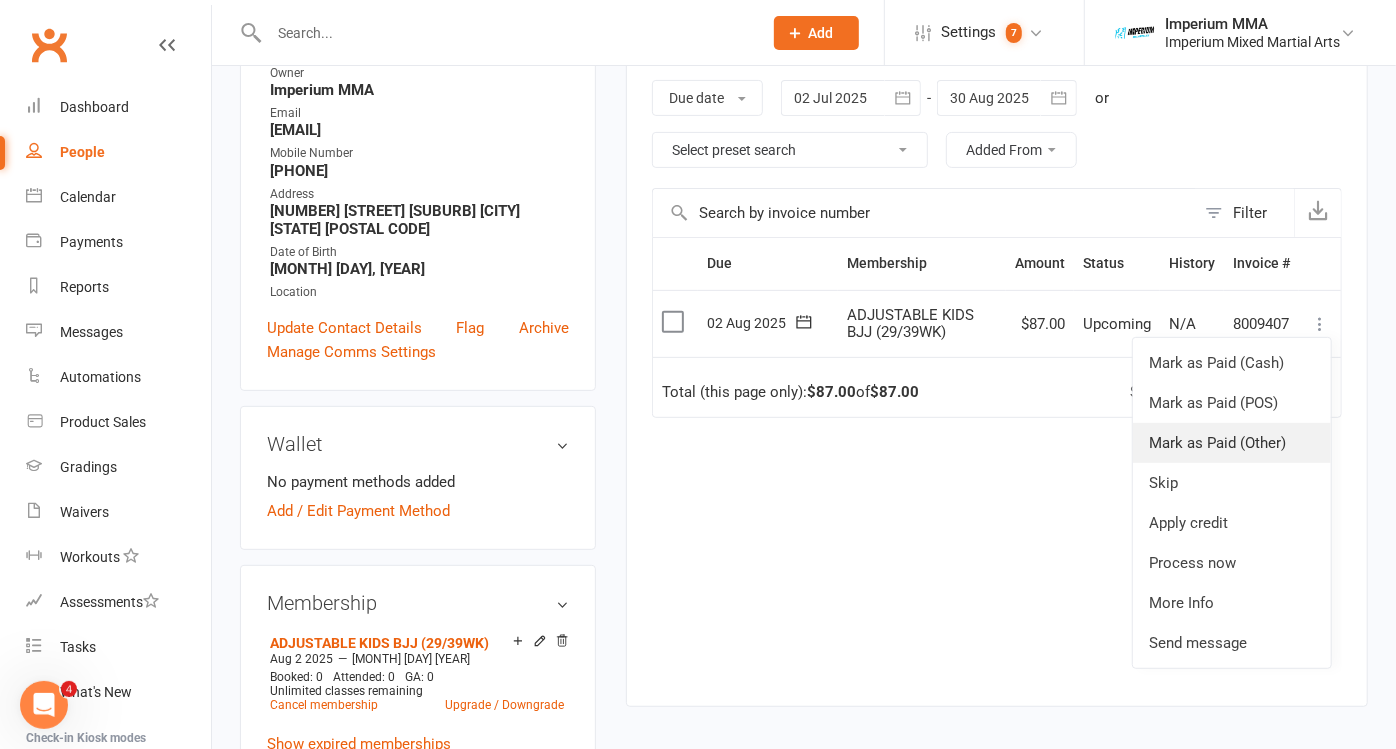 click on "Mark as Paid (Other)" at bounding box center (1232, 443) 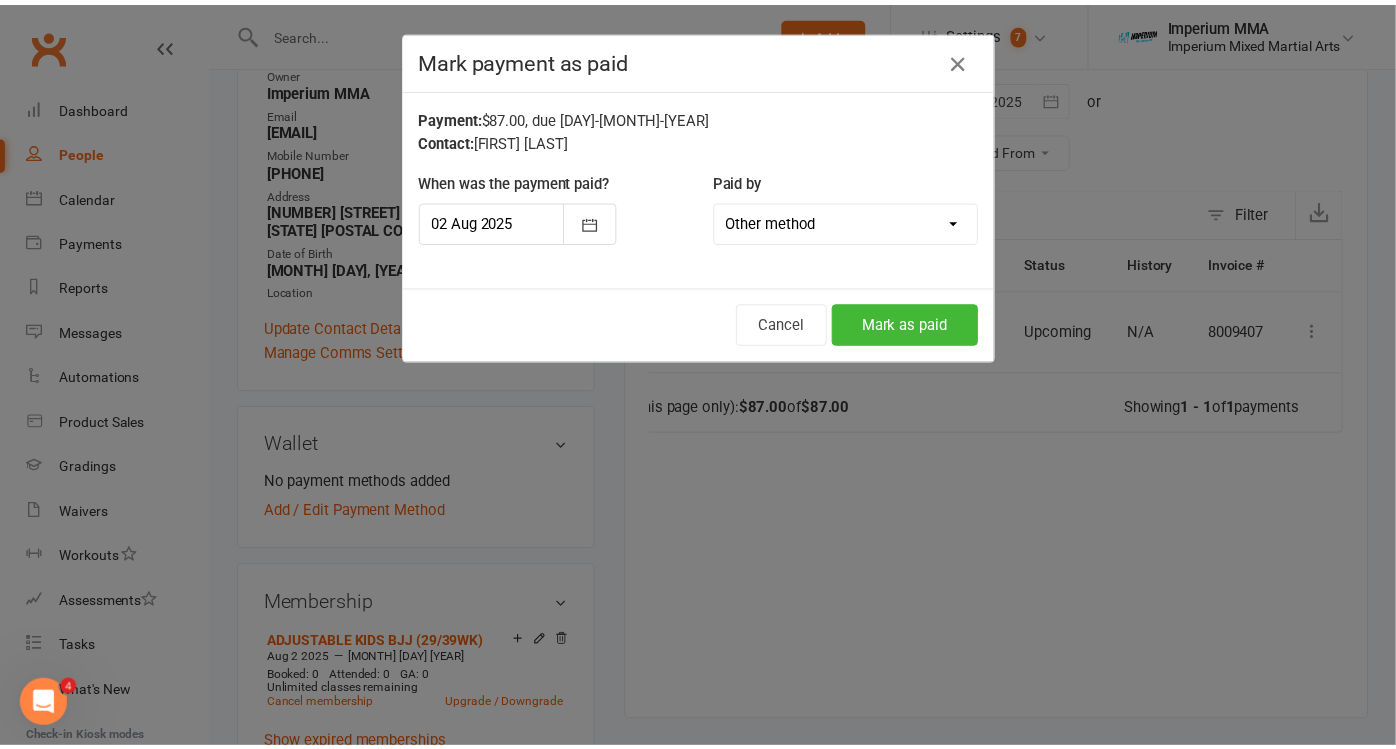 scroll, scrollTop: 0, scrollLeft: 72, axis: horizontal 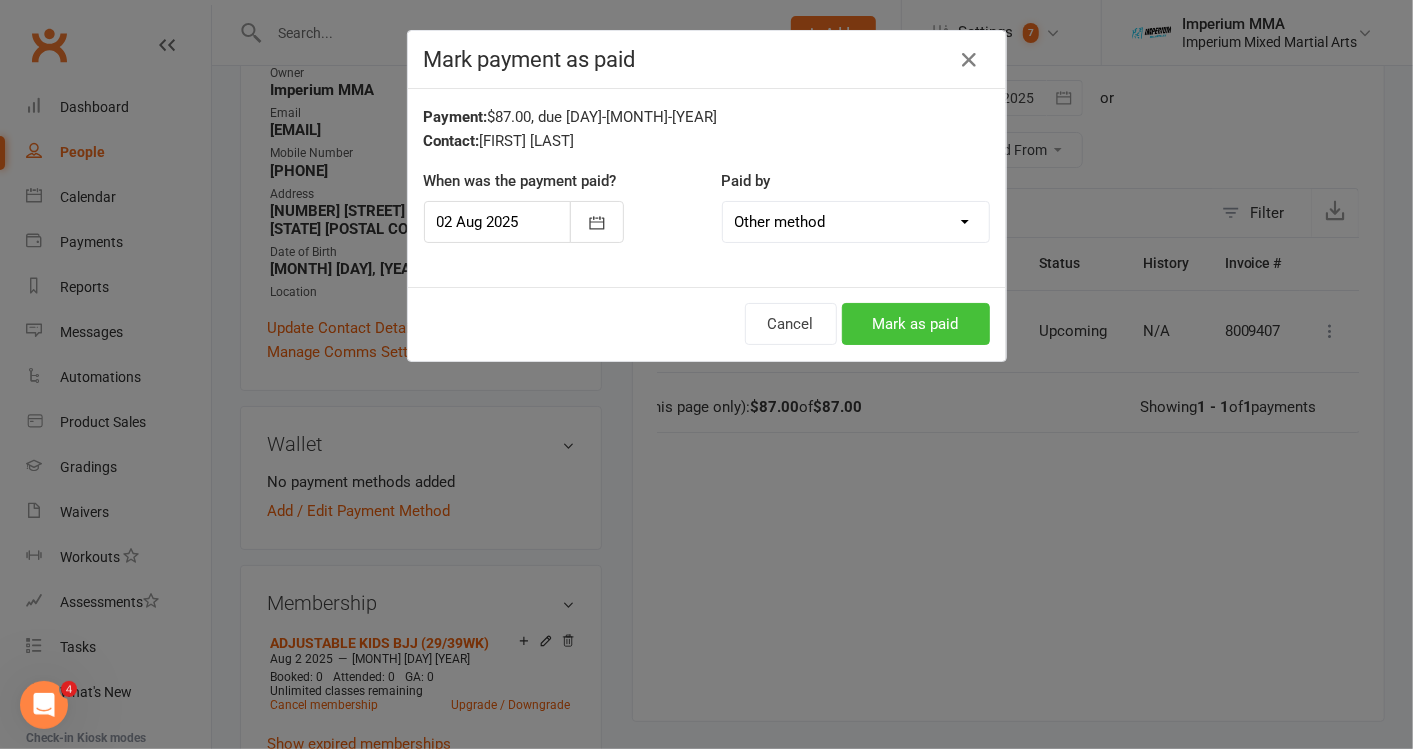click on "Mark as paid" at bounding box center (916, 324) 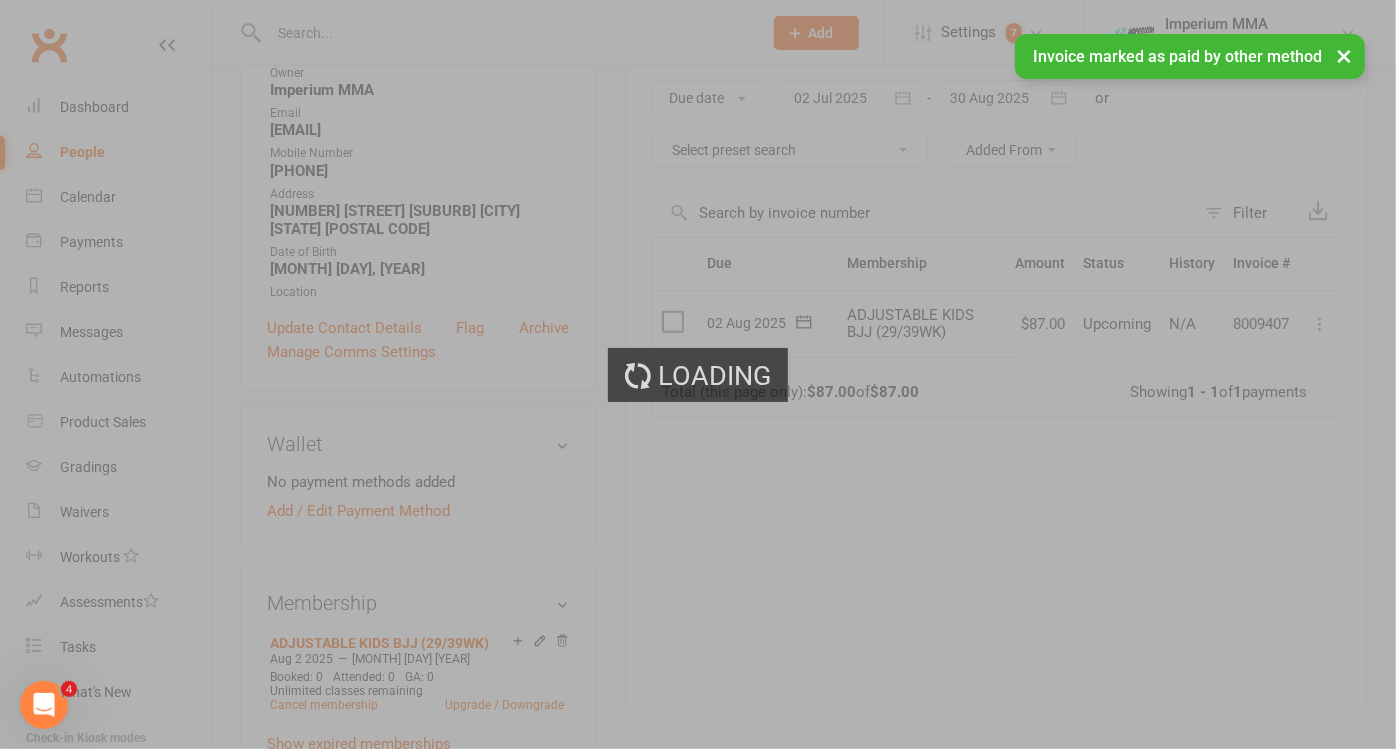 scroll, scrollTop: 0, scrollLeft: 48, axis: horizontal 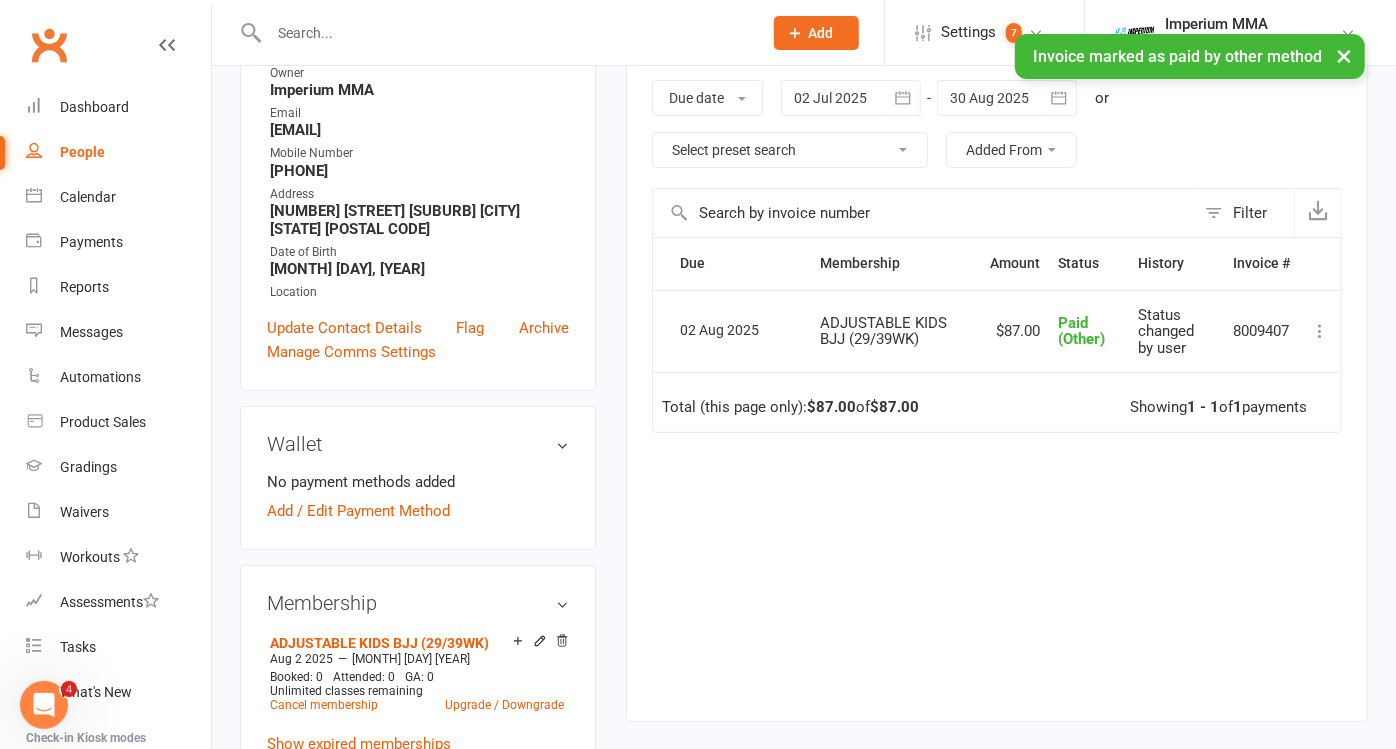 click on "Due  Contact  Membership Amount  Status History Invoice # Select this 02 Aug 2025
ruby hesse
ADJUSTABLE KIDS BJJ (29/39WK) $87.00 Paid (Other) Status changed by user 8009407 Change to upcoming  Refund  More Info Send message Total (this page only):  $87.00  of  $87.00 Showing  1 - 1  of  1  payments" at bounding box center (997, 463) 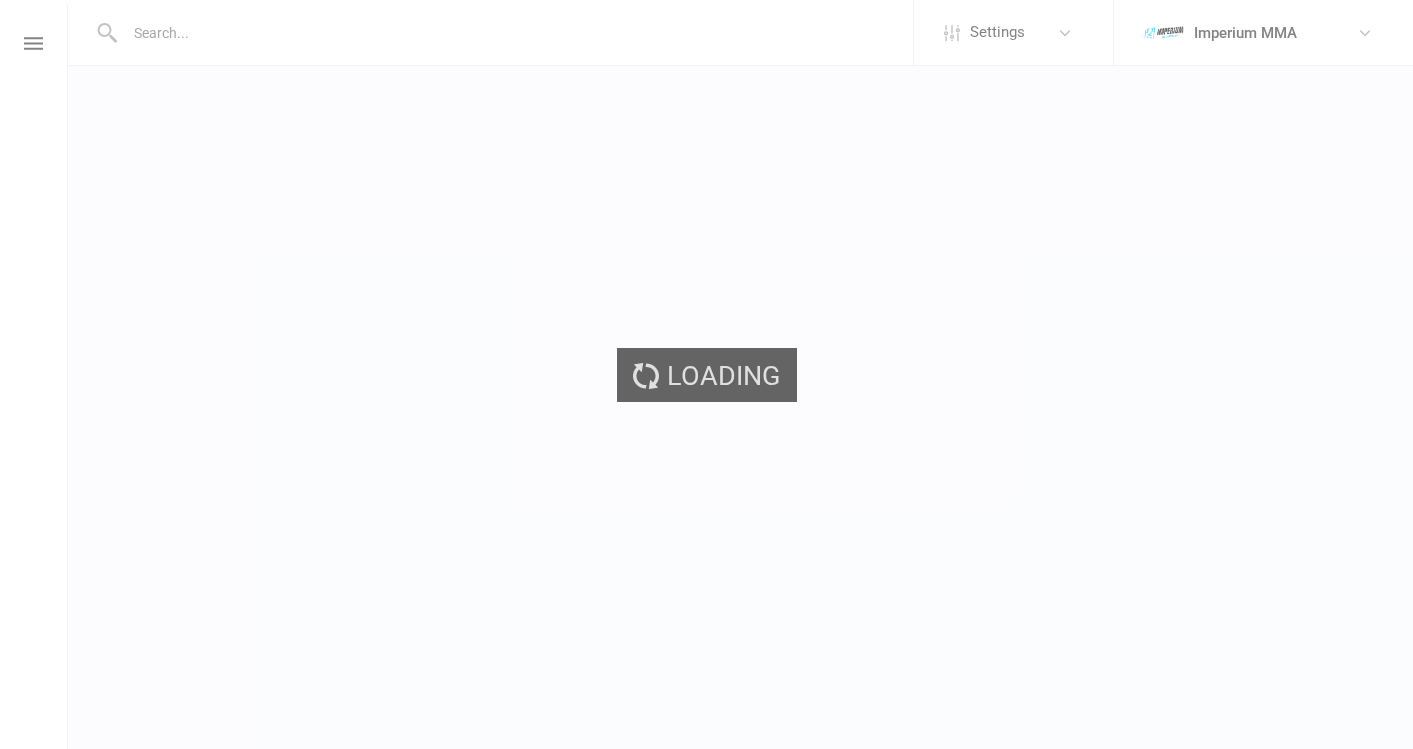 scroll, scrollTop: 0, scrollLeft: 0, axis: both 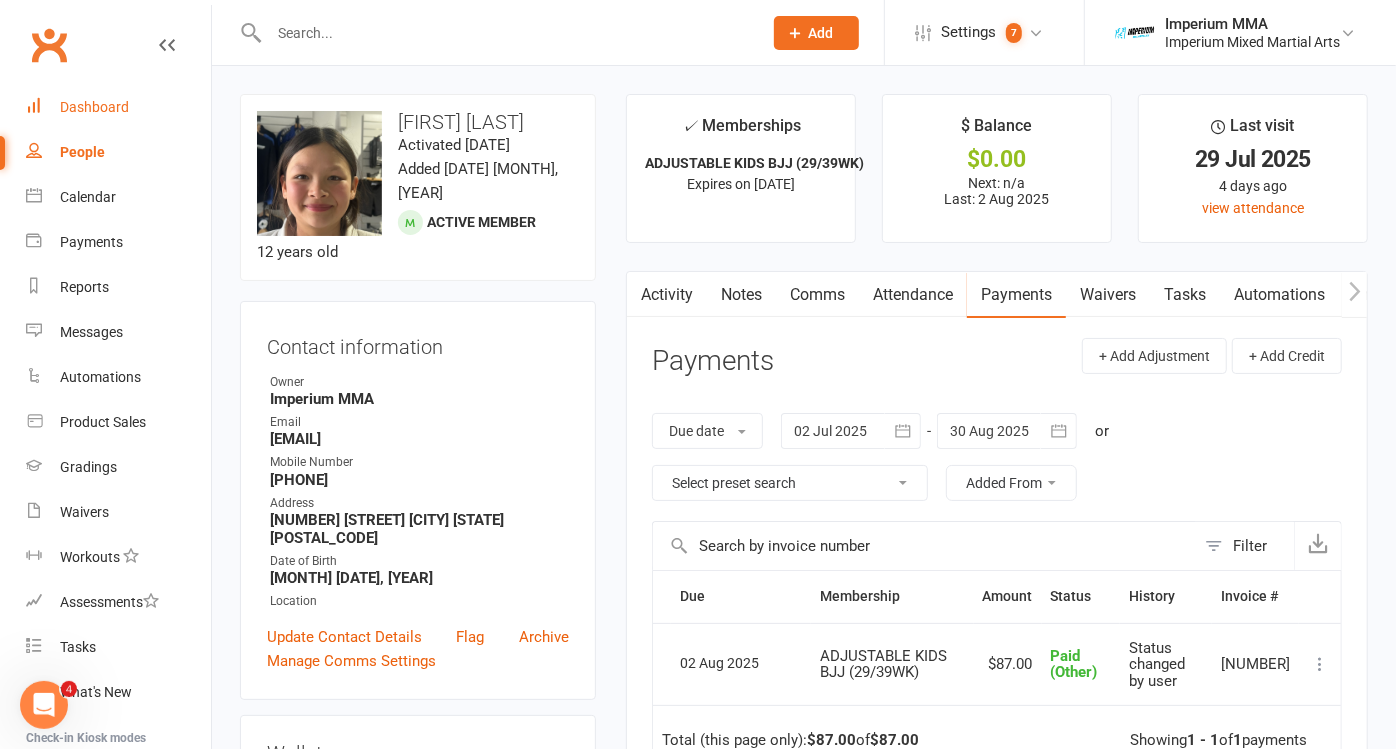 click on "Dashboard" at bounding box center [94, 107] 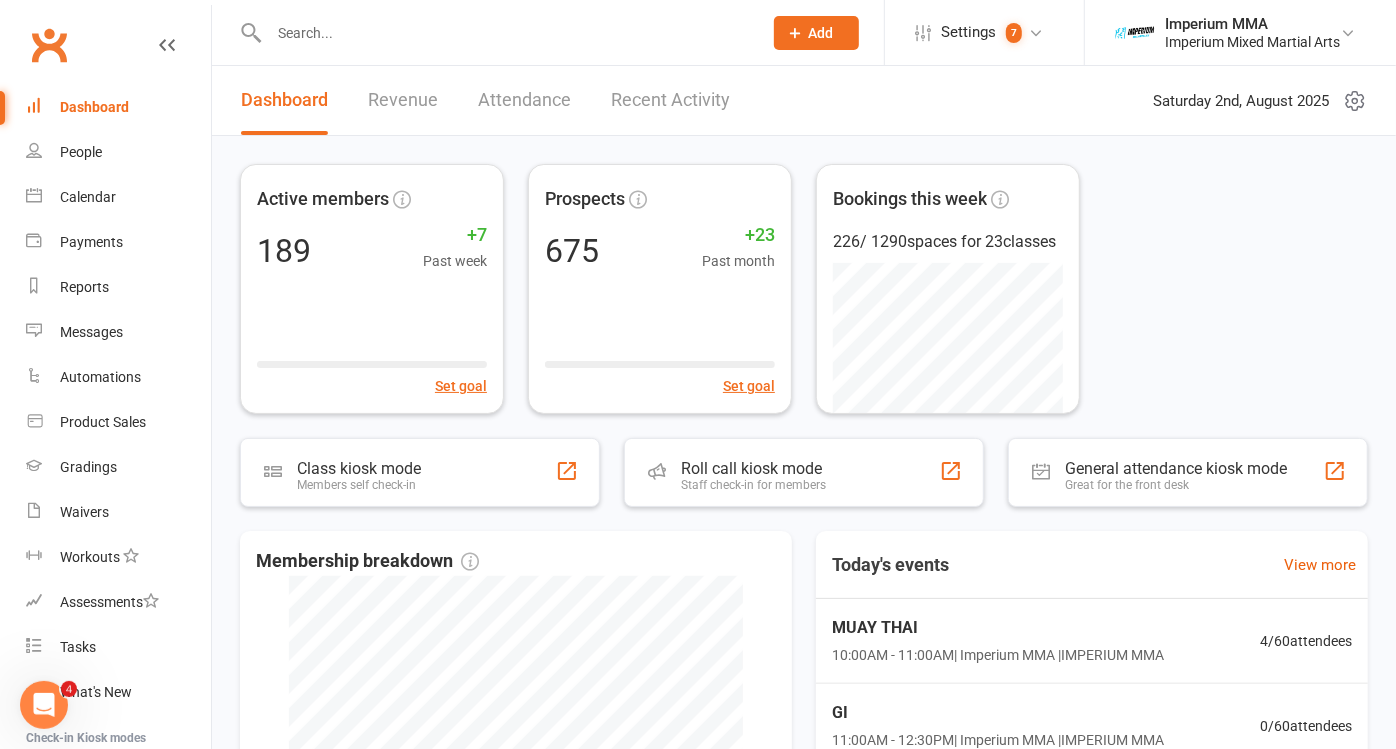 click at bounding box center [505, 33] 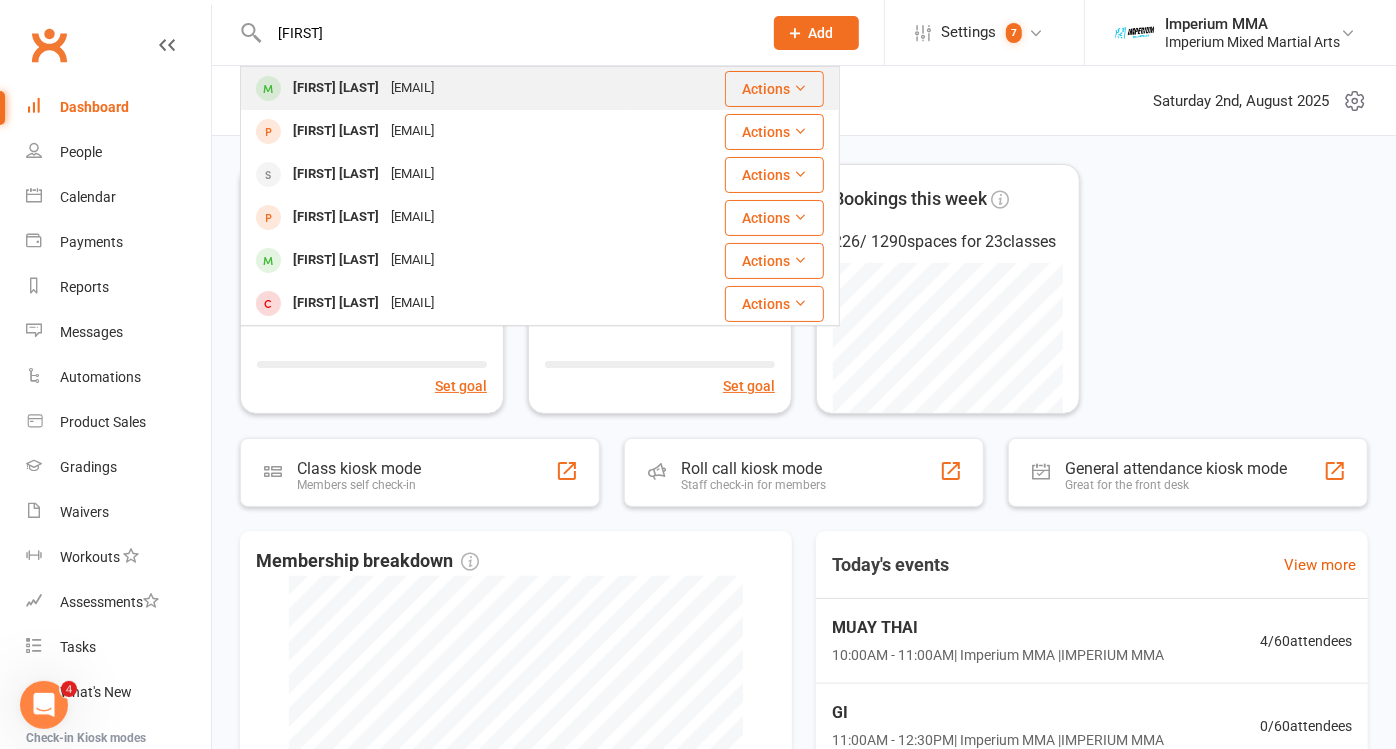 type on "[FIRST]" 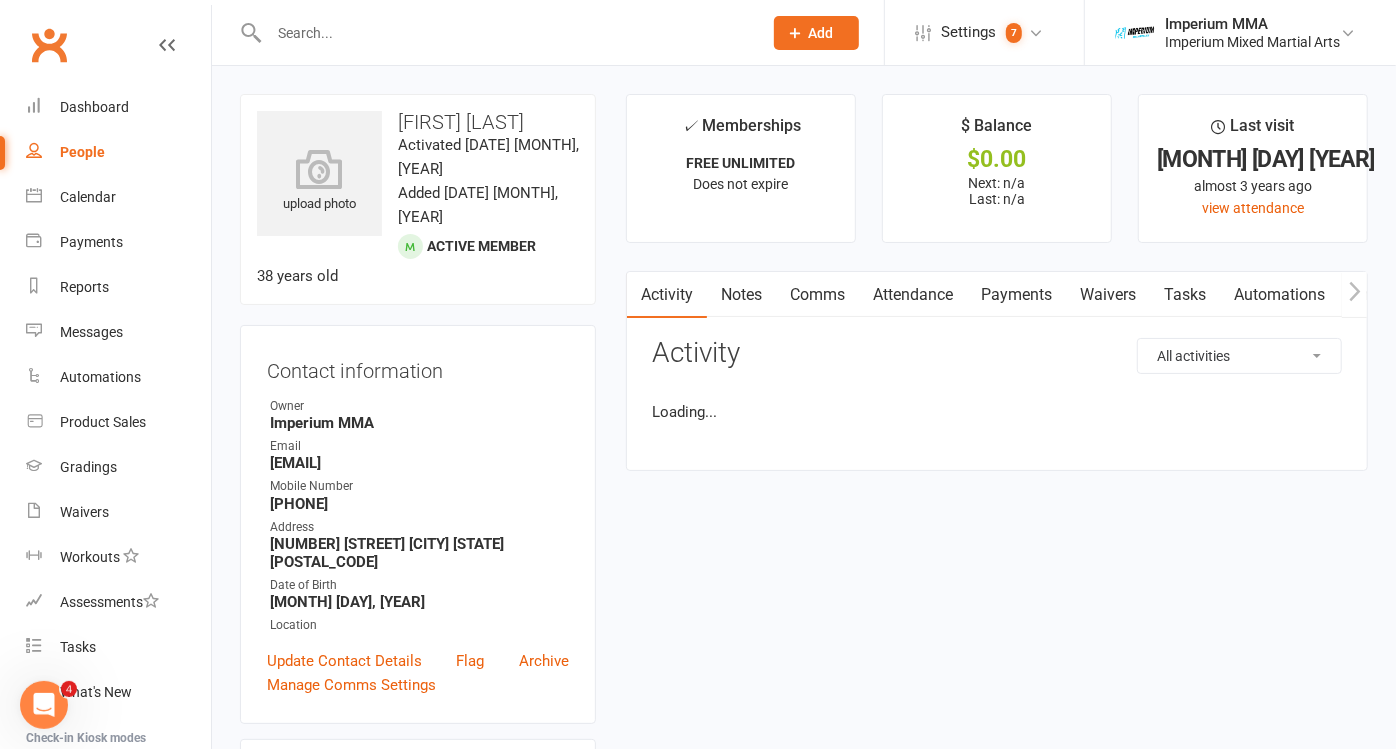 click at bounding box center (505, 33) 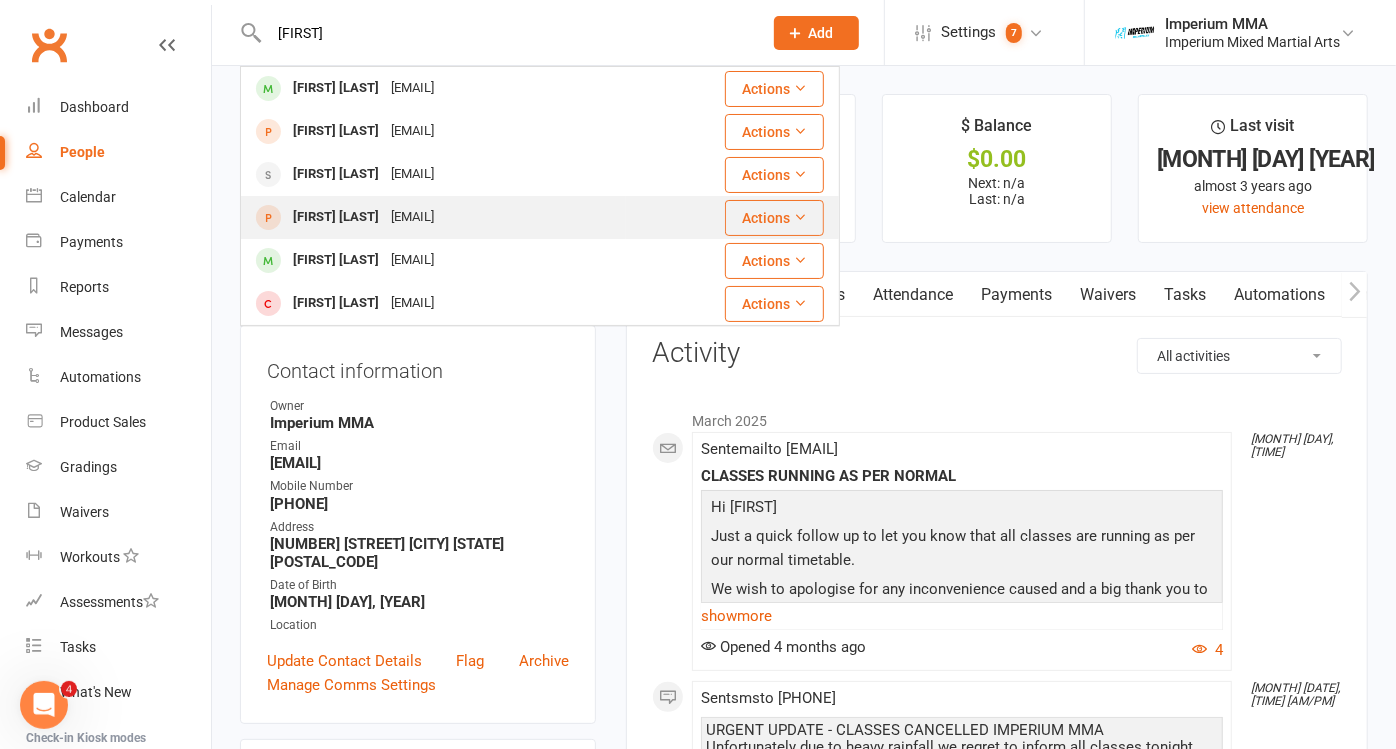 type on "[FIRST]" 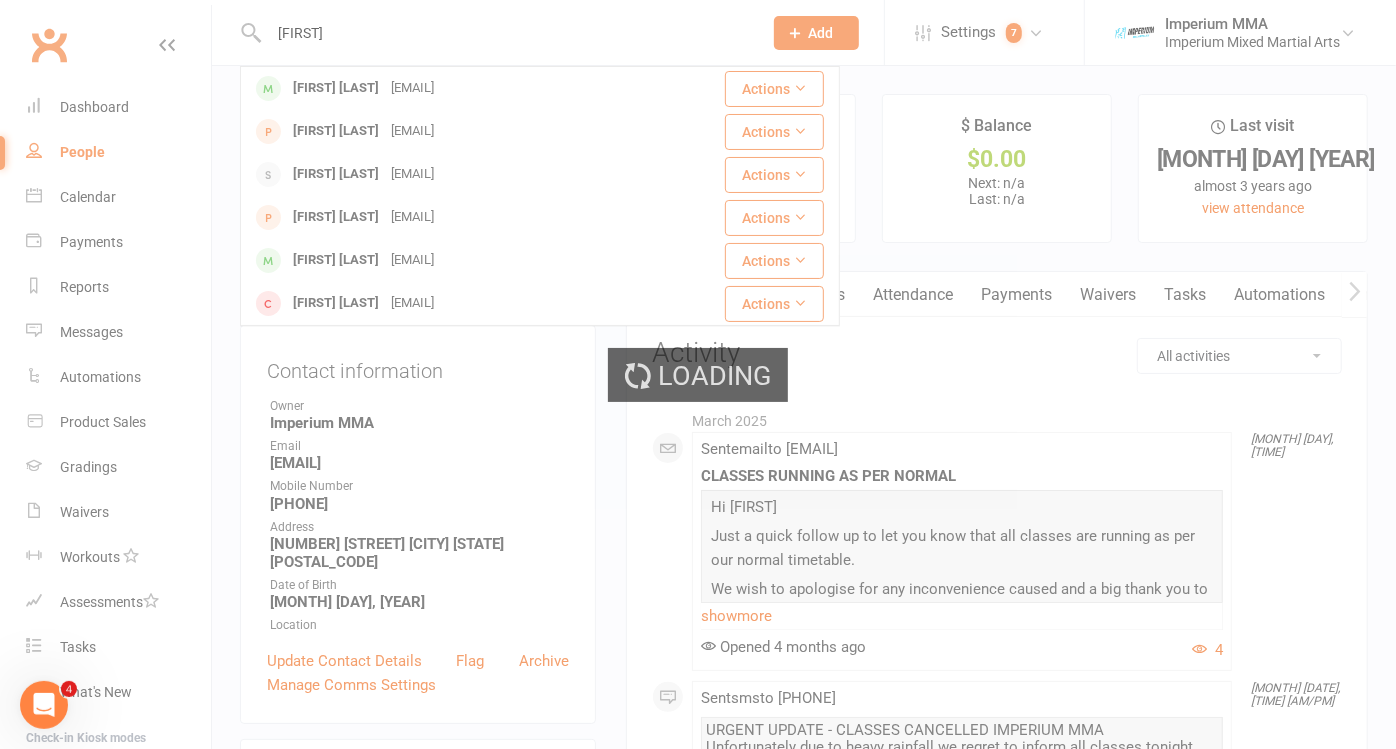 type 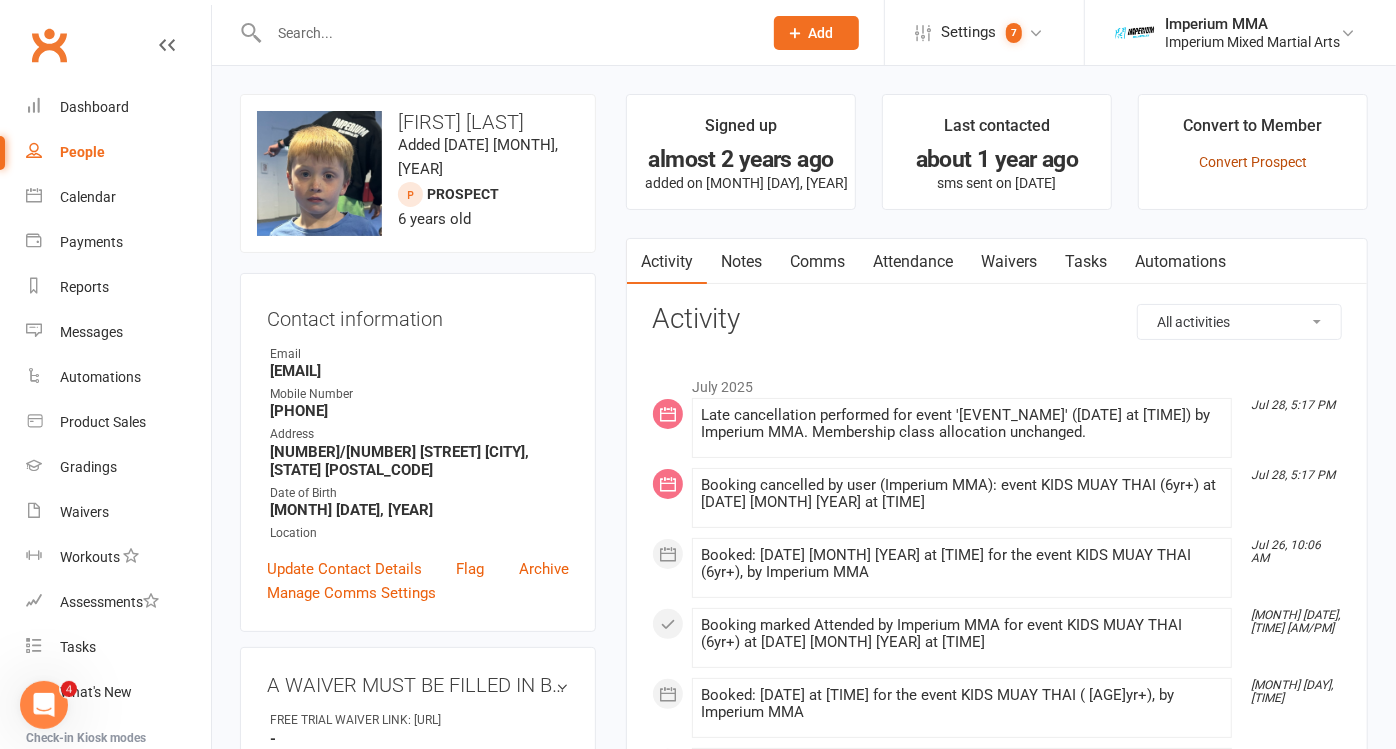click on "Convert Prospect" at bounding box center [1253, 162] 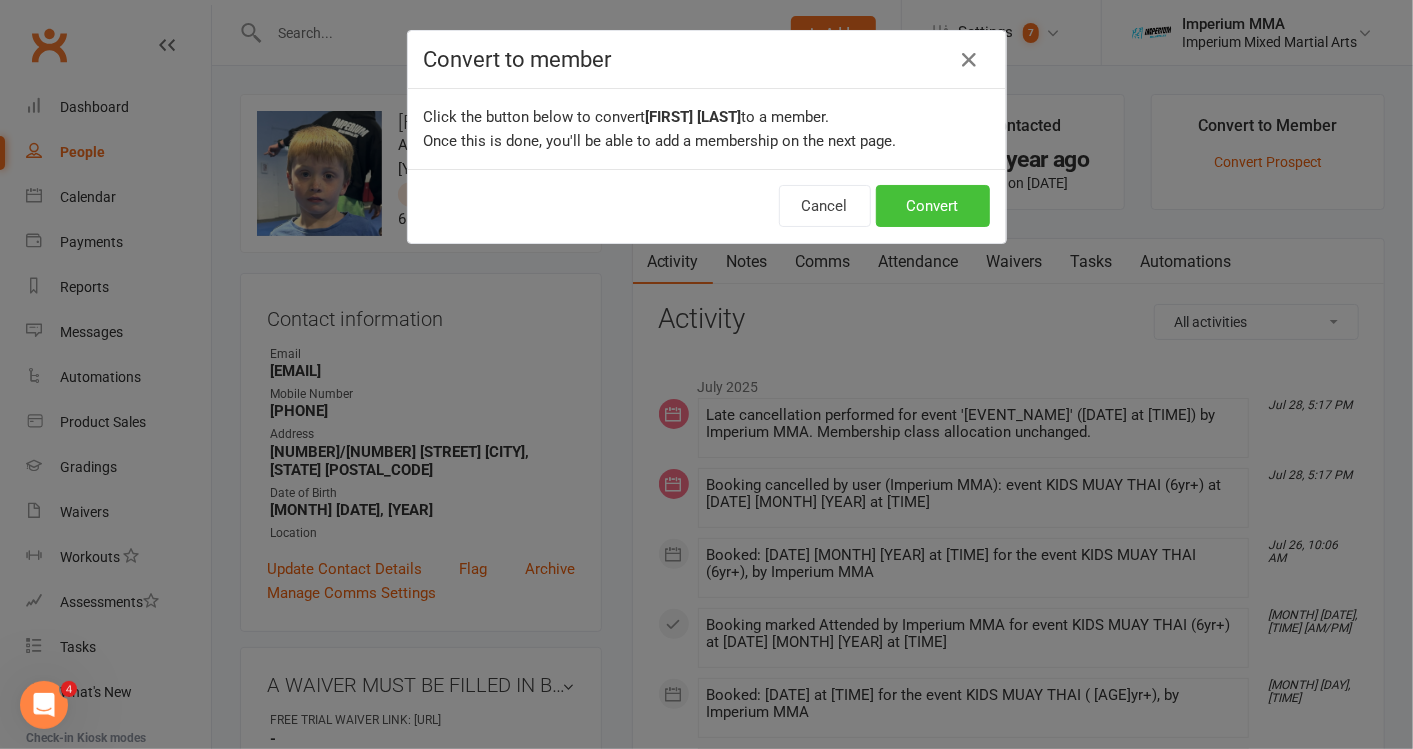 click on "Convert" at bounding box center [933, 206] 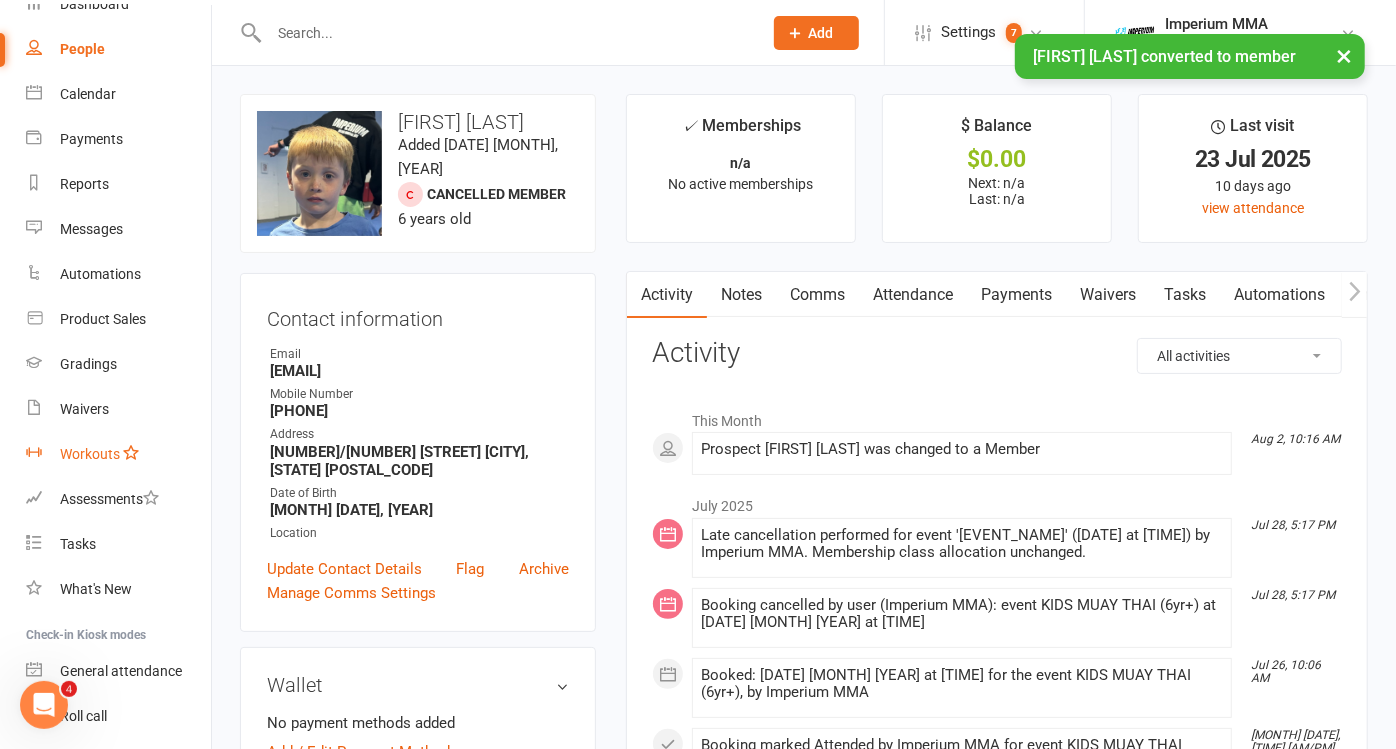 scroll, scrollTop: 212, scrollLeft: 0, axis: vertical 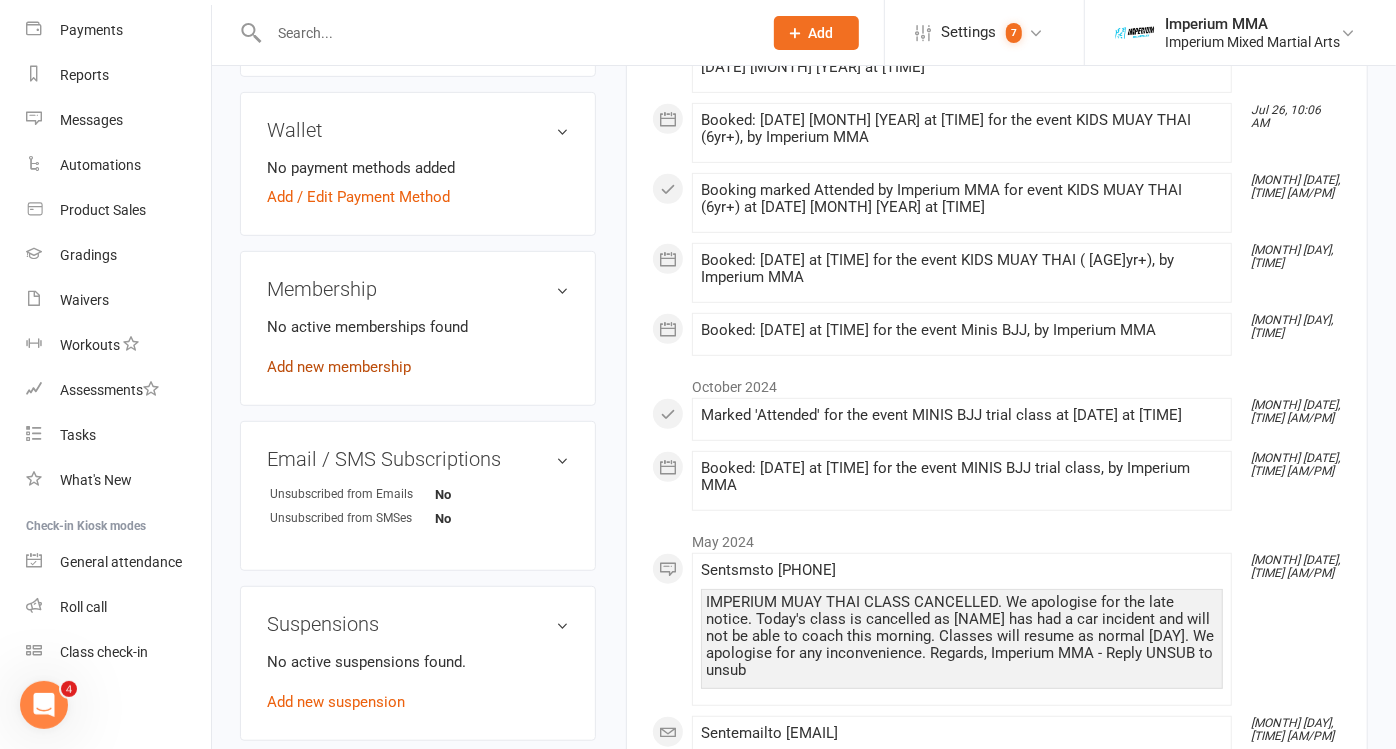 click on "Add new membership" at bounding box center [339, 367] 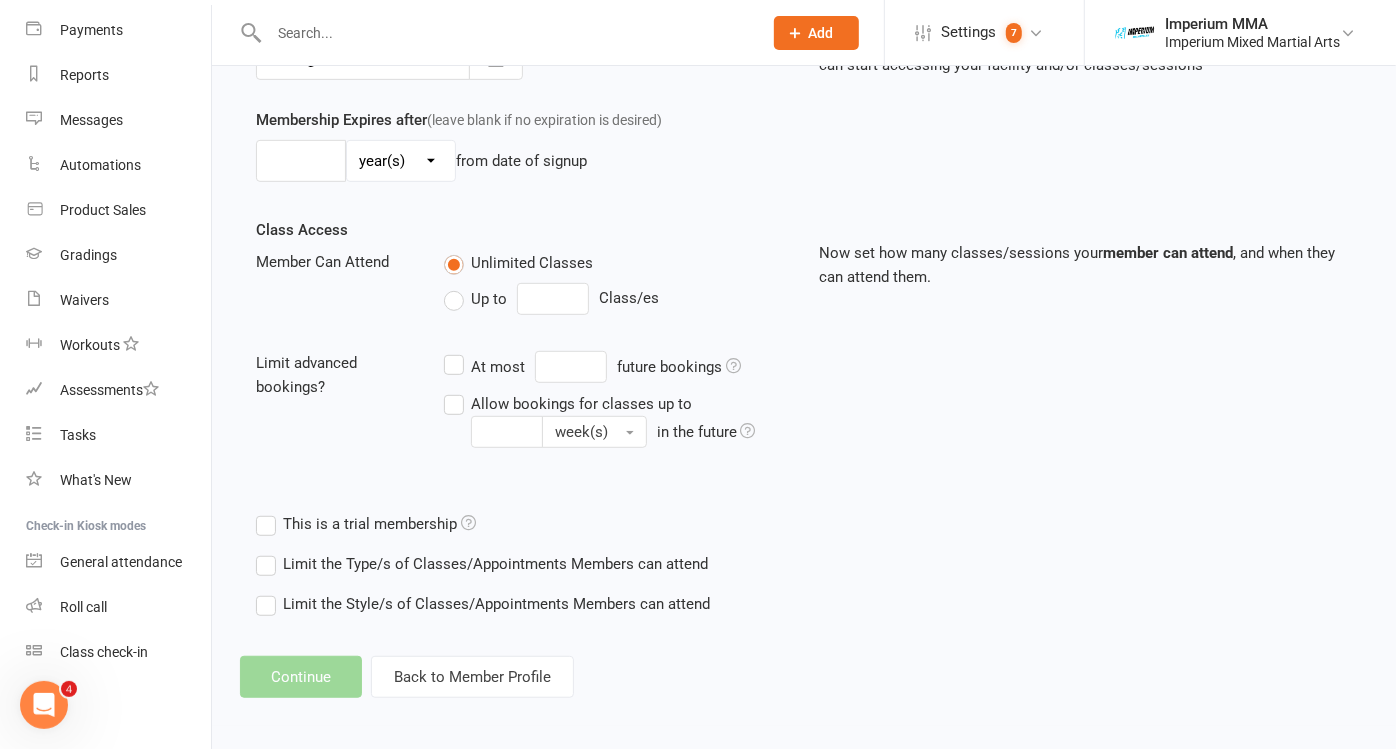 scroll, scrollTop: 0, scrollLeft: 0, axis: both 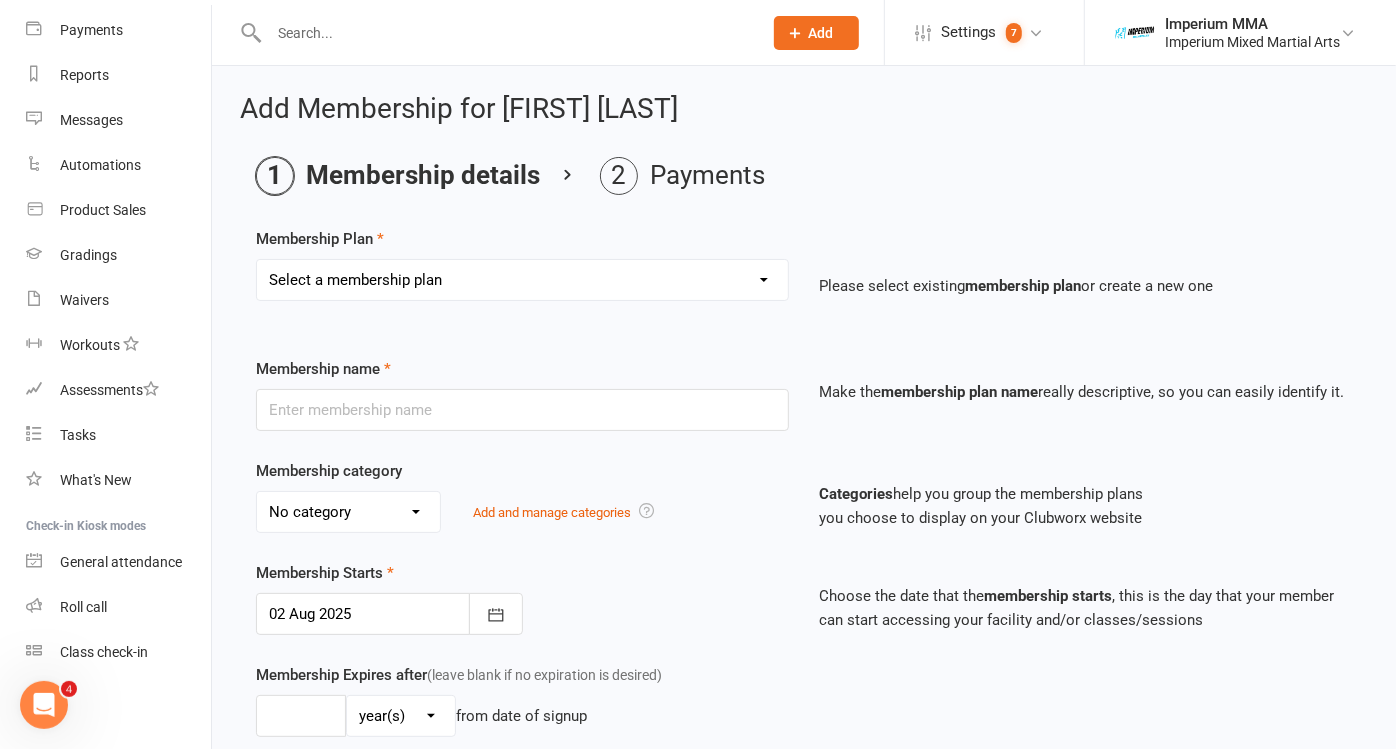 click on "Select a membership plan Create new Membership Plan ONE VISIT PASS KIDS 10 PACK - BJJ ONLY KIDS 10 PACK - MUAY THAI (BJJ INCLUDED) 10 CLASS PASS COMBO (ADULT) KIDS 2PW BJJ - 29(58) KIDS 3PW BJJ - 39(78) KIDS MUAY THAI - 35(70) KIDS ULTIMATE COMBO - 42(84) BJJ PROMO45 MUAY THAI PROMO45 UNLIMITED PROMO49 STUDENT ADJUSTABLE KIDS BJJ (29/39WK) ADJUSTABLE MUAY THAI (45WK) ADJUSTABLE BJJ (45WK) ADJUSTABLE KIDS M/T (35WK) BJJ-52 MUAY THAI - 52 UNLIMITED 55 FREE UNLIMITED FREE TRIAL KIDS MUAY THAI ADJUSTABLE UNLIMITED (49WK) UPRFRONT KIDS ULTIMATE COMBO" at bounding box center [522, 280] 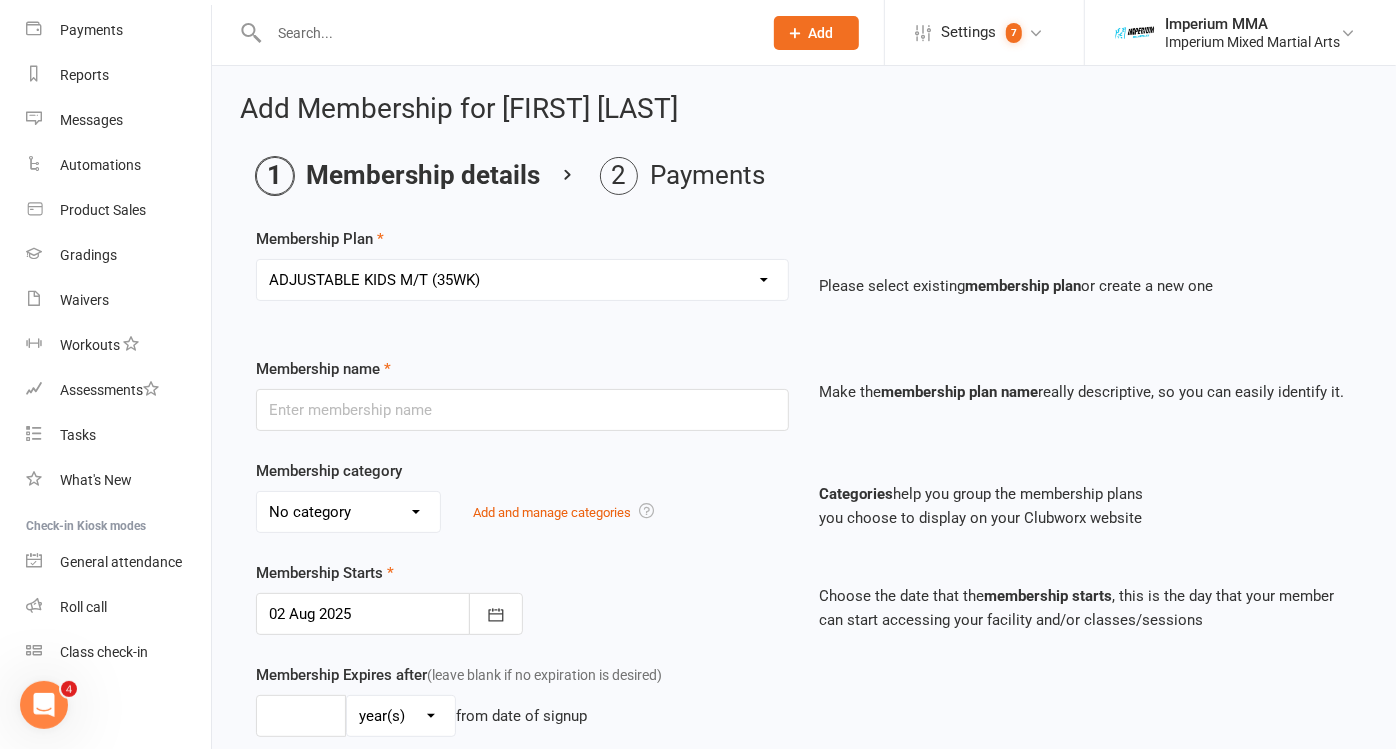 click on "Select a membership plan Create new Membership Plan ONE VISIT PASS KIDS 10 PACK - BJJ ONLY KIDS 10 PACK - MUAY THAI (BJJ INCLUDED) 10 CLASS PASS COMBO (ADULT) KIDS 2PW BJJ - 29(58) KIDS 3PW BJJ - 39(78) KIDS MUAY THAI - 35(70) KIDS ULTIMATE COMBO - 42(84) BJJ PROMO45 MUAY THAI PROMO45 UNLIMITED PROMO49 STUDENT ADJUSTABLE KIDS BJJ (29/39WK) ADJUSTABLE MUAY THAI (45WK) ADJUSTABLE BJJ (45WK) ADJUSTABLE KIDS M/T (35WK) BJJ-52 MUAY THAI - 52 UNLIMITED 55 FREE UNLIMITED FREE TRIAL KIDS MUAY THAI ADJUSTABLE UNLIMITED (49WK) UPRFRONT KIDS ULTIMATE COMBO" at bounding box center (522, 280) 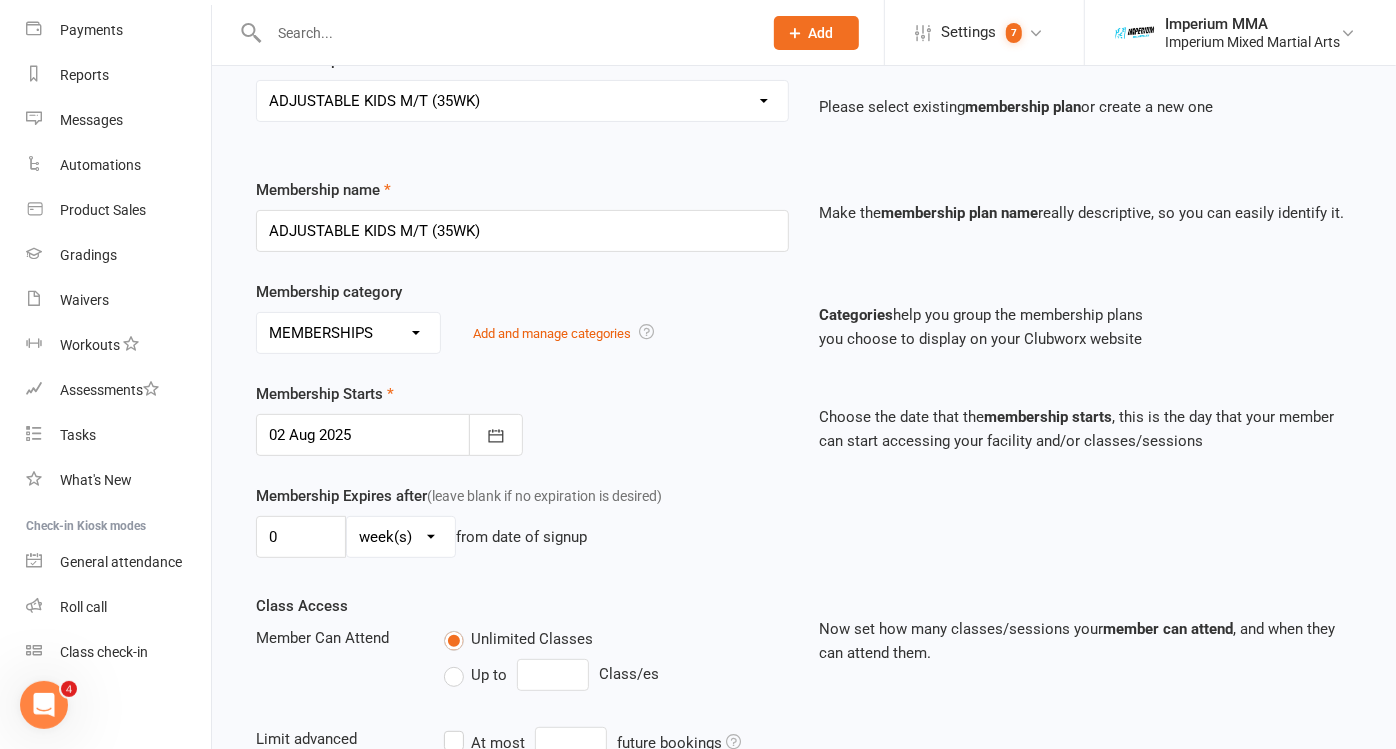scroll, scrollTop: 222, scrollLeft: 0, axis: vertical 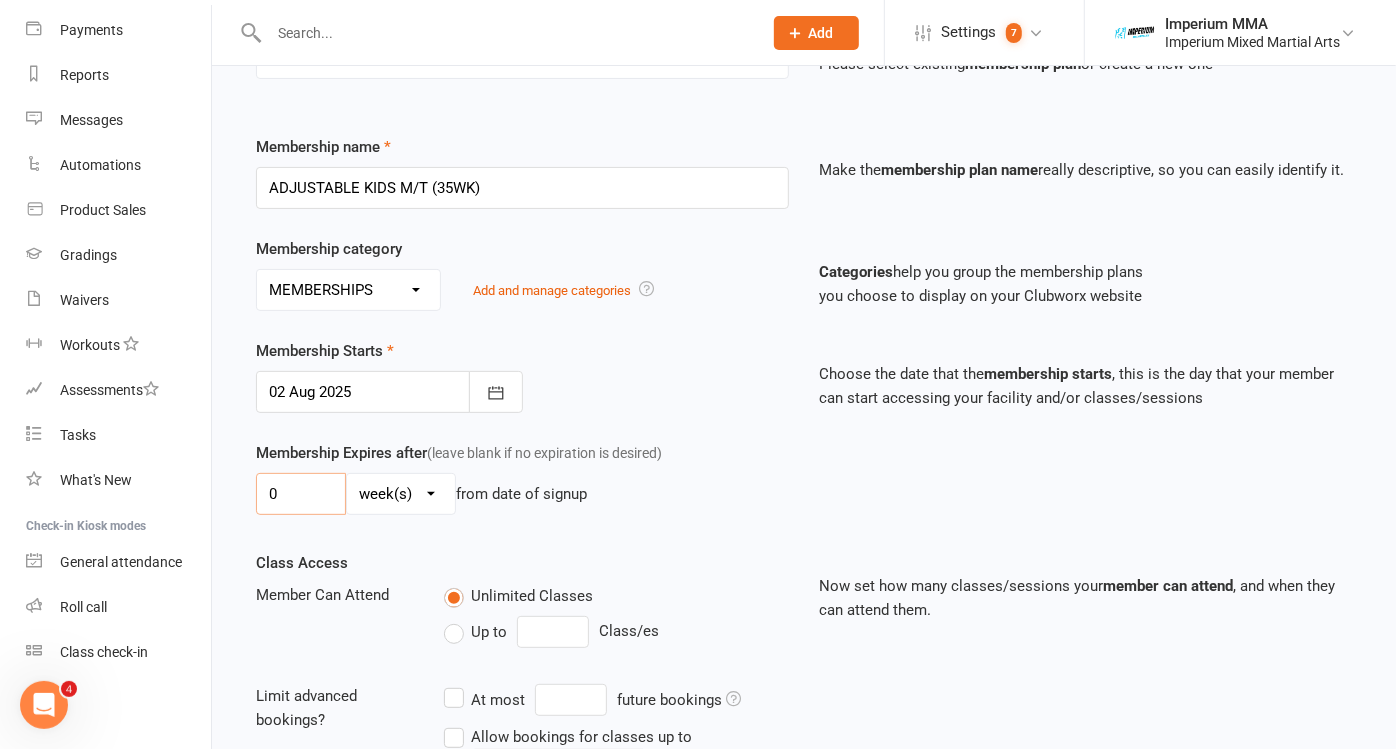 click on "0" at bounding box center (301, 494) 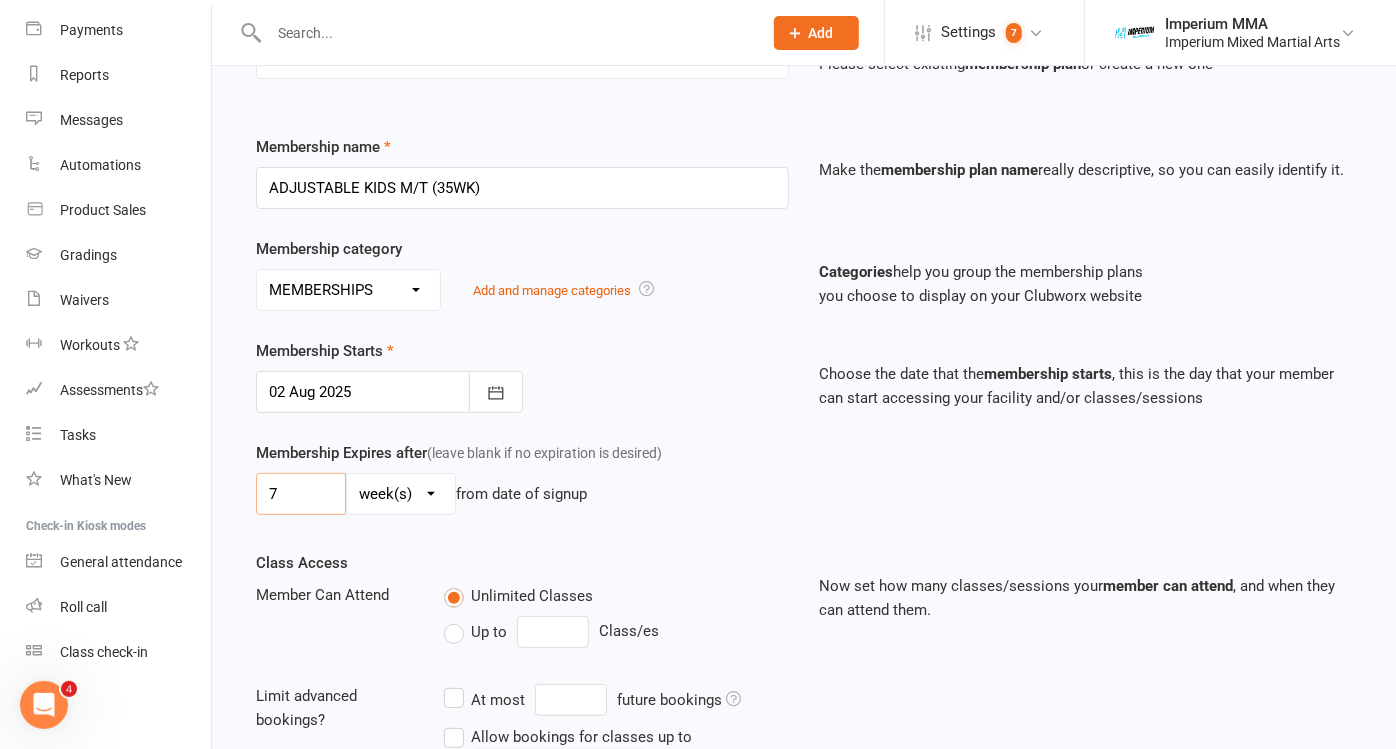 type on "7" 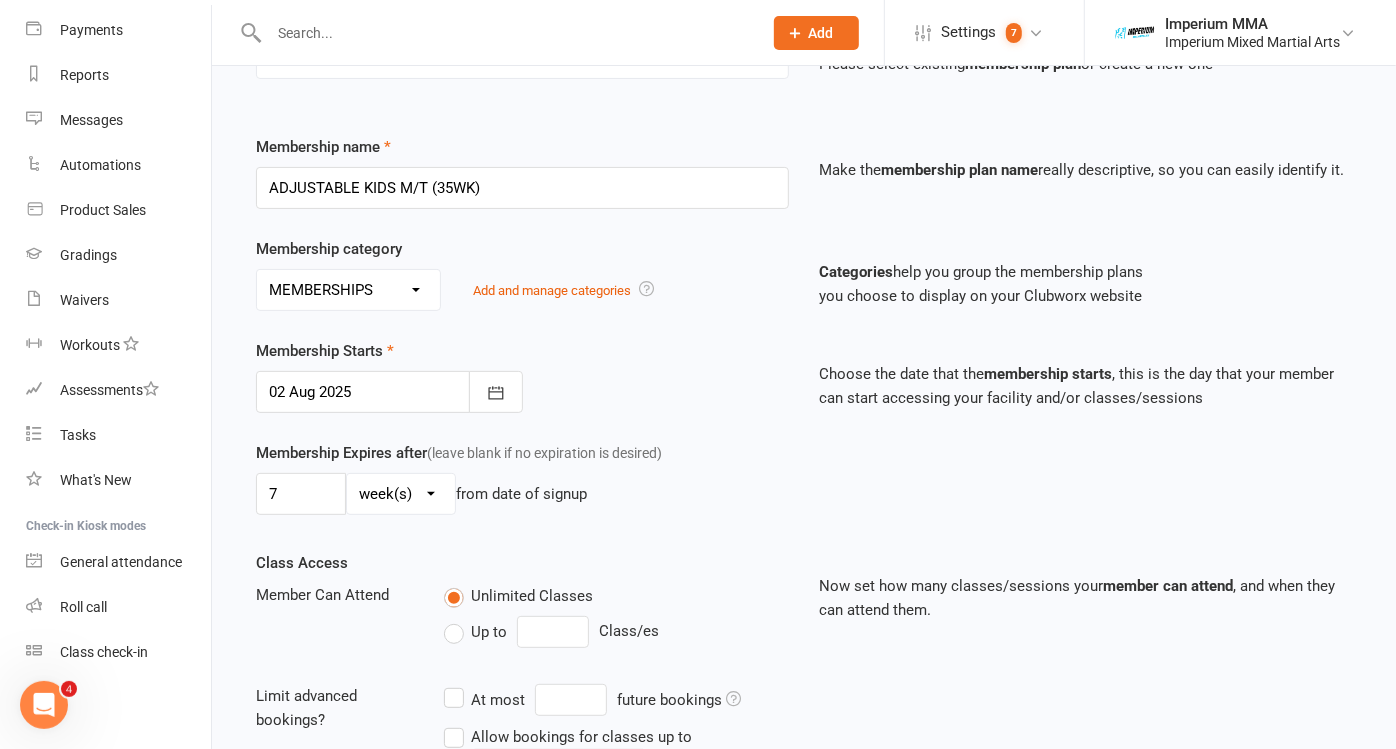 click on "Membership Expires after   (leave blank if no expiration is desired) 7 day(s) week(s) month(s) year(s)   from date of signup" at bounding box center (522, 482) 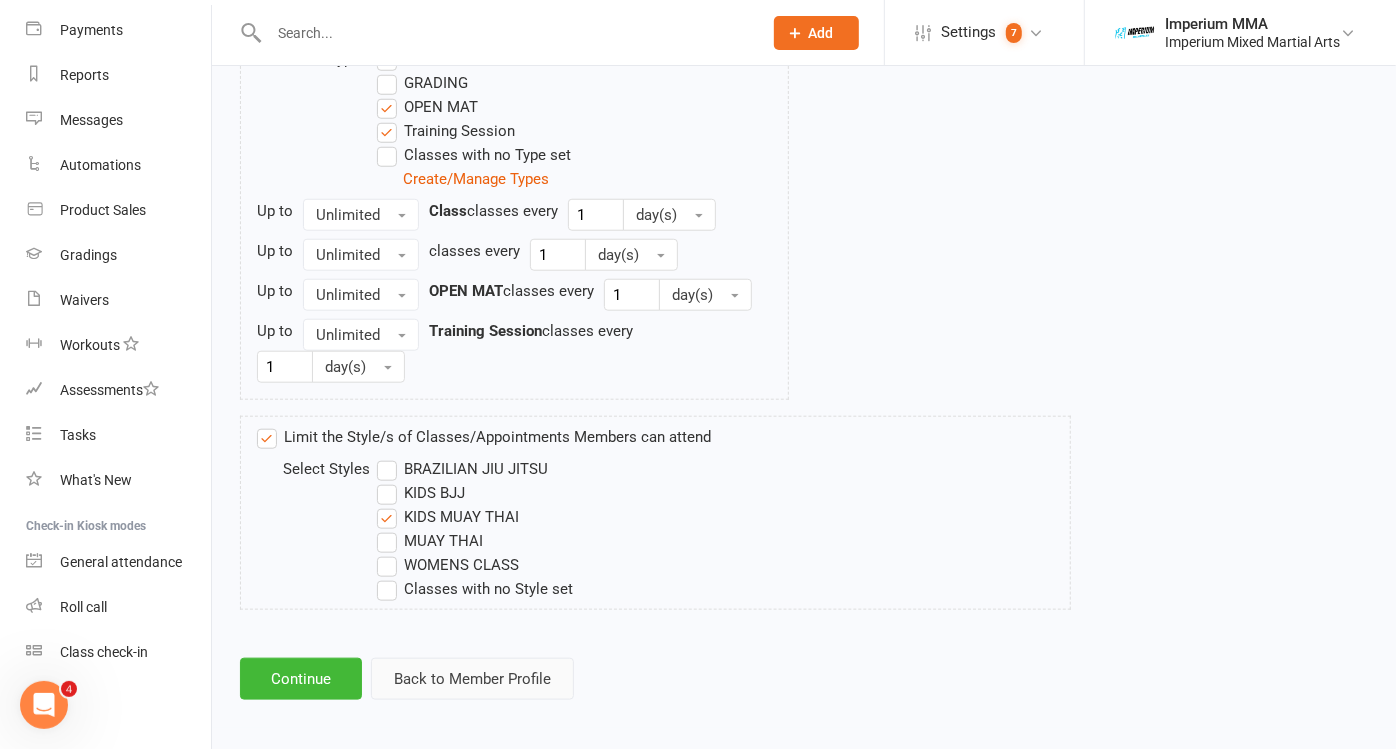 scroll, scrollTop: 1095, scrollLeft: 0, axis: vertical 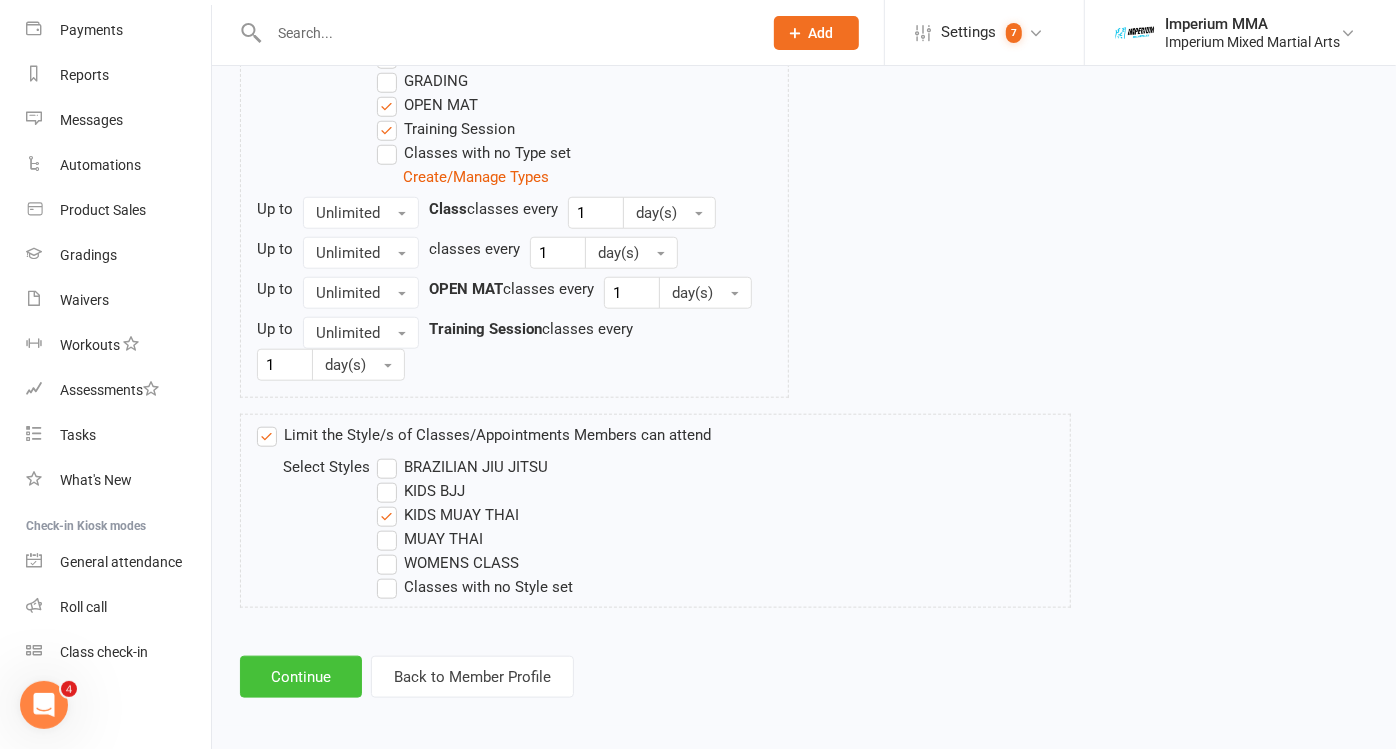click on "Continue" at bounding box center (301, 677) 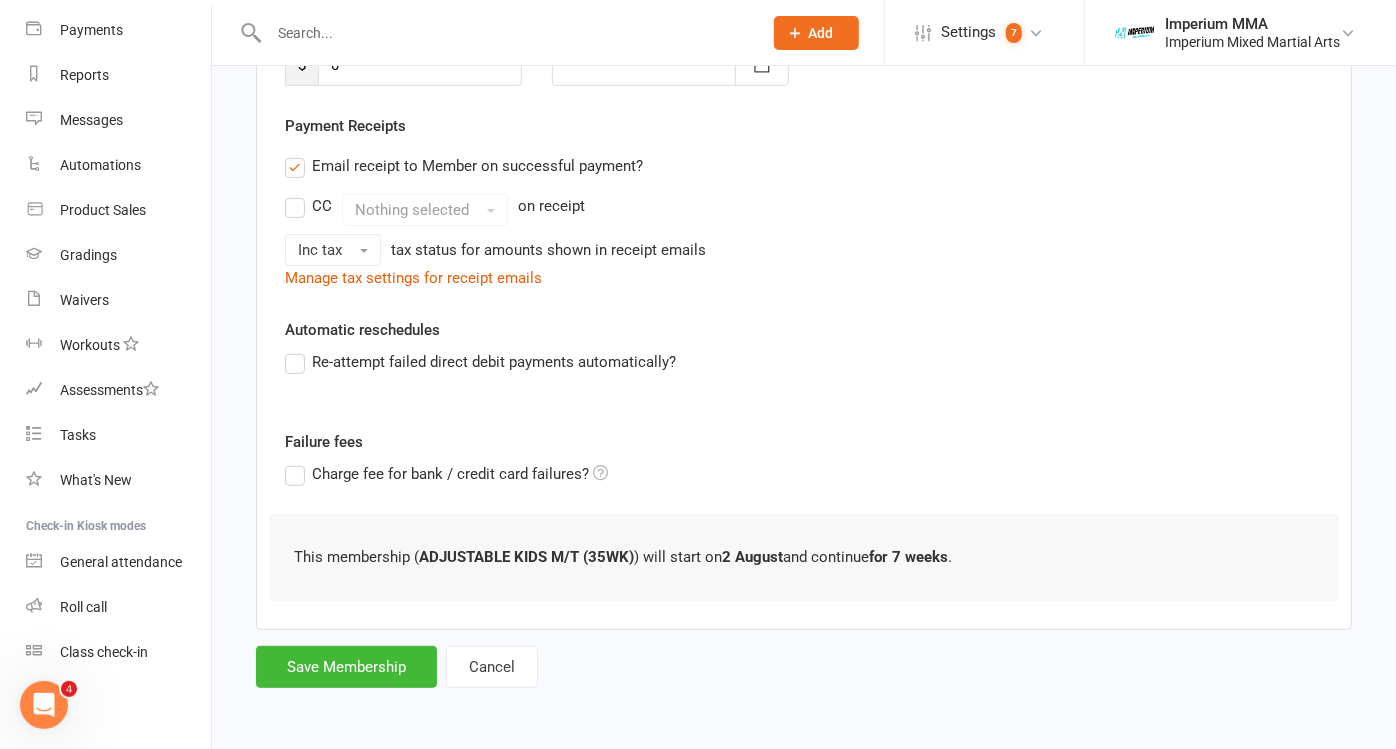 scroll, scrollTop: 0, scrollLeft: 0, axis: both 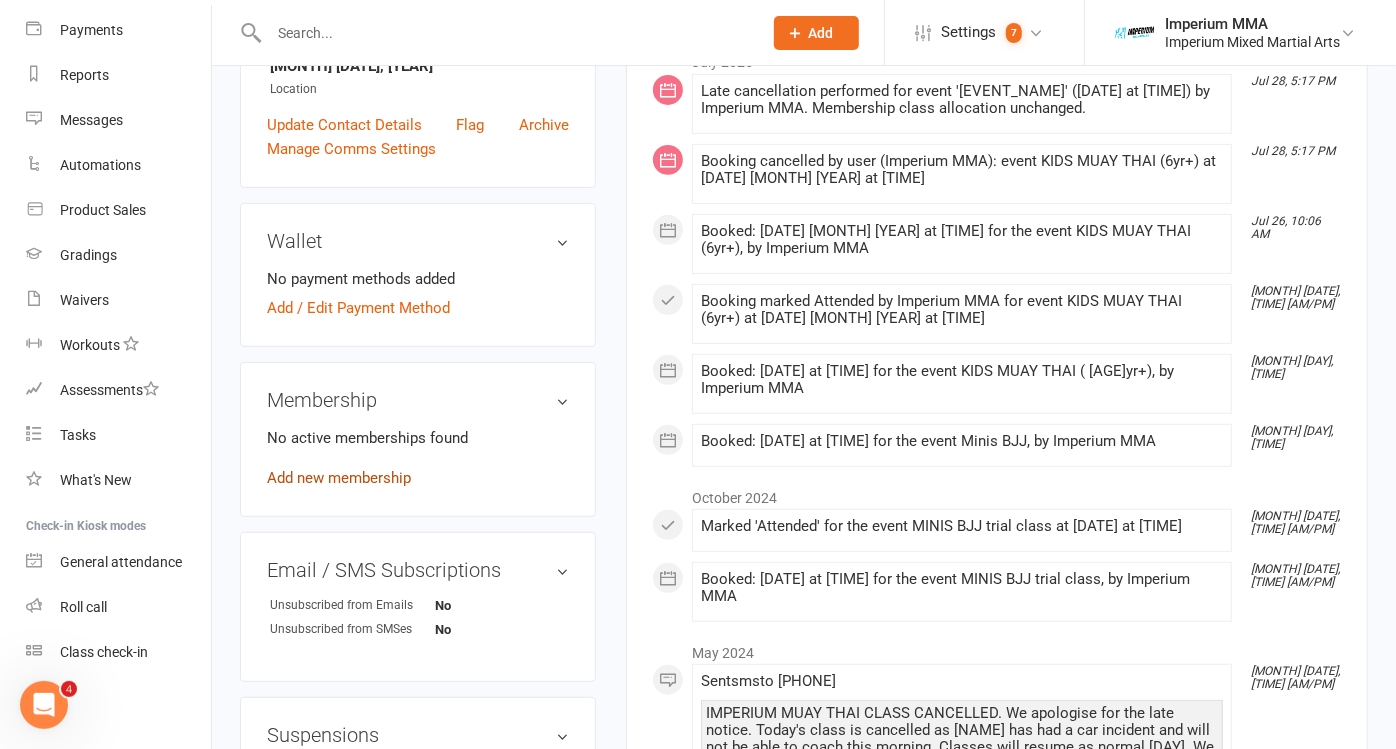 click on "Add new membership" at bounding box center (339, 478) 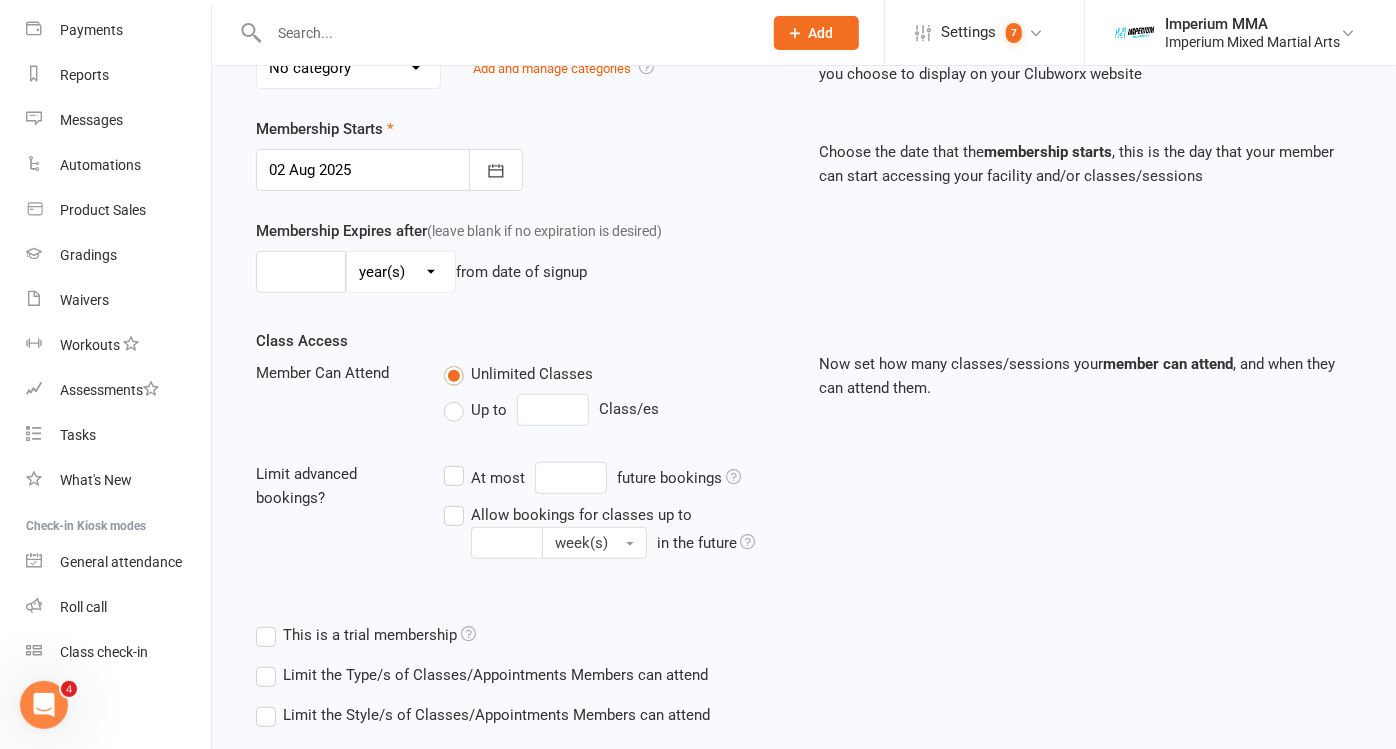 scroll, scrollTop: 0, scrollLeft: 0, axis: both 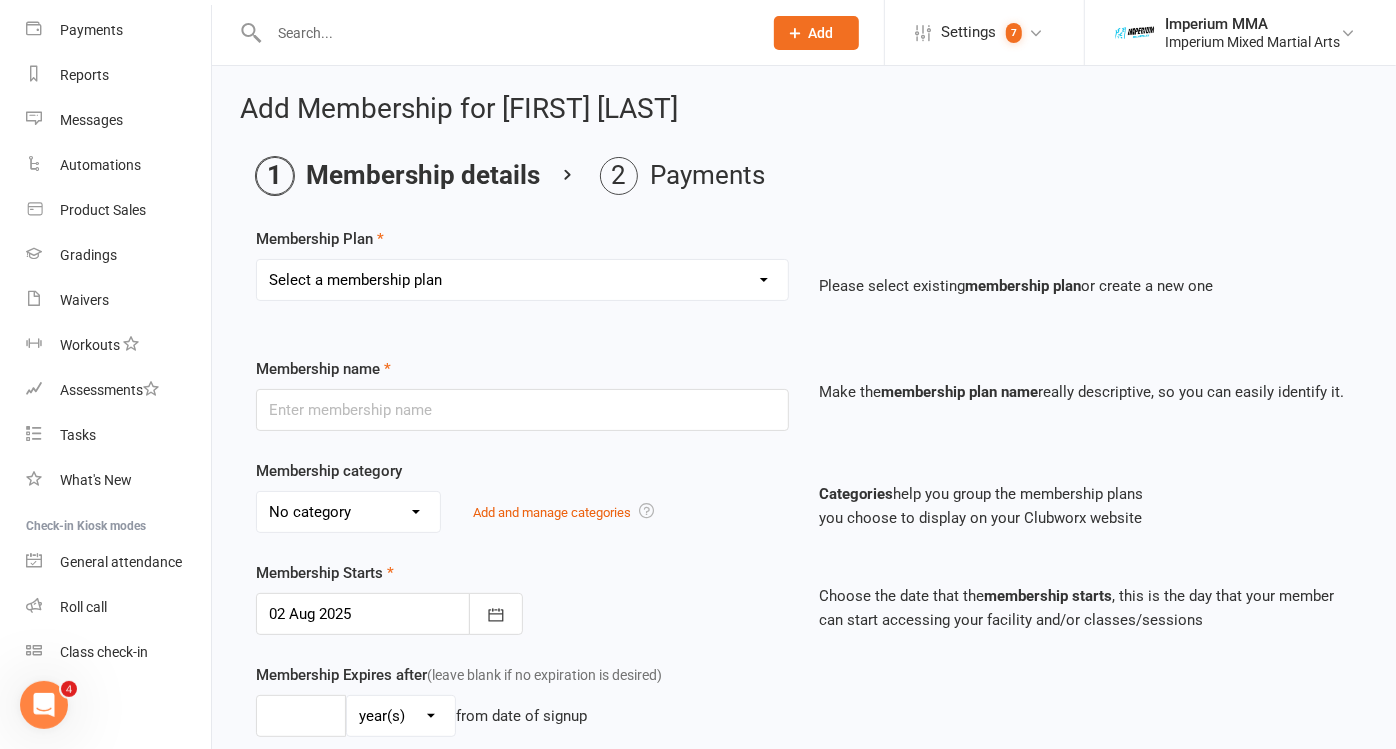 click on "Select a membership plan Create new Membership Plan ONE VISIT PASS KIDS 10 PACK - BJJ ONLY KIDS 10 PACK - MUAY THAI (BJJ INCLUDED) 10 CLASS PASS COMBO (ADULT) KIDS 2PW BJJ - 29(58) KIDS 3PW BJJ - 39(78) KIDS MUAY THAI - 35(70) KIDS ULTIMATE COMBO - 42(84) BJJ PROMO45 MUAY THAI PROMO45 UNLIMITED PROMO49 STUDENT ADJUSTABLE KIDS BJJ (29/39WK) ADJUSTABLE MUAY THAI (45WK) ADJUSTABLE BJJ (45WK) ADJUSTABLE KIDS M/T (35WK) BJJ-52 MUAY THAI - 52 UNLIMITED 55 FREE UNLIMITED FREE TRIAL KIDS MUAY THAI ADJUSTABLE UNLIMITED (49WK) UPRFRONT KIDS ULTIMATE COMBO" at bounding box center [522, 280] 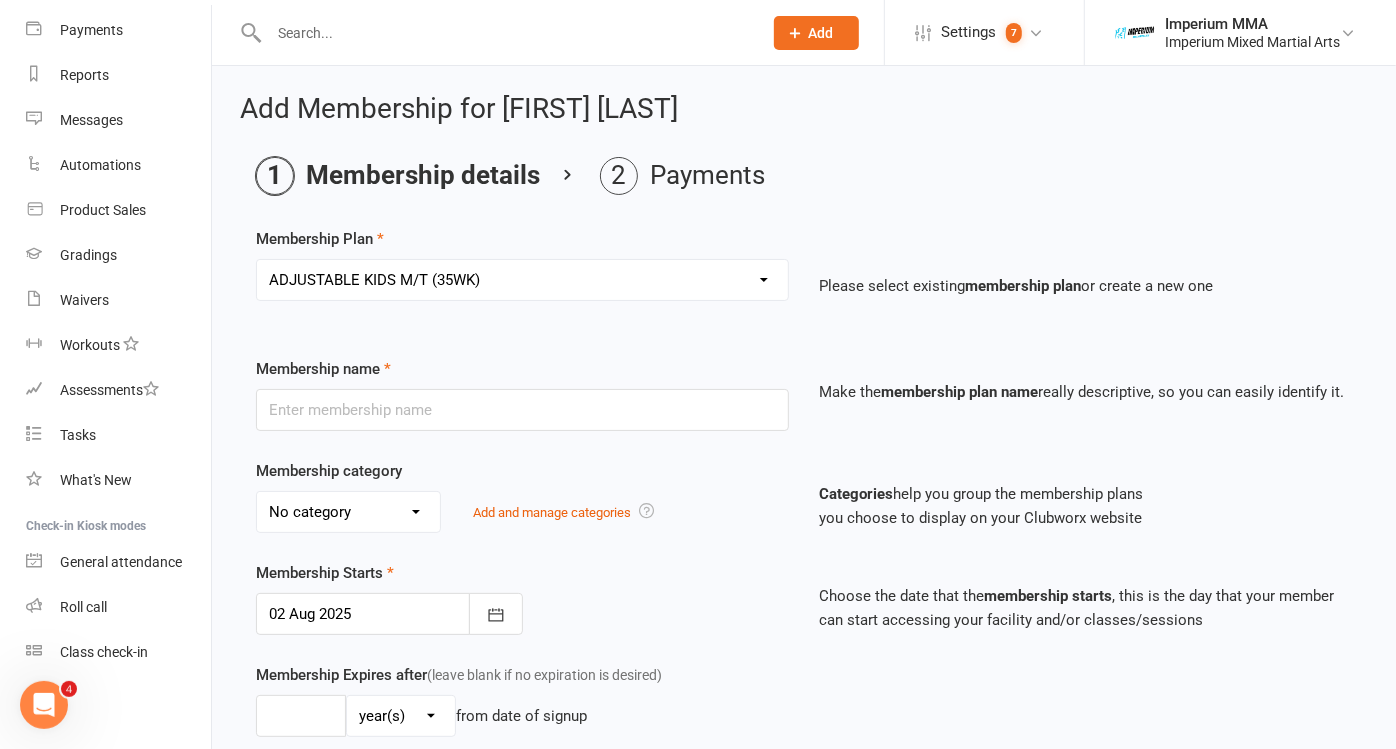 click on "Select a membership plan Create new Membership Plan ONE VISIT PASS KIDS 10 PACK - BJJ ONLY KIDS 10 PACK - MUAY THAI (BJJ INCLUDED) 10 CLASS PASS COMBO (ADULT) KIDS 2PW BJJ - 29(58) KIDS 3PW BJJ - 39(78) KIDS MUAY THAI - 35(70) KIDS ULTIMATE COMBO - 42(84) BJJ PROMO45 MUAY THAI PROMO45 UNLIMITED PROMO49 STUDENT ADJUSTABLE KIDS BJJ (29/39WK) ADJUSTABLE MUAY THAI (45WK) ADJUSTABLE BJJ (45WK) ADJUSTABLE KIDS M/T (35WK) BJJ-52 MUAY THAI - 52 UNLIMITED 55 FREE UNLIMITED FREE TRIAL KIDS MUAY THAI ADJUSTABLE UNLIMITED (49WK) UPRFRONT KIDS ULTIMATE COMBO" at bounding box center [522, 280] 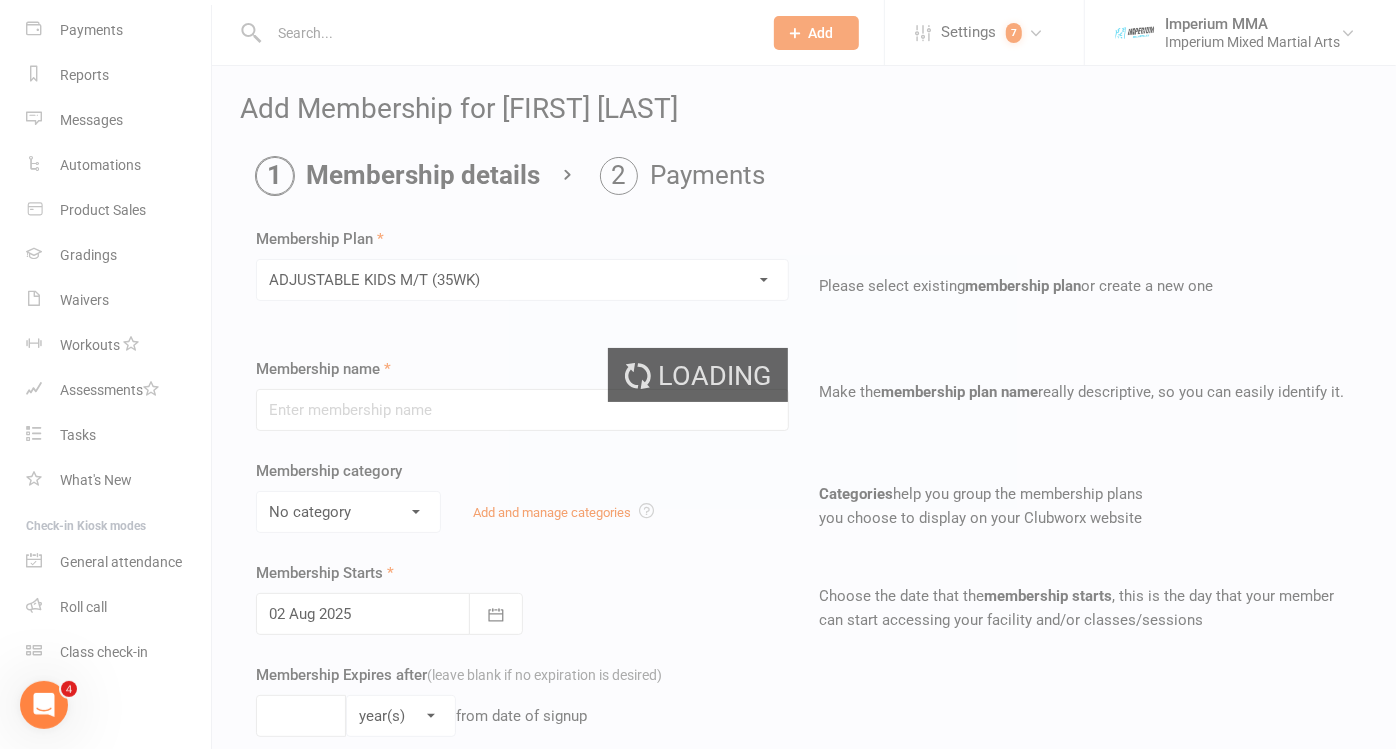 type on "ADJUSTABLE KIDS M/T (35WK)" 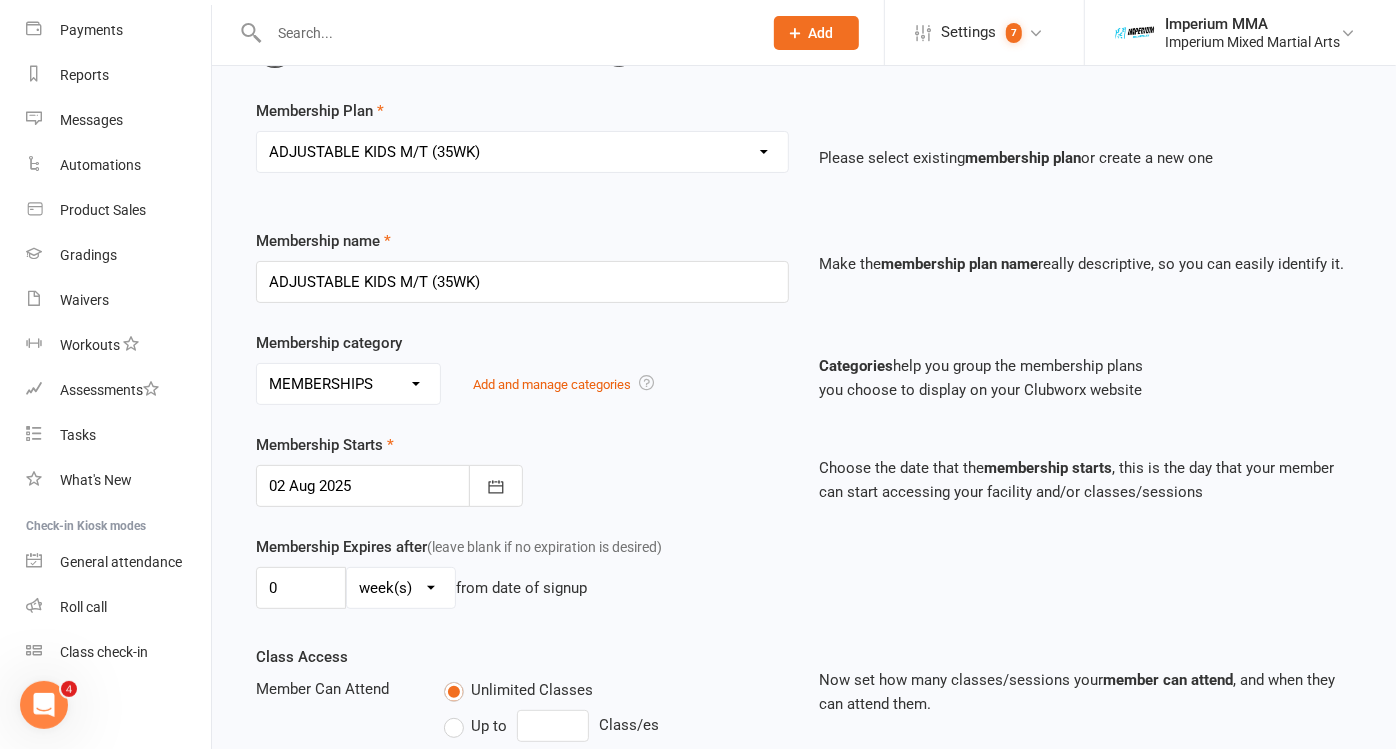 scroll, scrollTop: 222, scrollLeft: 0, axis: vertical 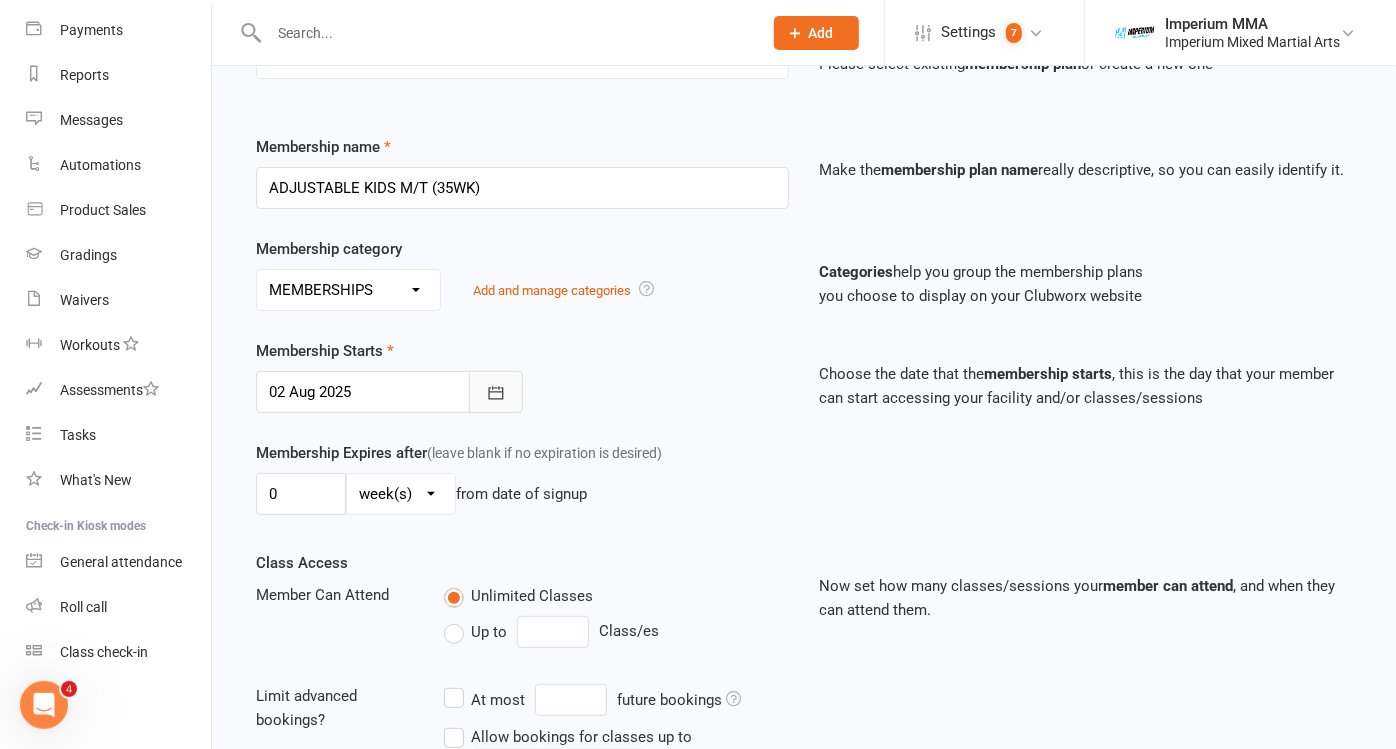 click 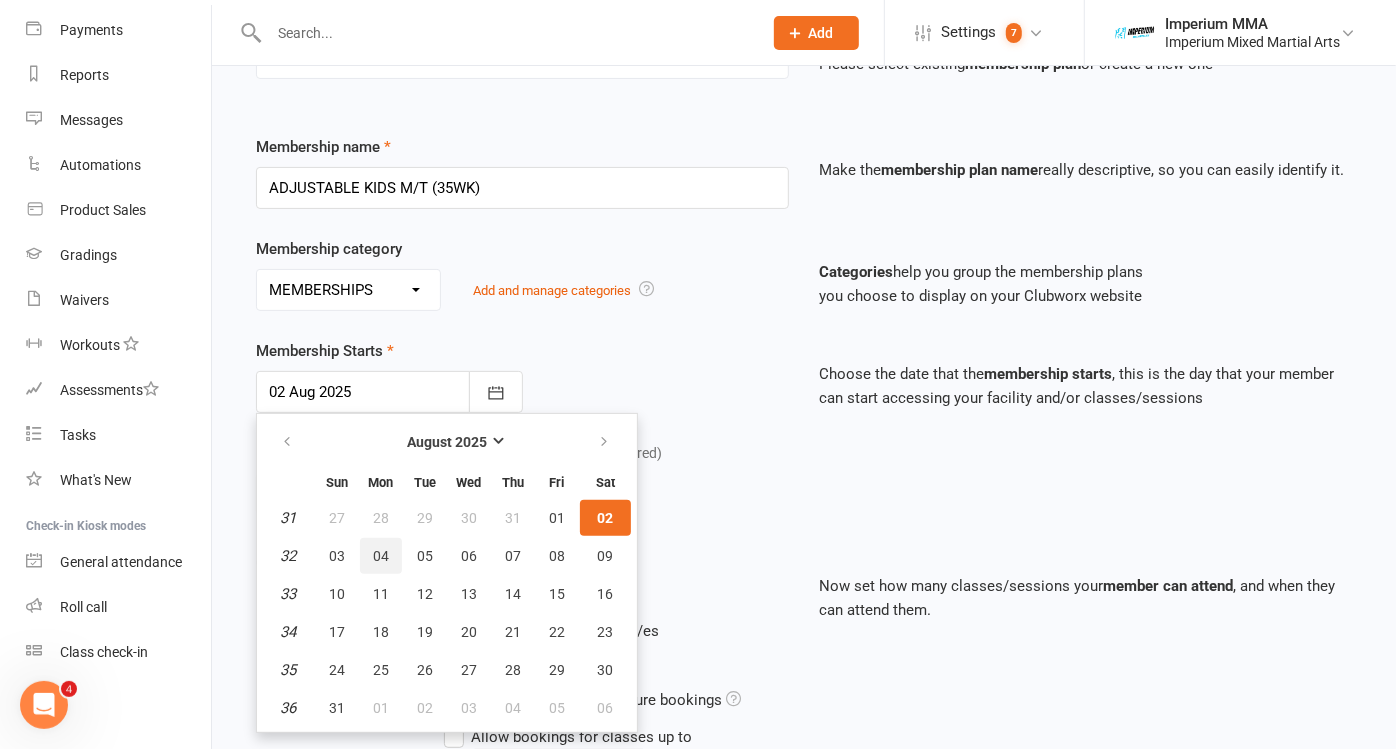 click on "04" at bounding box center (381, 556) 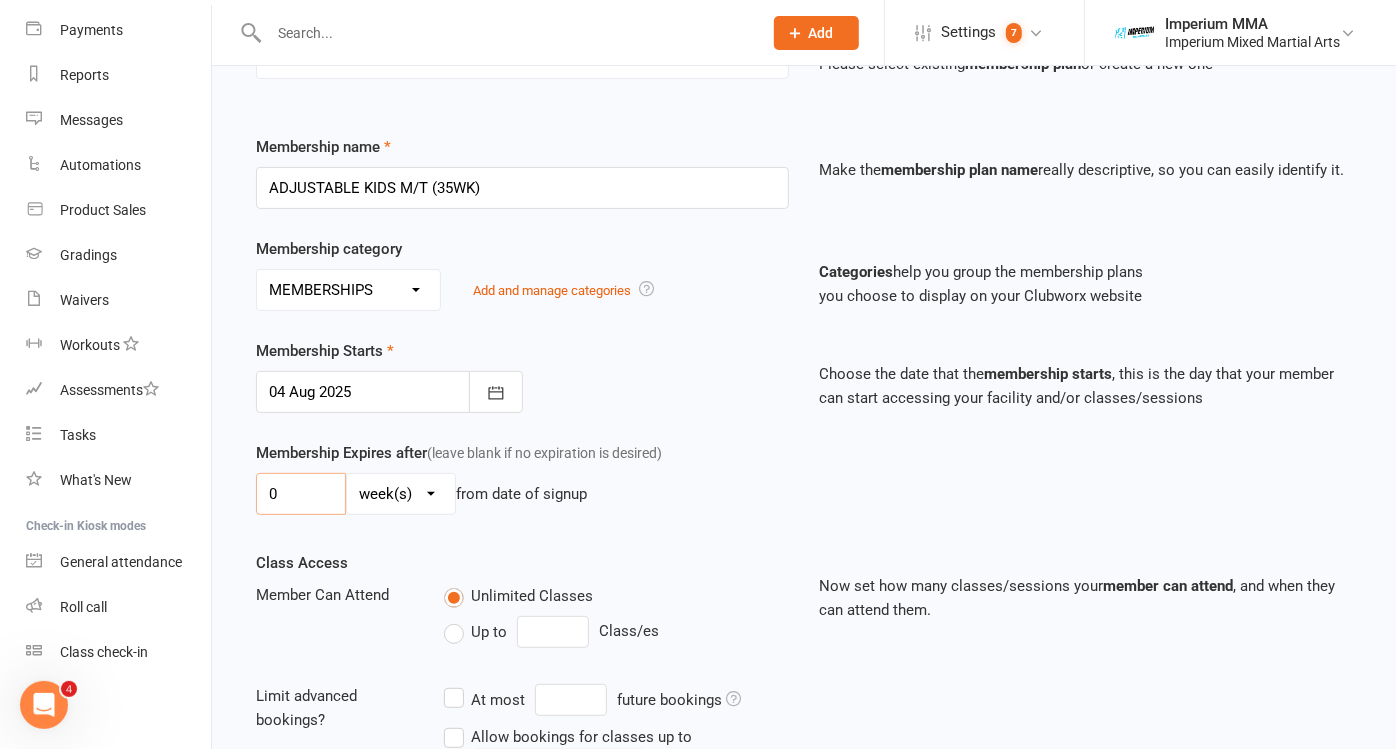 click on "0" at bounding box center (301, 494) 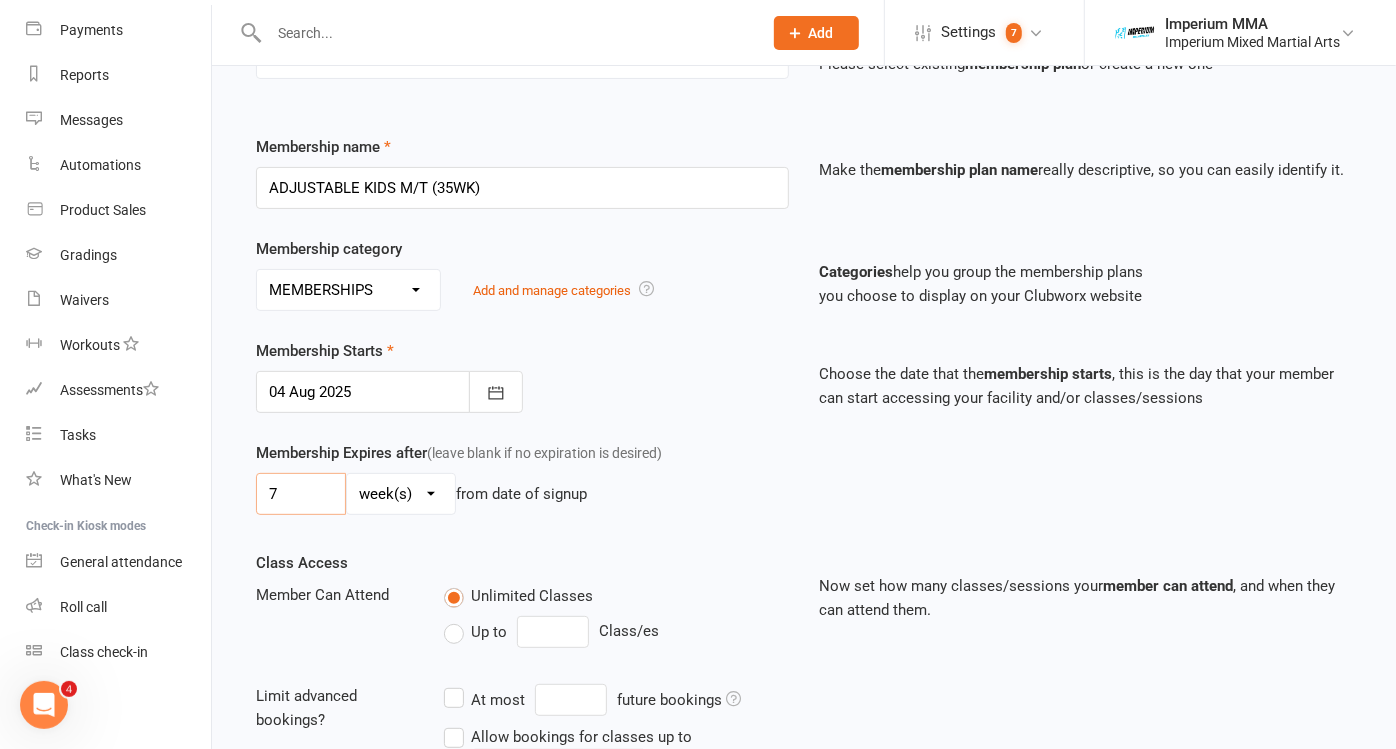 type on "7" 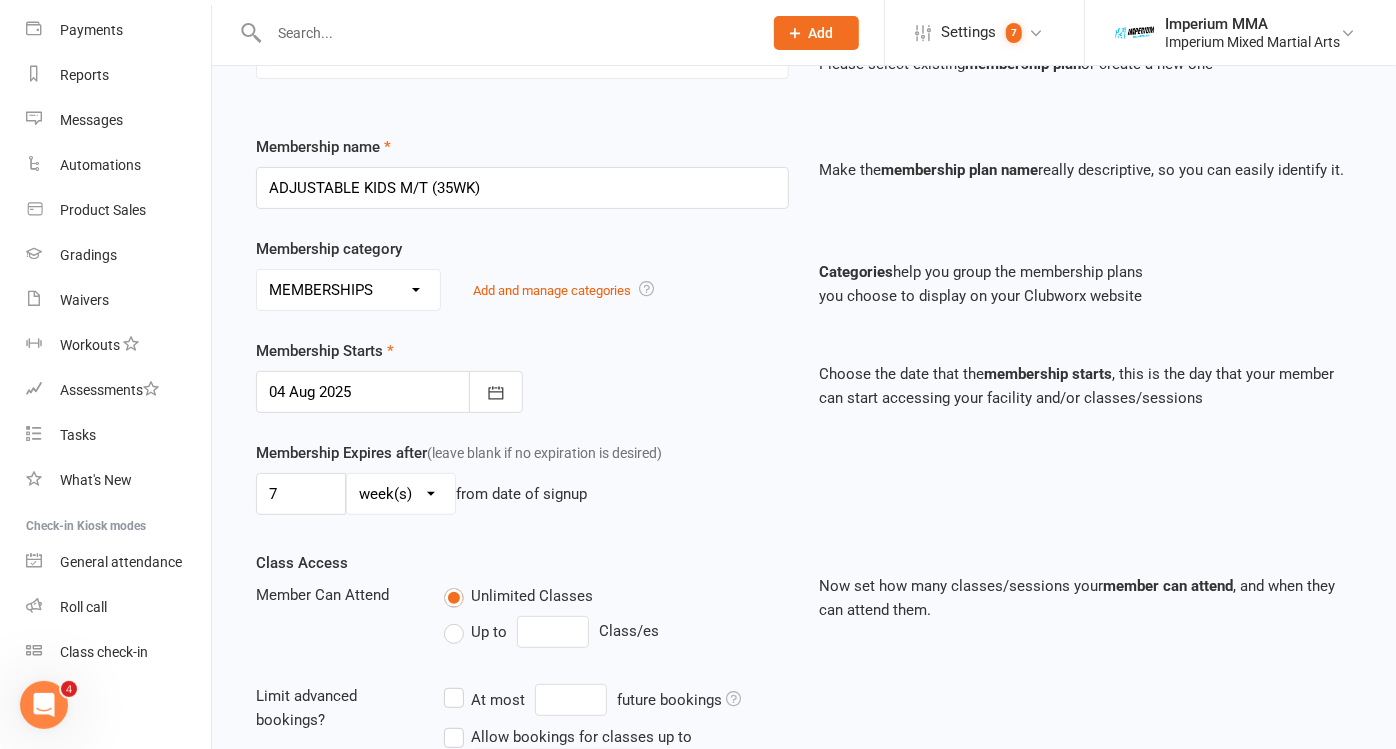 click on "7 day(s) week(s) month(s) year(s)   from date of signup" at bounding box center [522, 494] 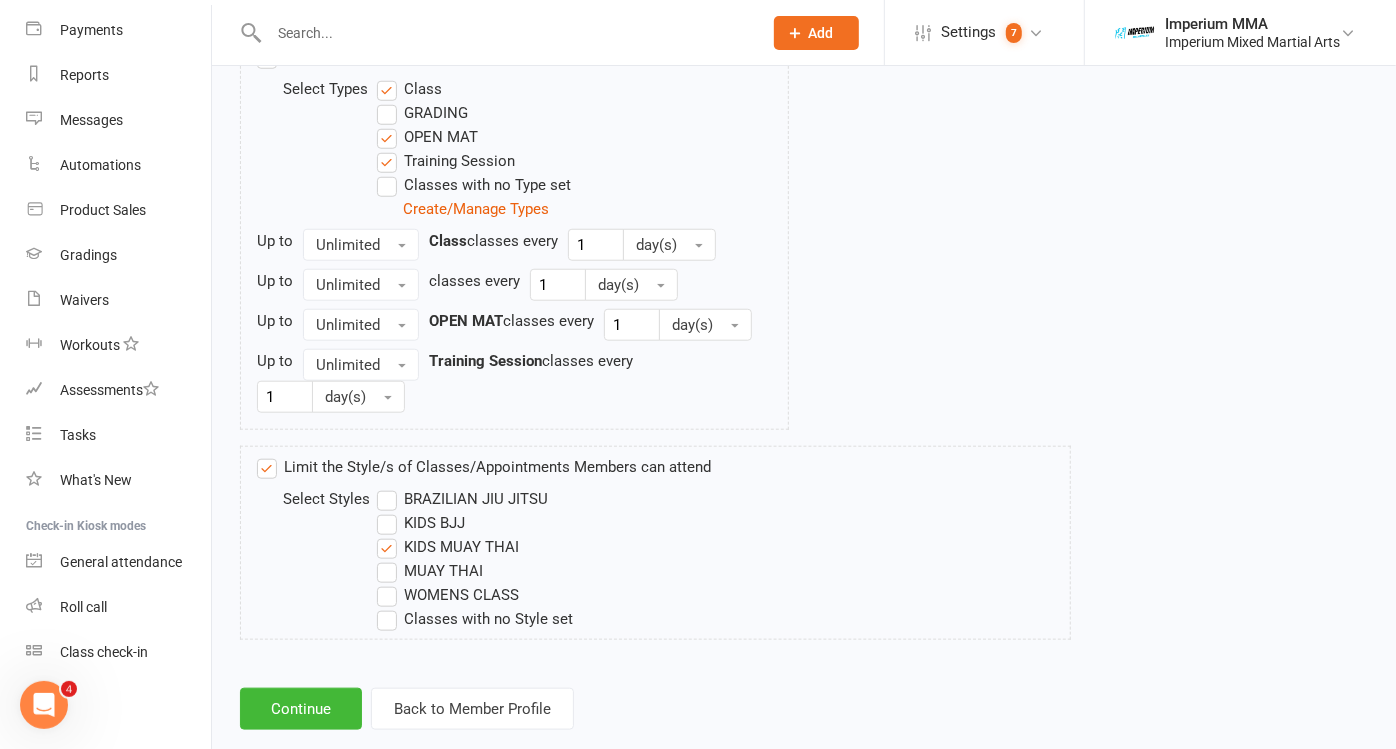scroll, scrollTop: 1095, scrollLeft: 0, axis: vertical 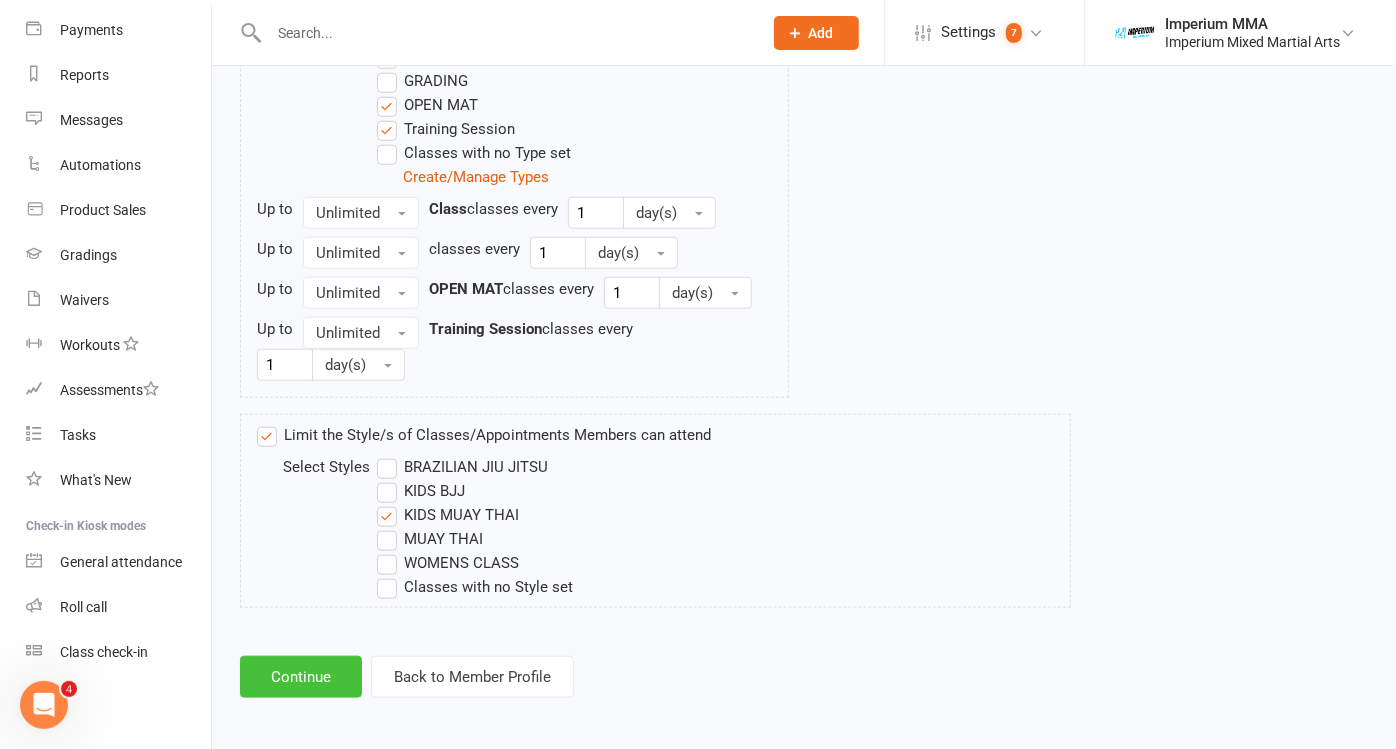 click on "Continue" at bounding box center [301, 677] 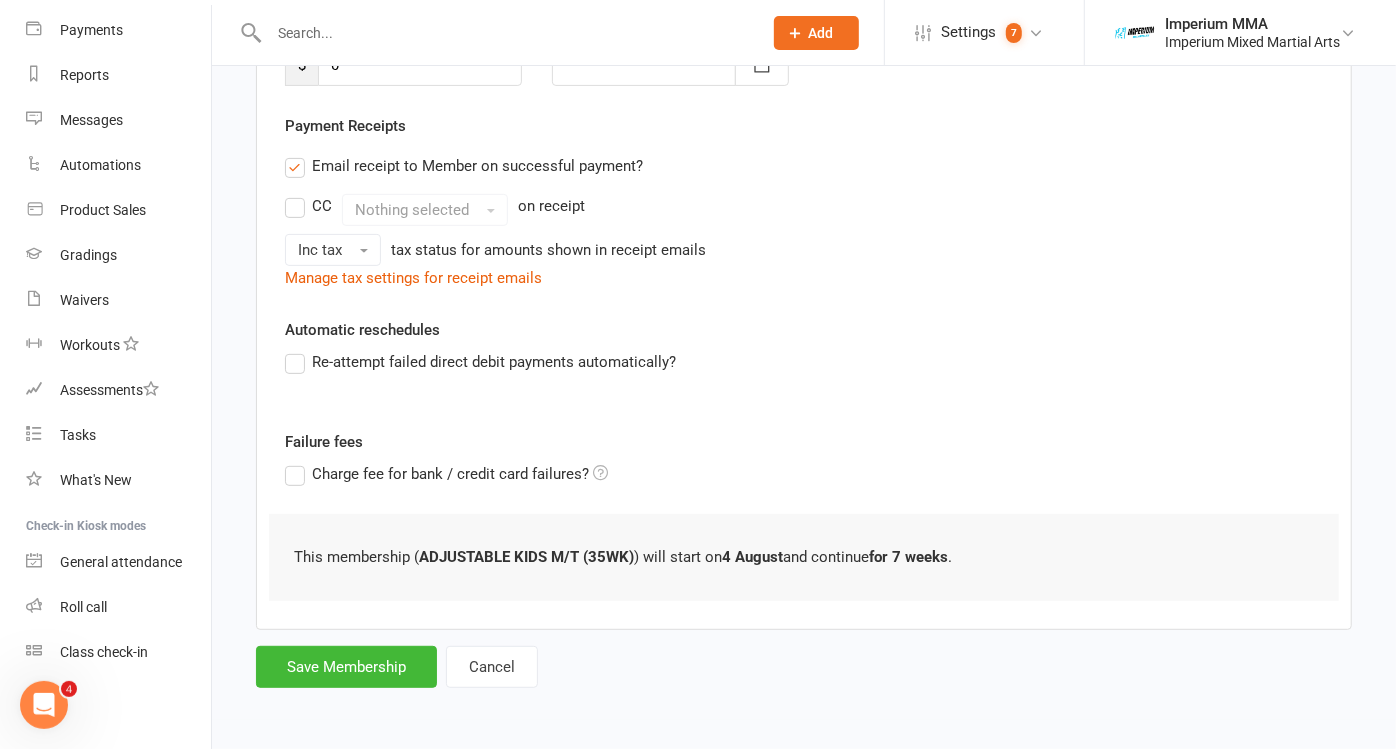 scroll, scrollTop: 0, scrollLeft: 0, axis: both 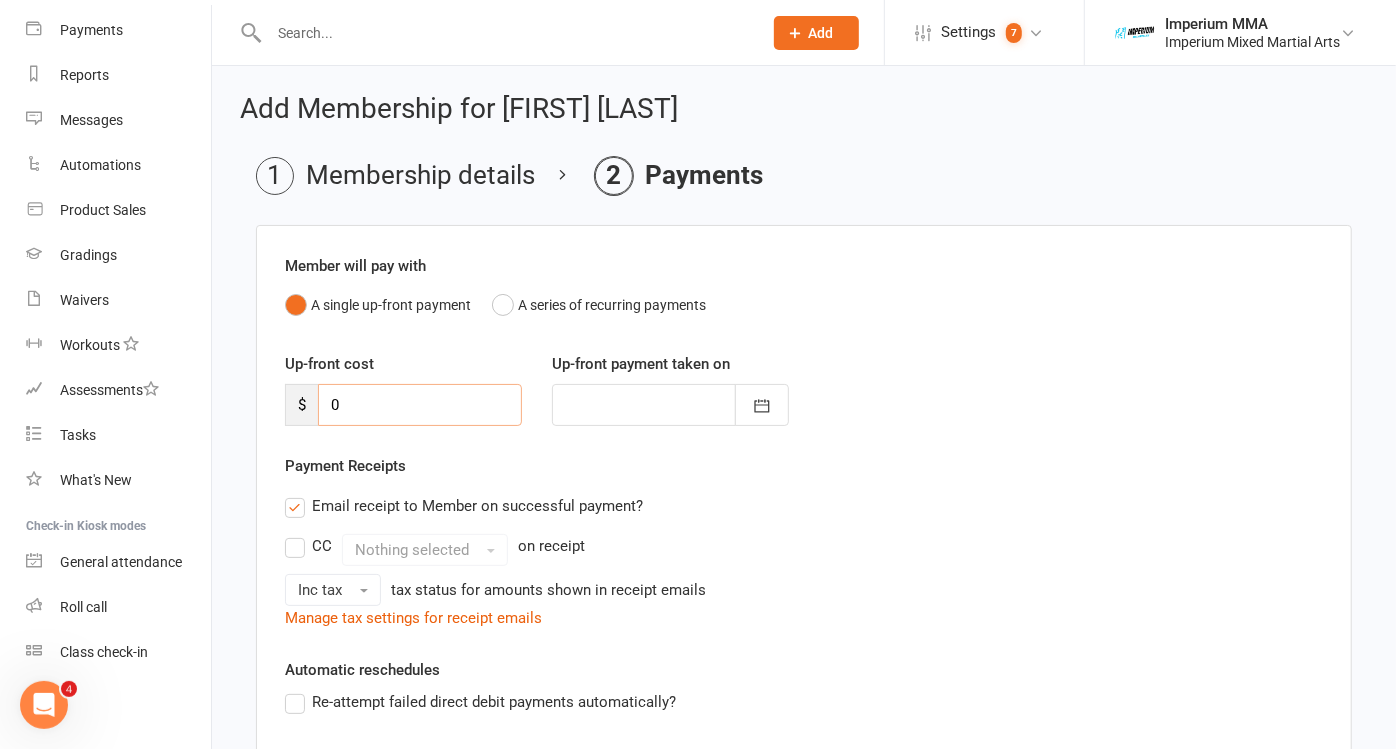 click on "0" at bounding box center [420, 405] 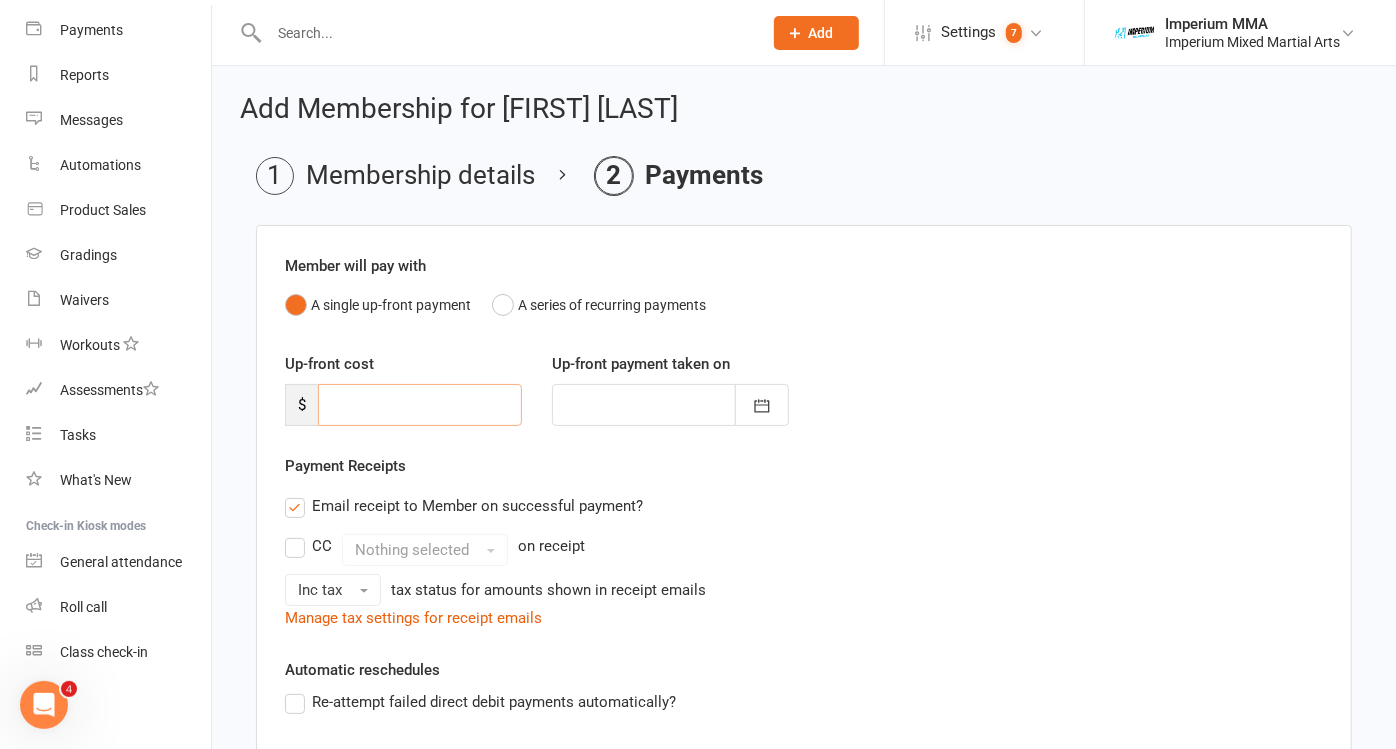 type on "9" 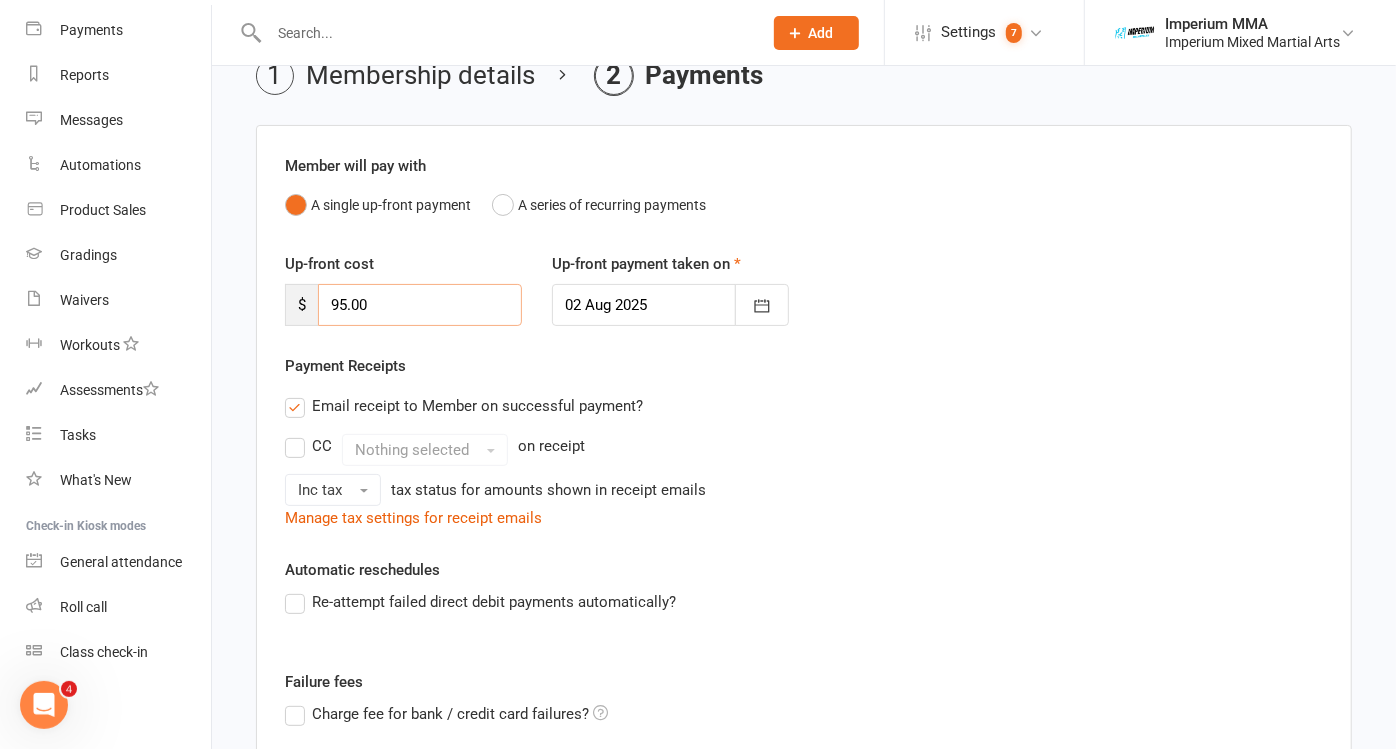 scroll, scrollTop: 222, scrollLeft: 0, axis: vertical 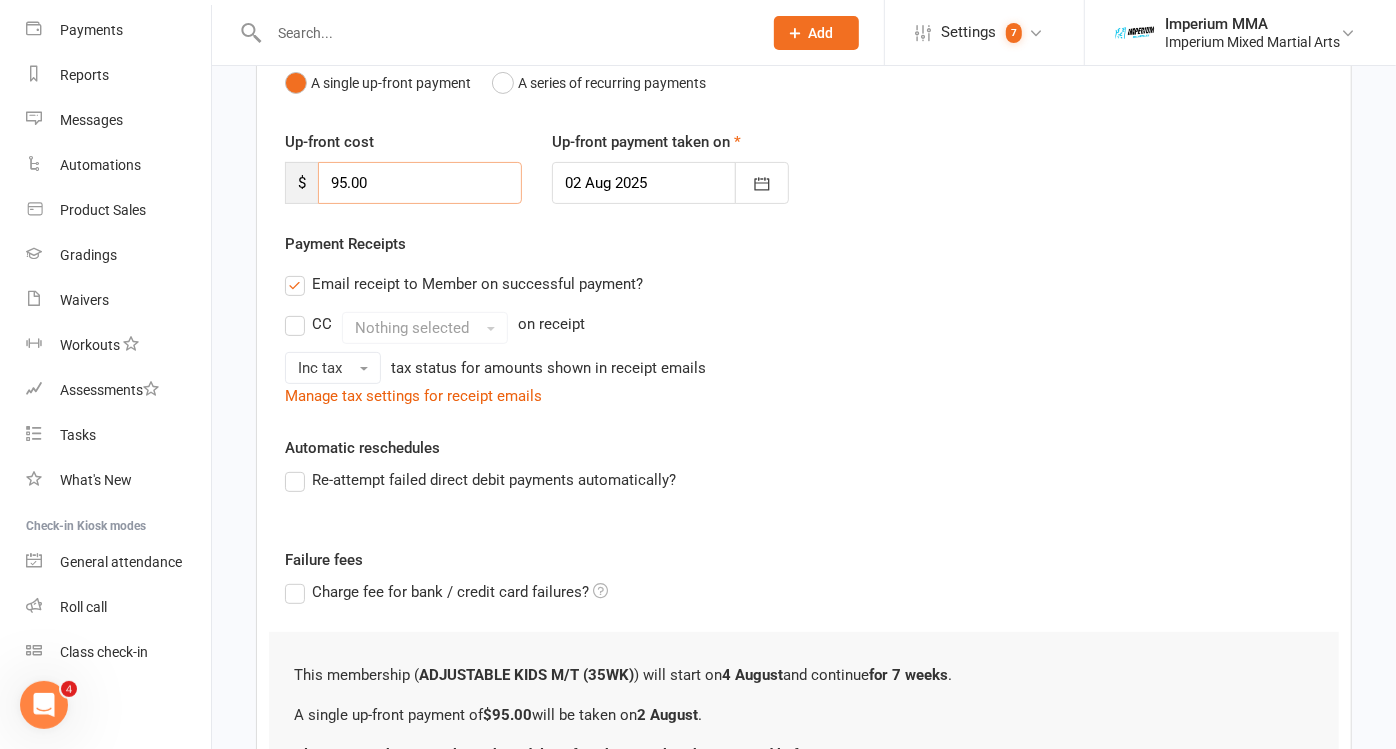 type on "95.00" 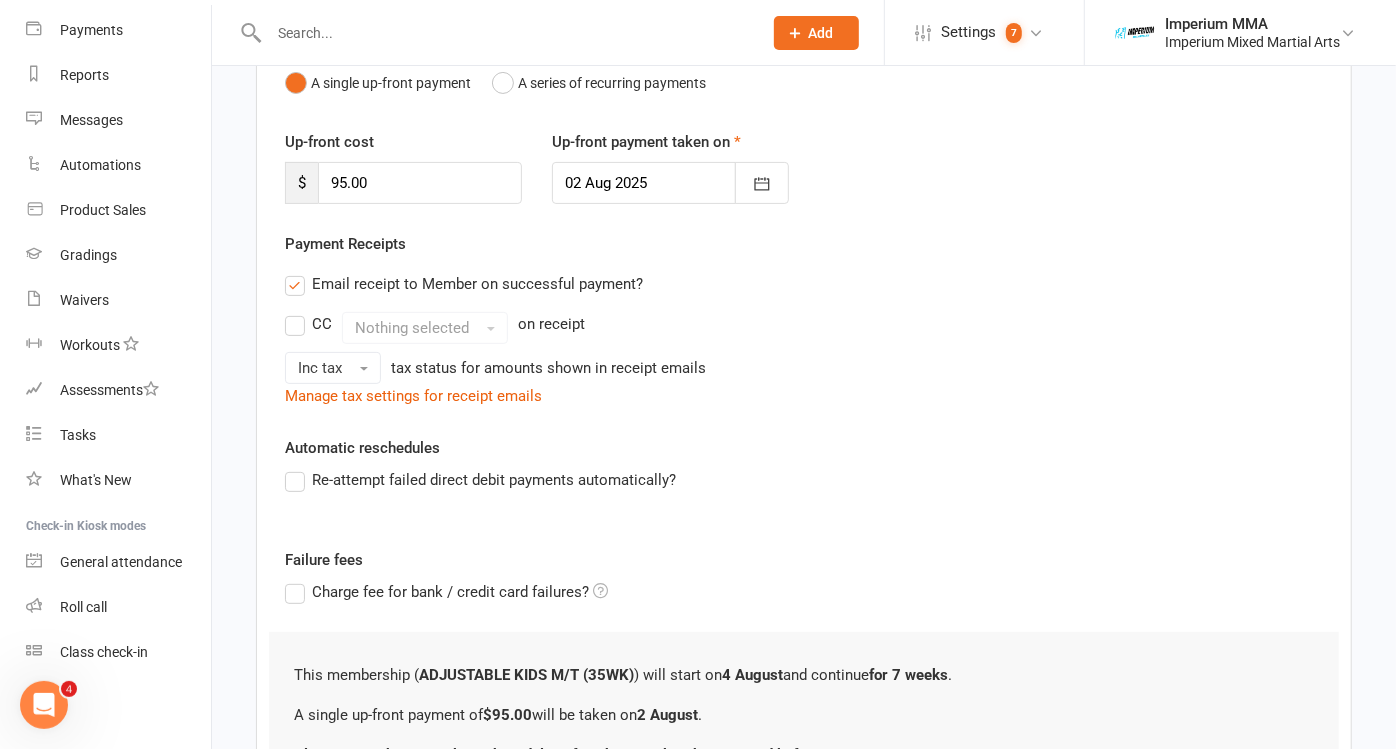 click on "Email receipt to Member on successful payment?" at bounding box center (464, 284) 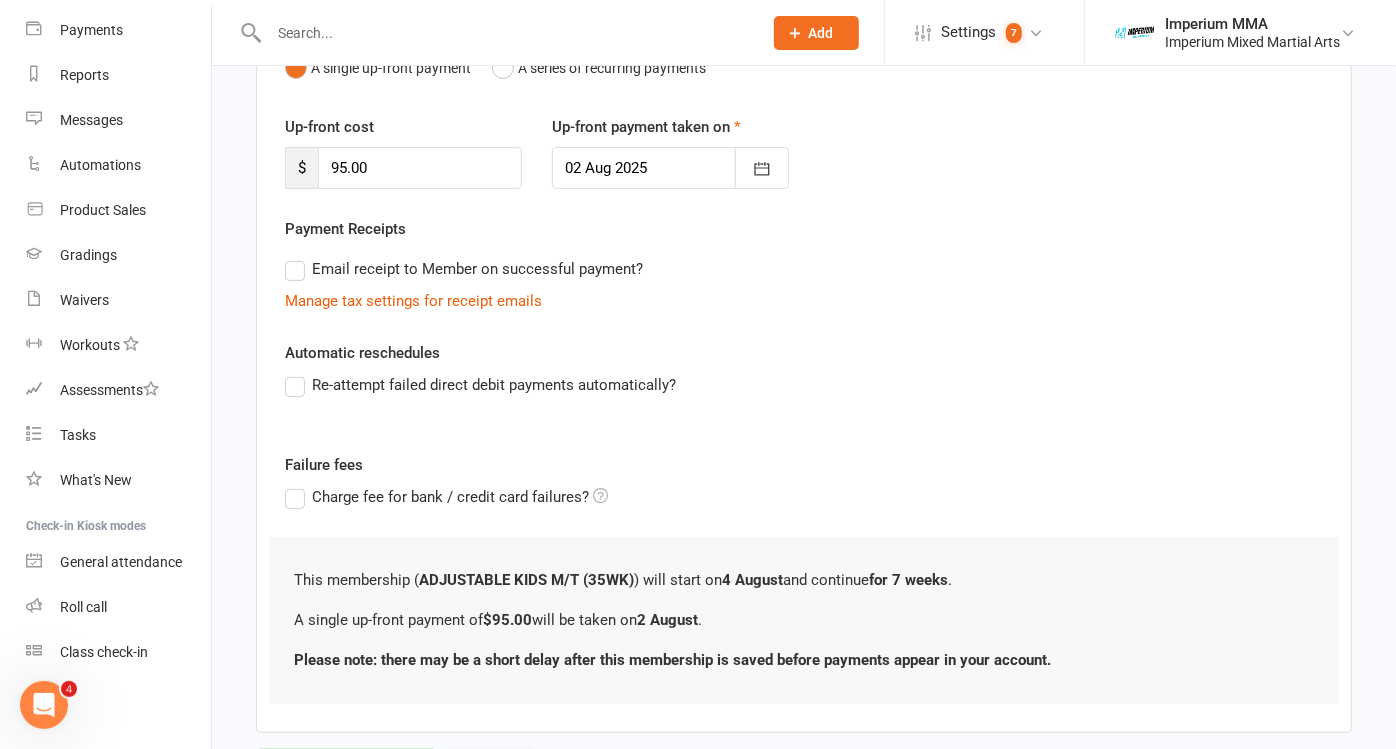 scroll, scrollTop: 337, scrollLeft: 0, axis: vertical 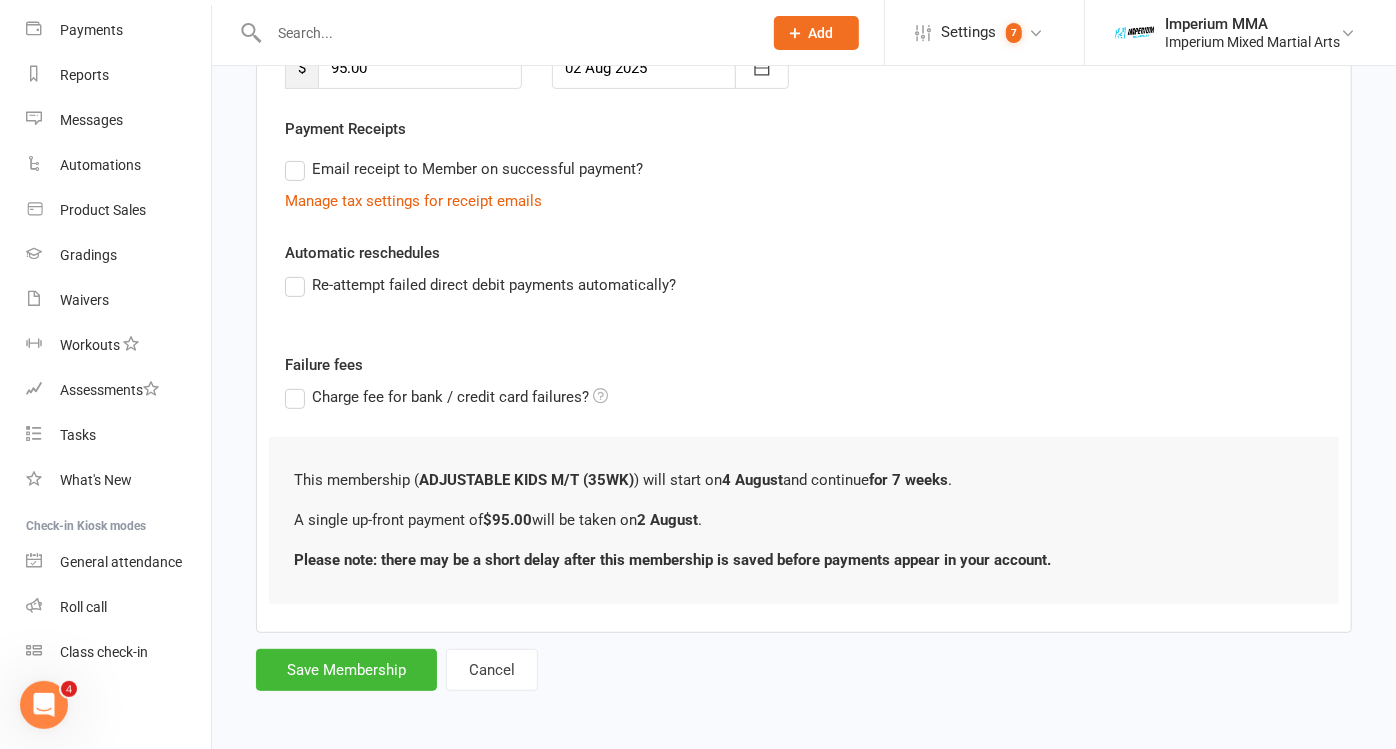 click on "Add Membership for Russell Sanderson Membership details Payments Member will pay with A single up-front payment A series of recurring payments Up-front cost  $ 95.00 Up-front payment taken on 02 Aug 2025
August 2025
Sun Mon Tue Wed Thu Fri Sat
31
27
28
29
30
31
01
02
32
03
04
05
06
07
08
09
33
10
11
12
13
14
15
16
34
17
18
19
20
21
22
23
35" at bounding box center [804, 226] 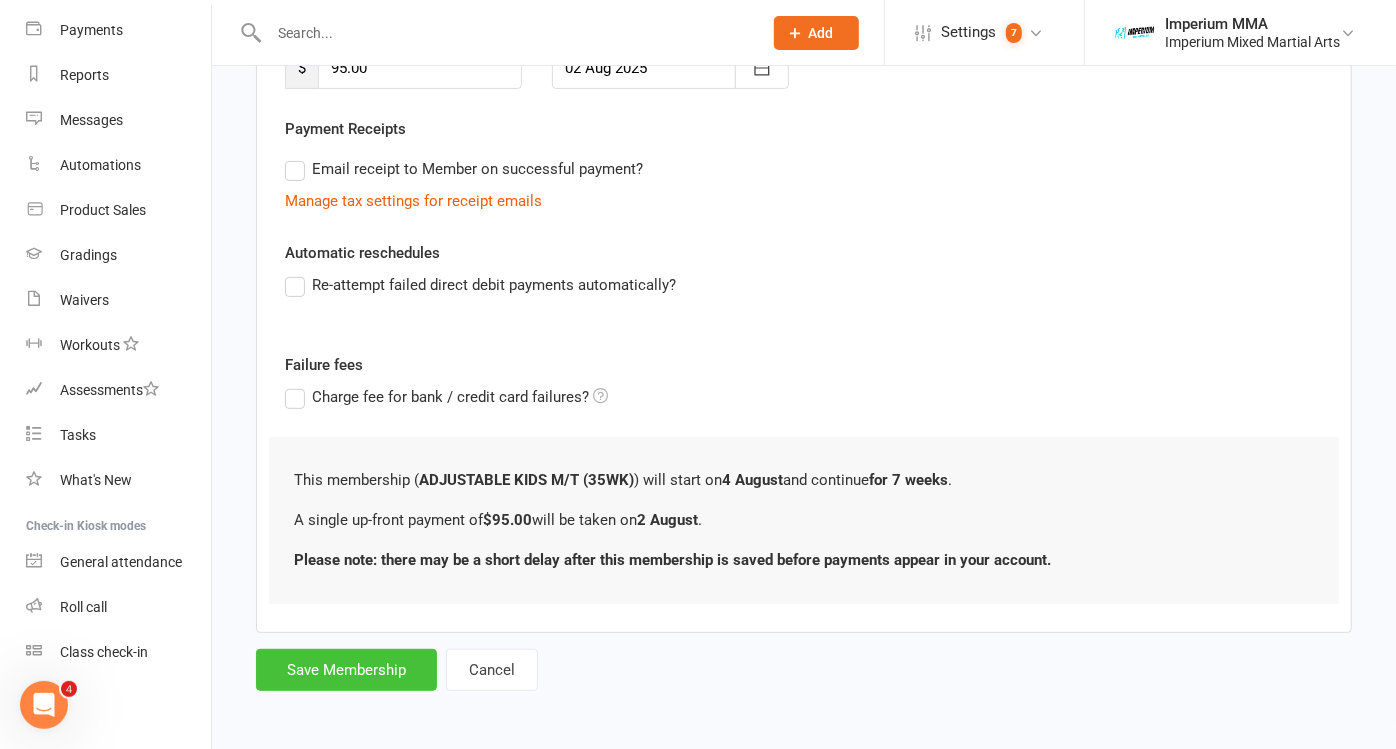 click on "Save Membership" at bounding box center [346, 670] 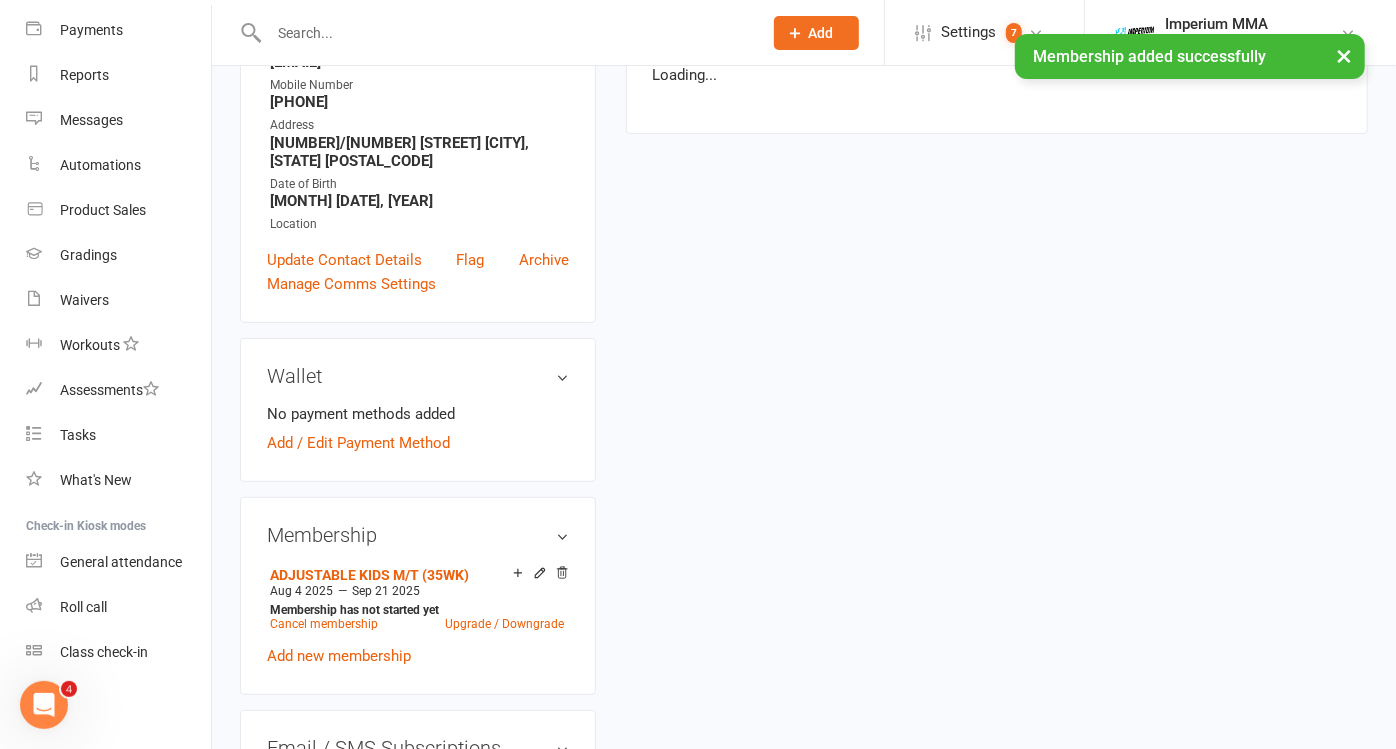 scroll, scrollTop: 0, scrollLeft: 0, axis: both 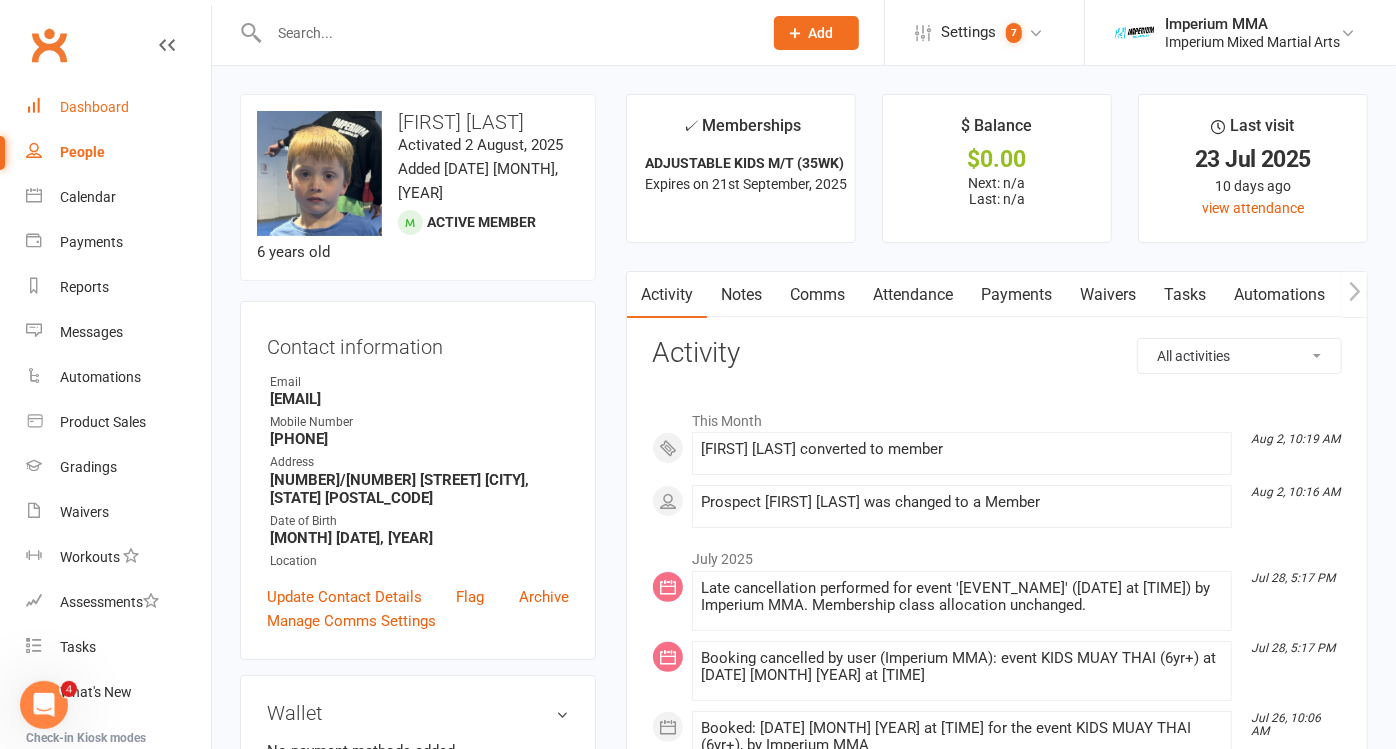 drag, startPoint x: 80, startPoint y: 103, endPoint x: 456, endPoint y: 108, distance: 376.03323 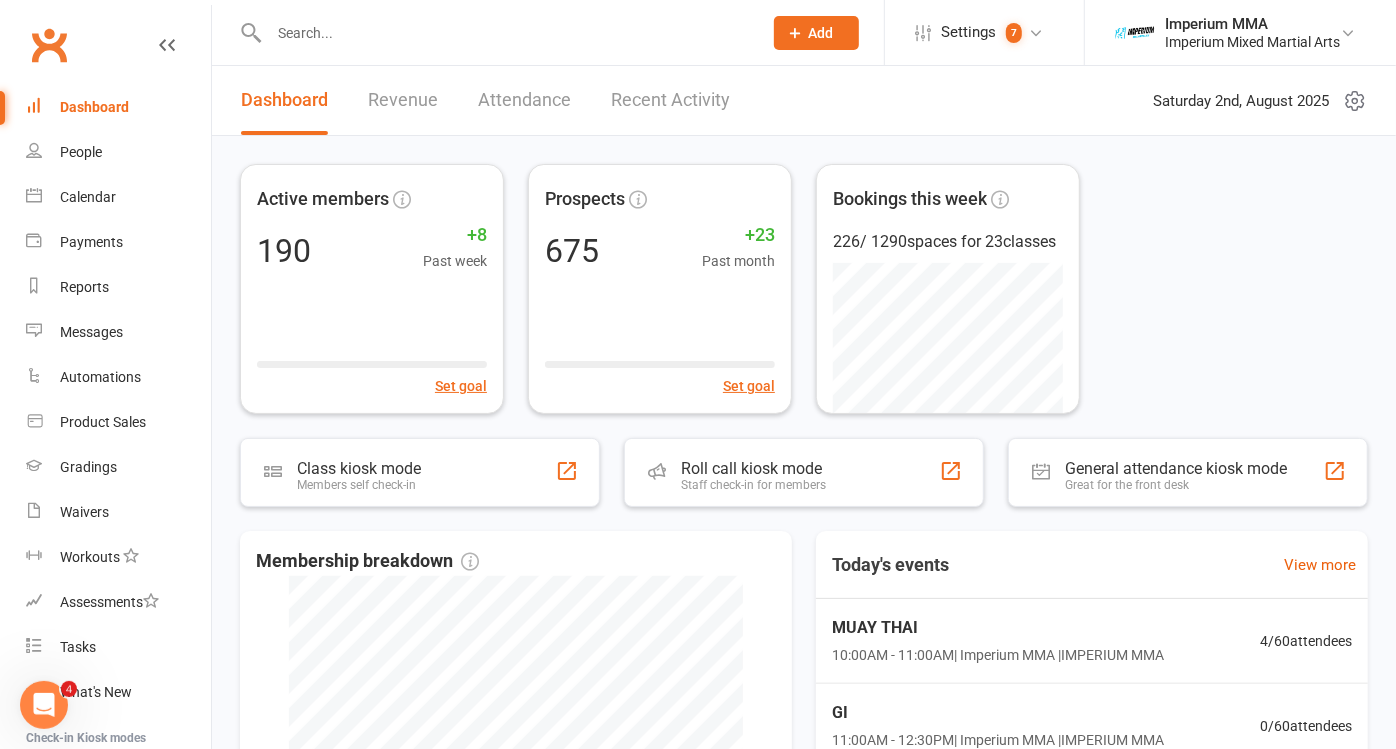 click on "Recent Activity" at bounding box center [670, 100] 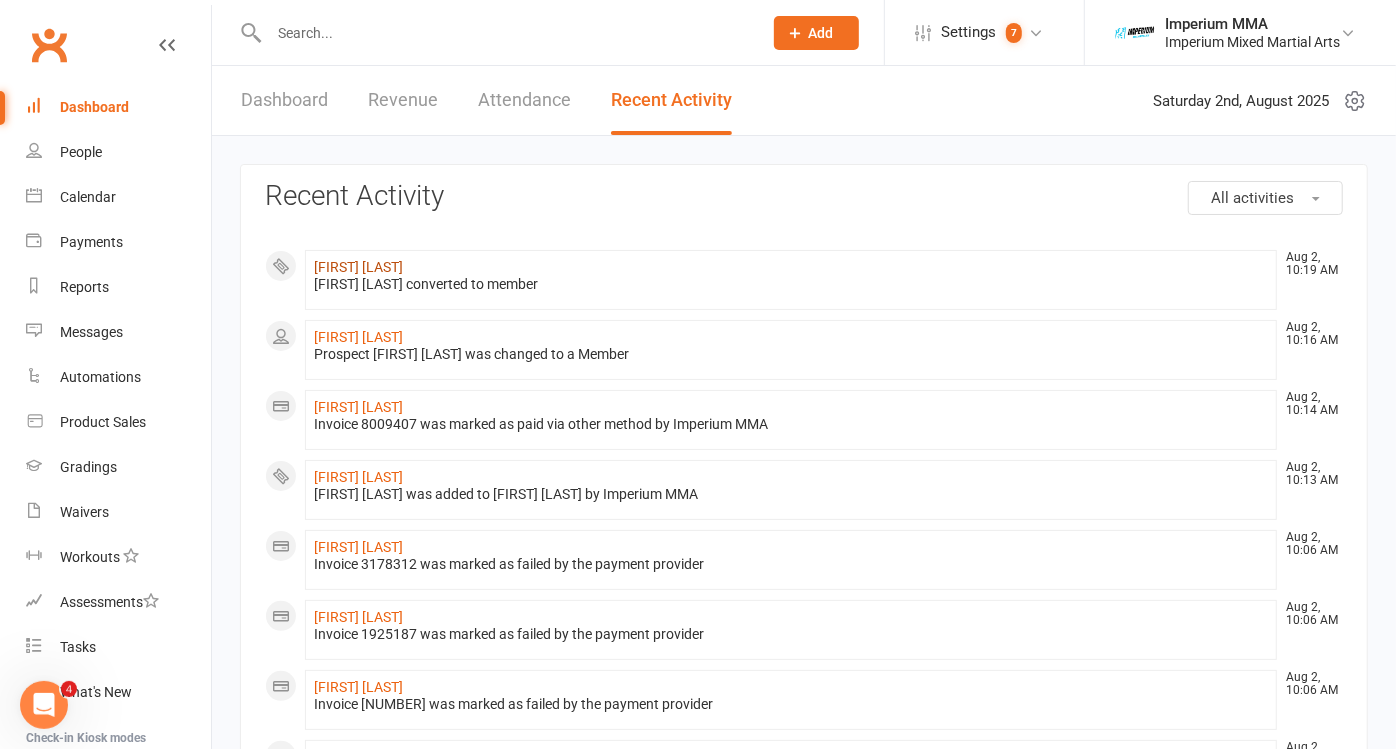click on "[FIRST] [LAST]" at bounding box center [358, 267] 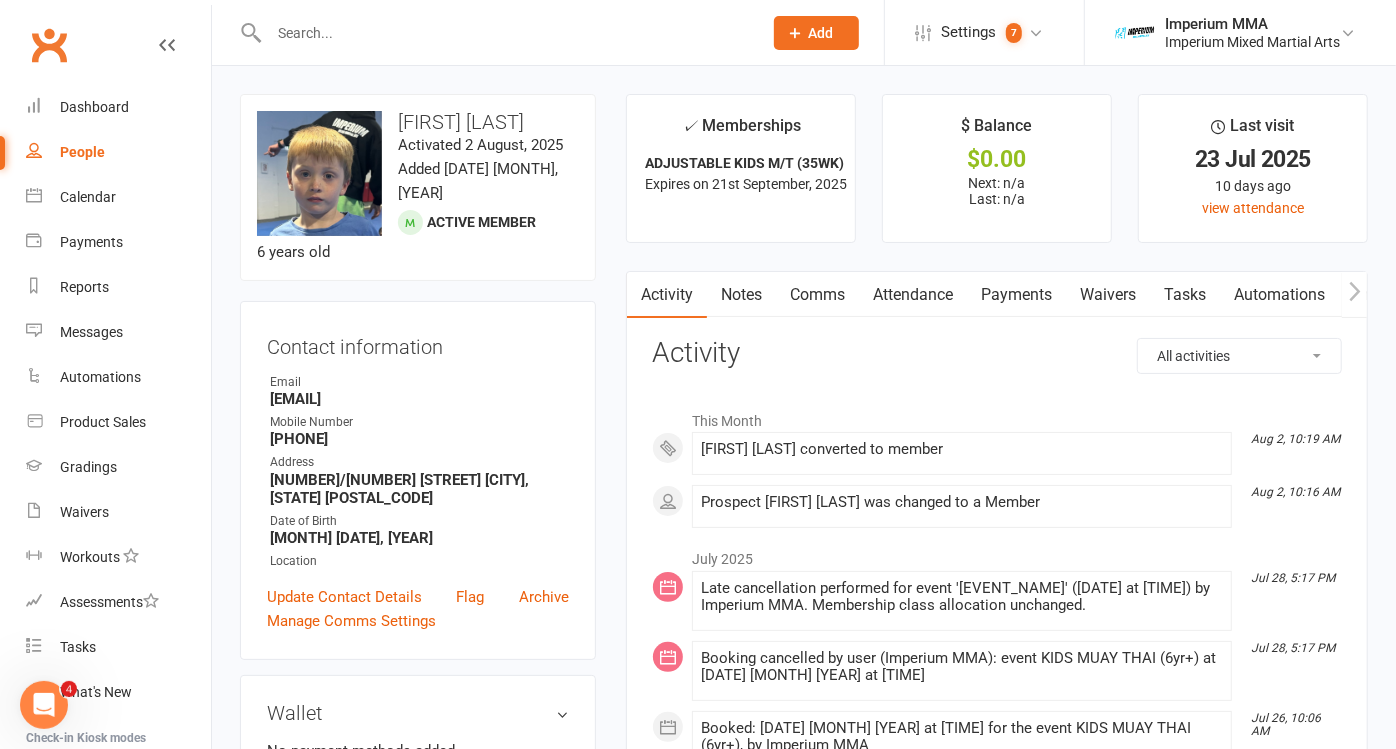 drag, startPoint x: 1045, startPoint y: 292, endPoint x: 1059, endPoint y: 303, distance: 17.804493 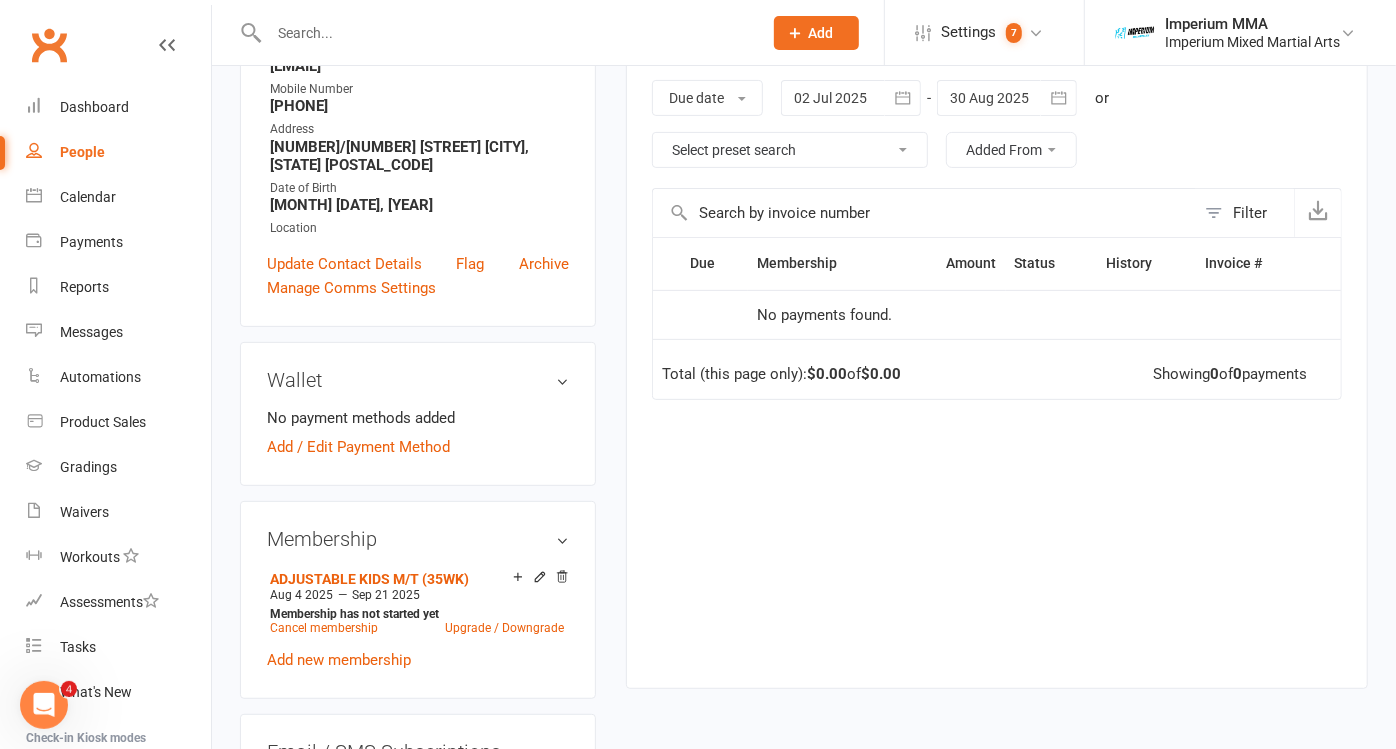 scroll, scrollTop: 111, scrollLeft: 0, axis: vertical 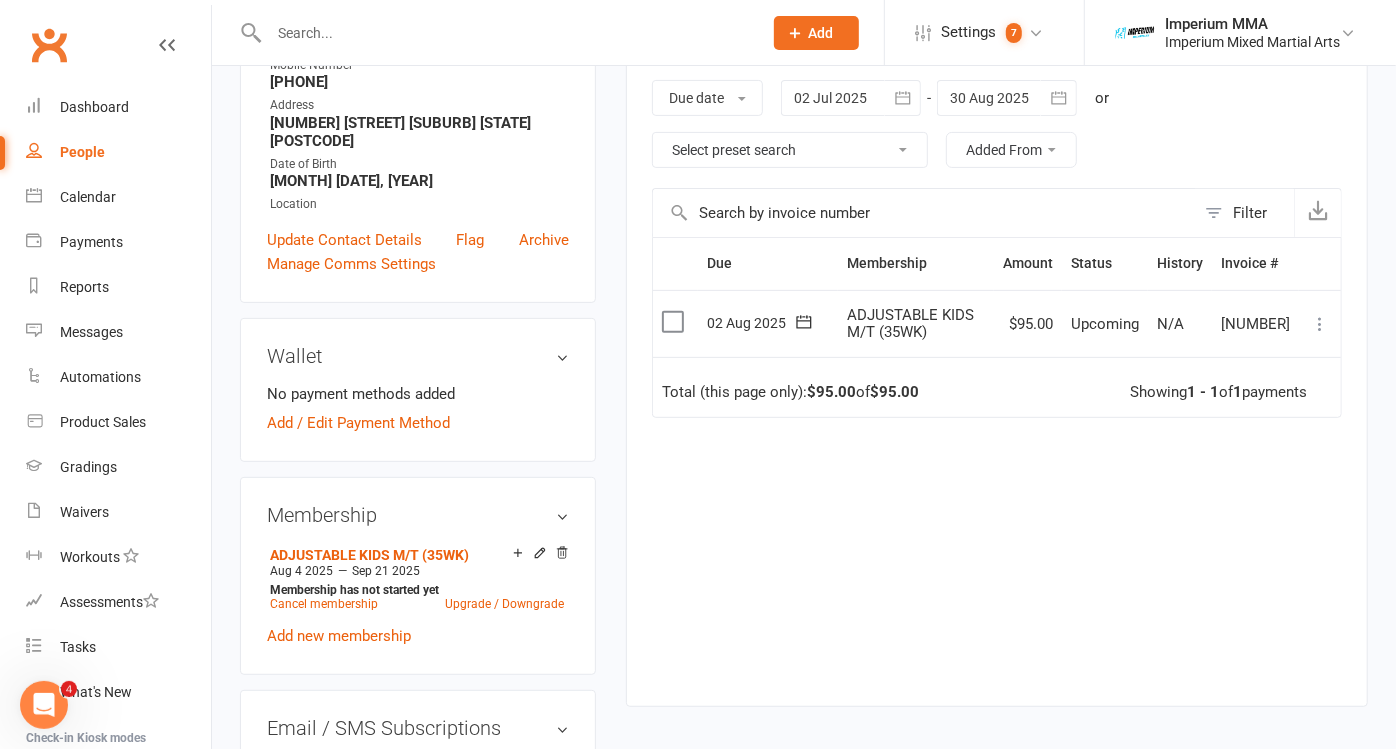 click at bounding box center [1320, 324] 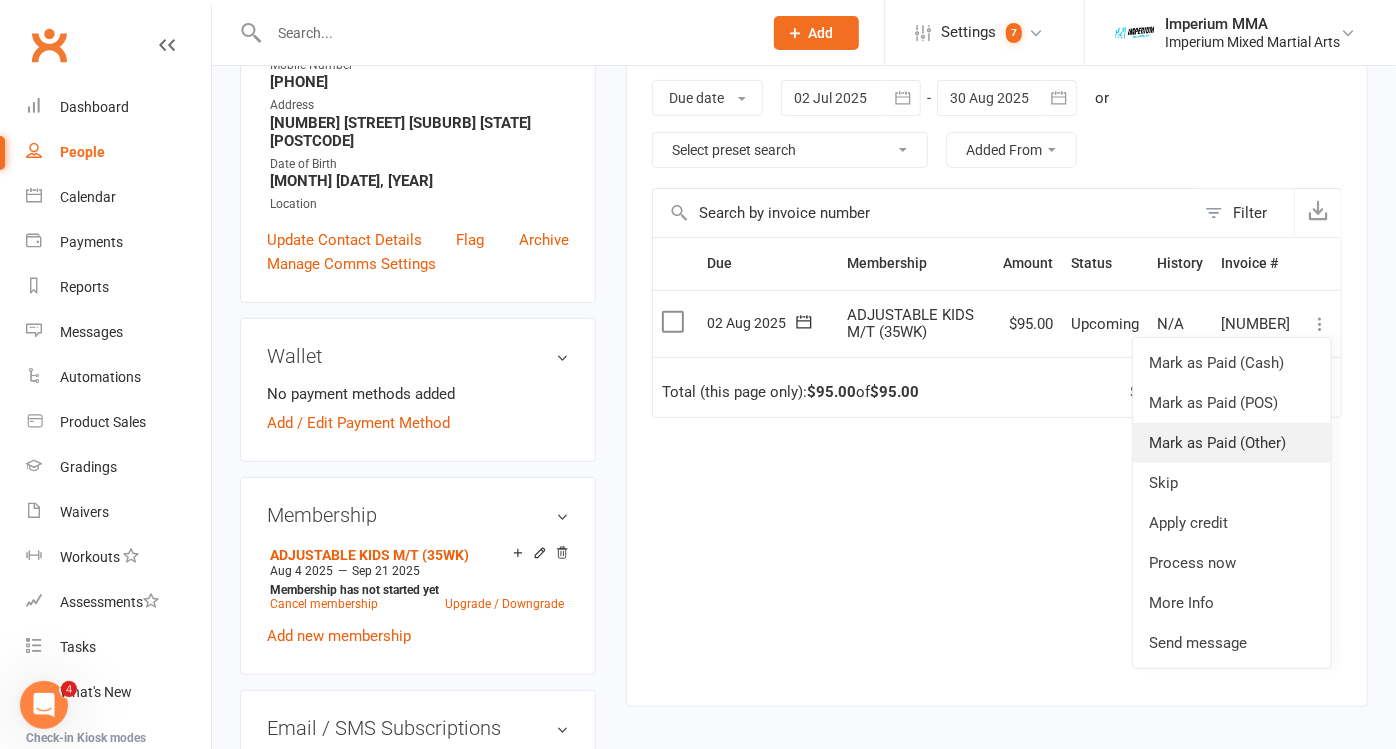 click on "Mark as Paid (Other)" at bounding box center [1232, 443] 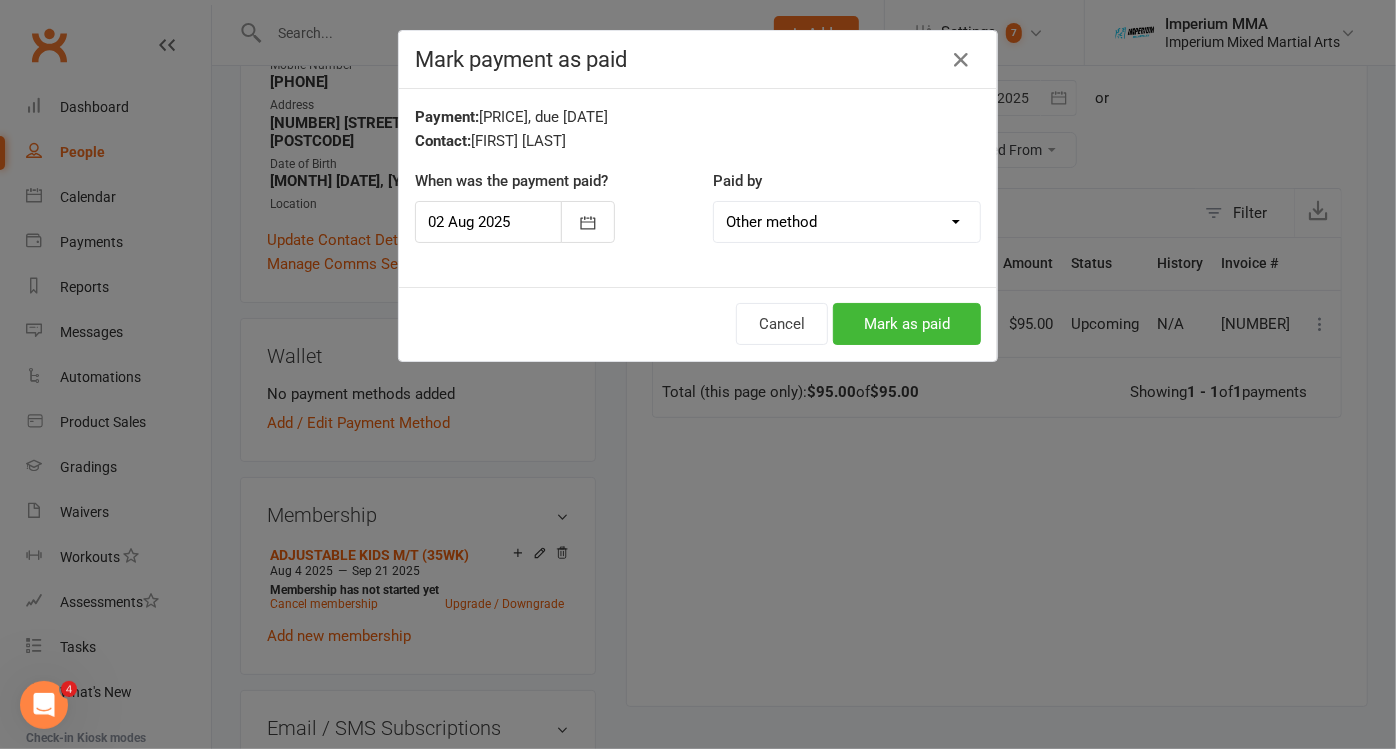scroll, scrollTop: 0, scrollLeft: 72, axis: horizontal 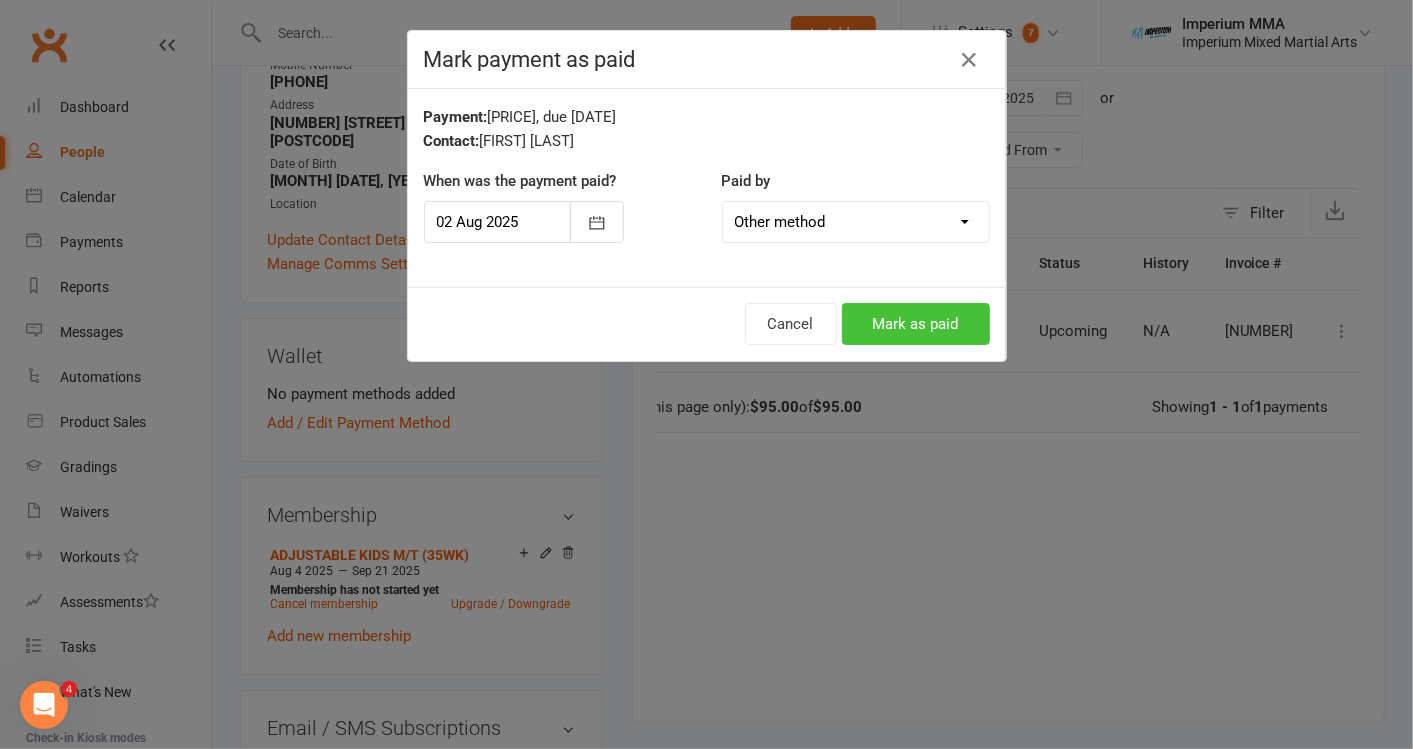 click on "Mark as paid" at bounding box center (916, 324) 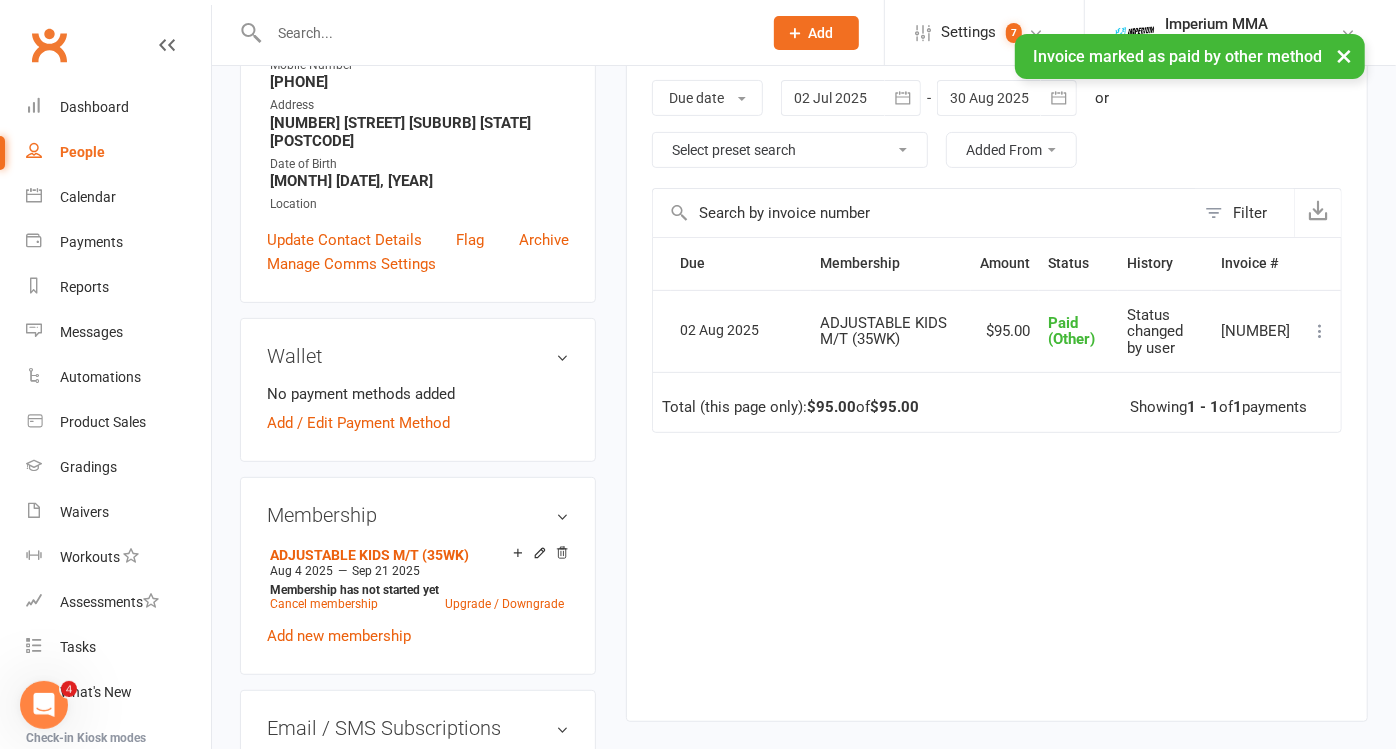 scroll, scrollTop: 0, scrollLeft: 48, axis: horizontal 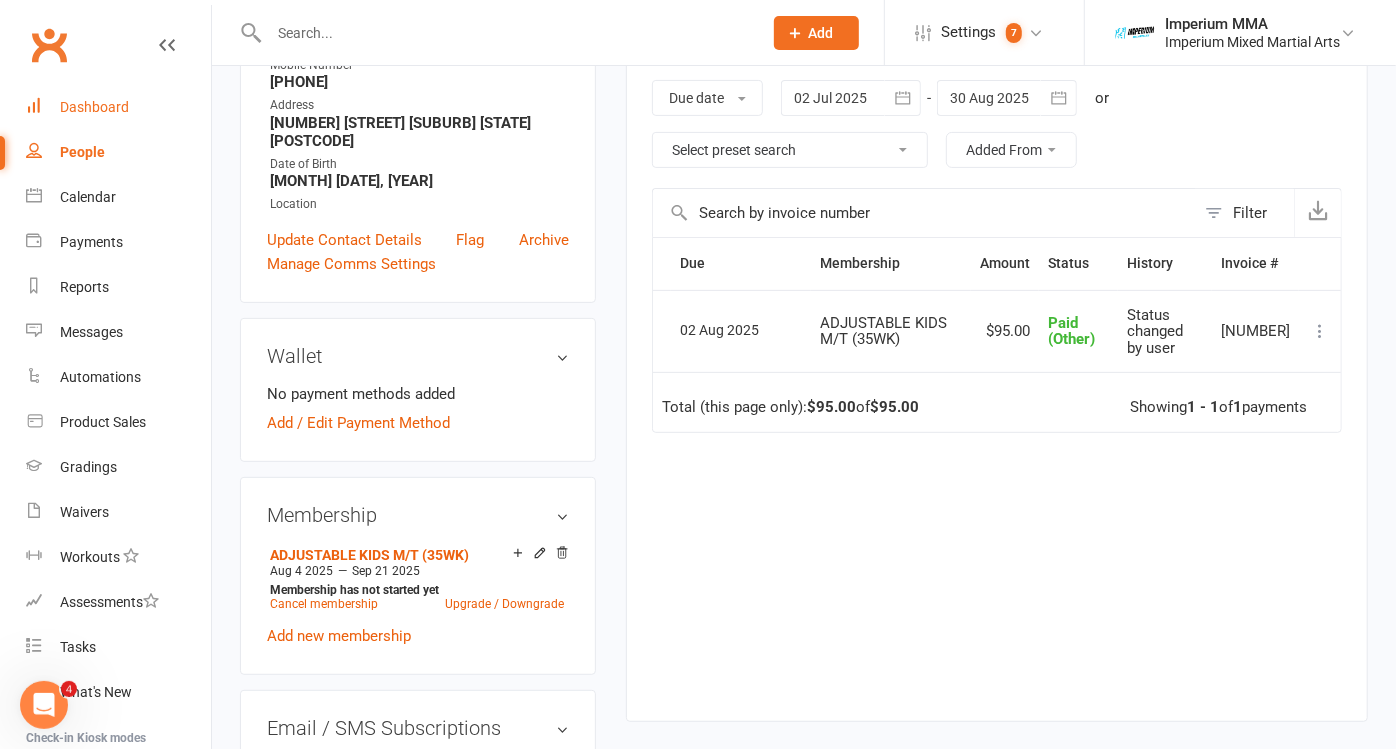 click on "Dashboard" at bounding box center [94, 107] 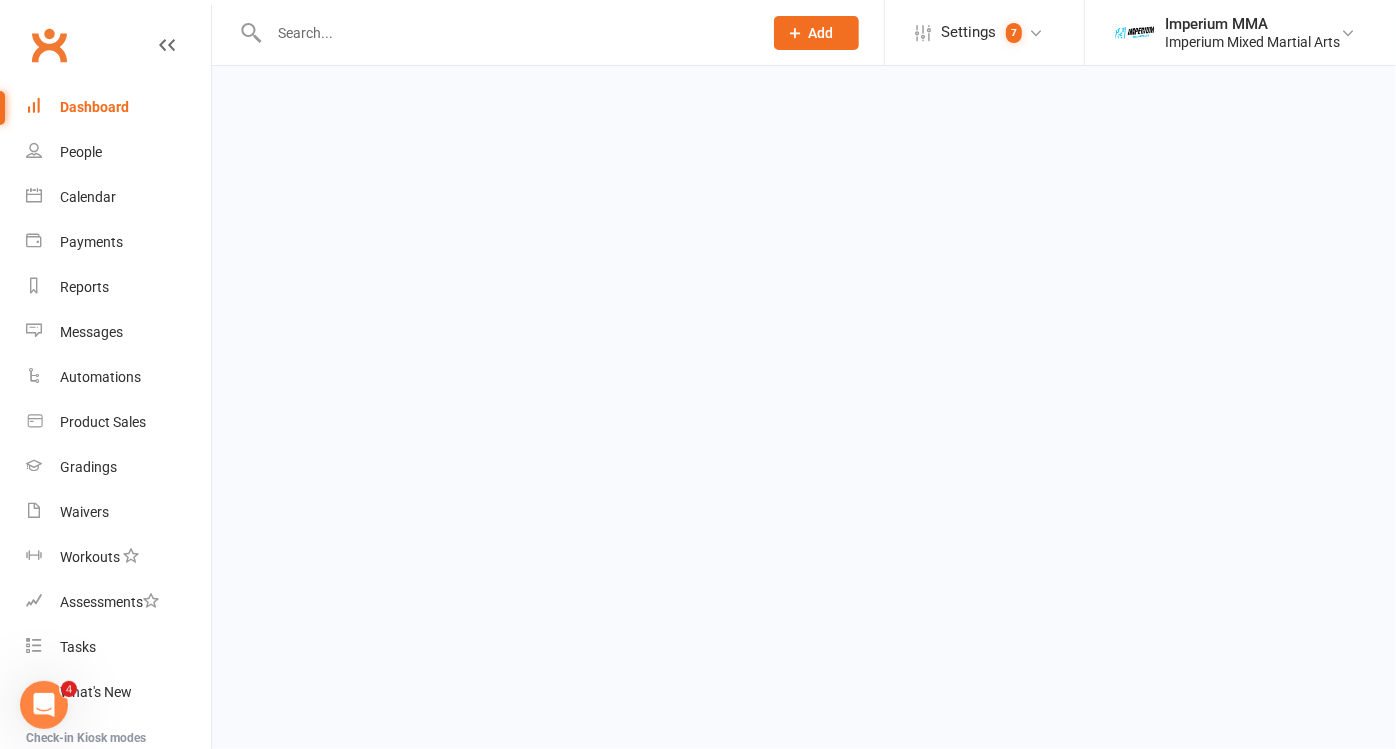 scroll, scrollTop: 0, scrollLeft: 0, axis: both 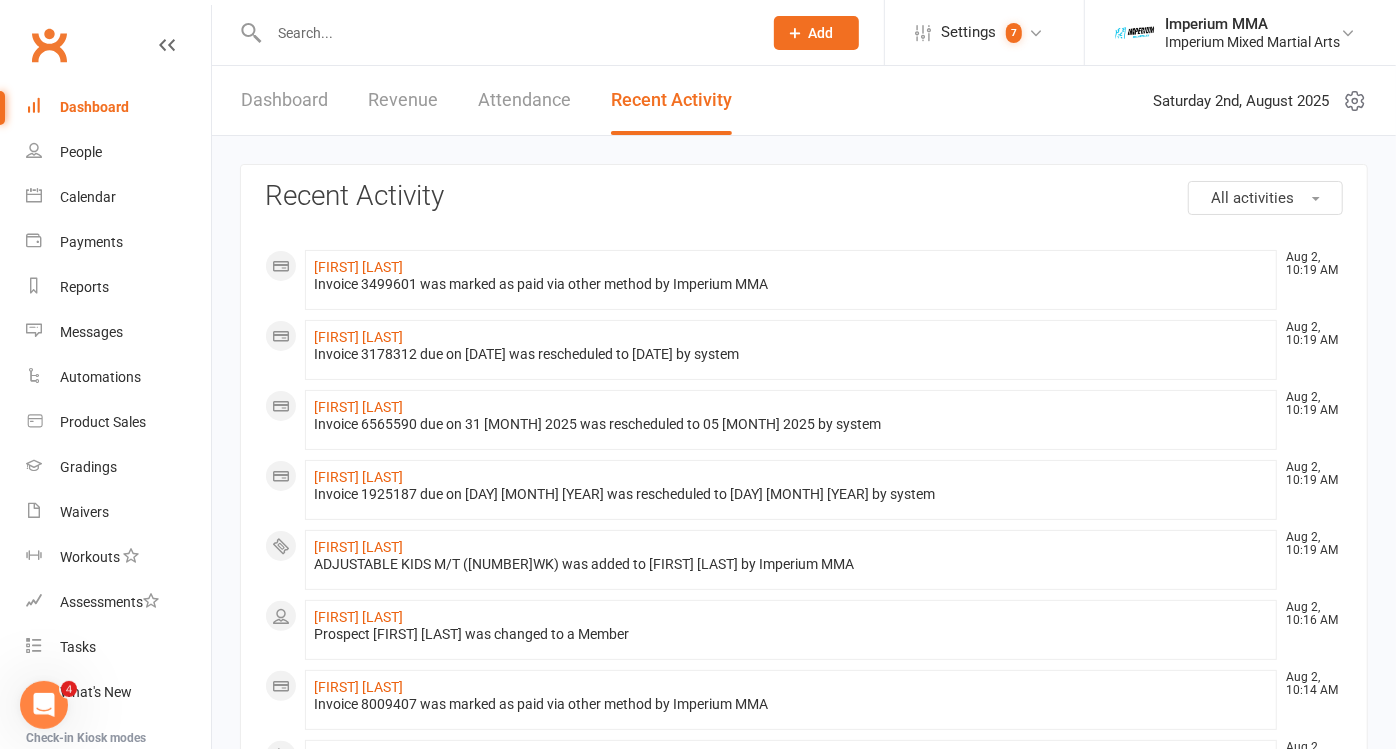 click at bounding box center (505, 33) 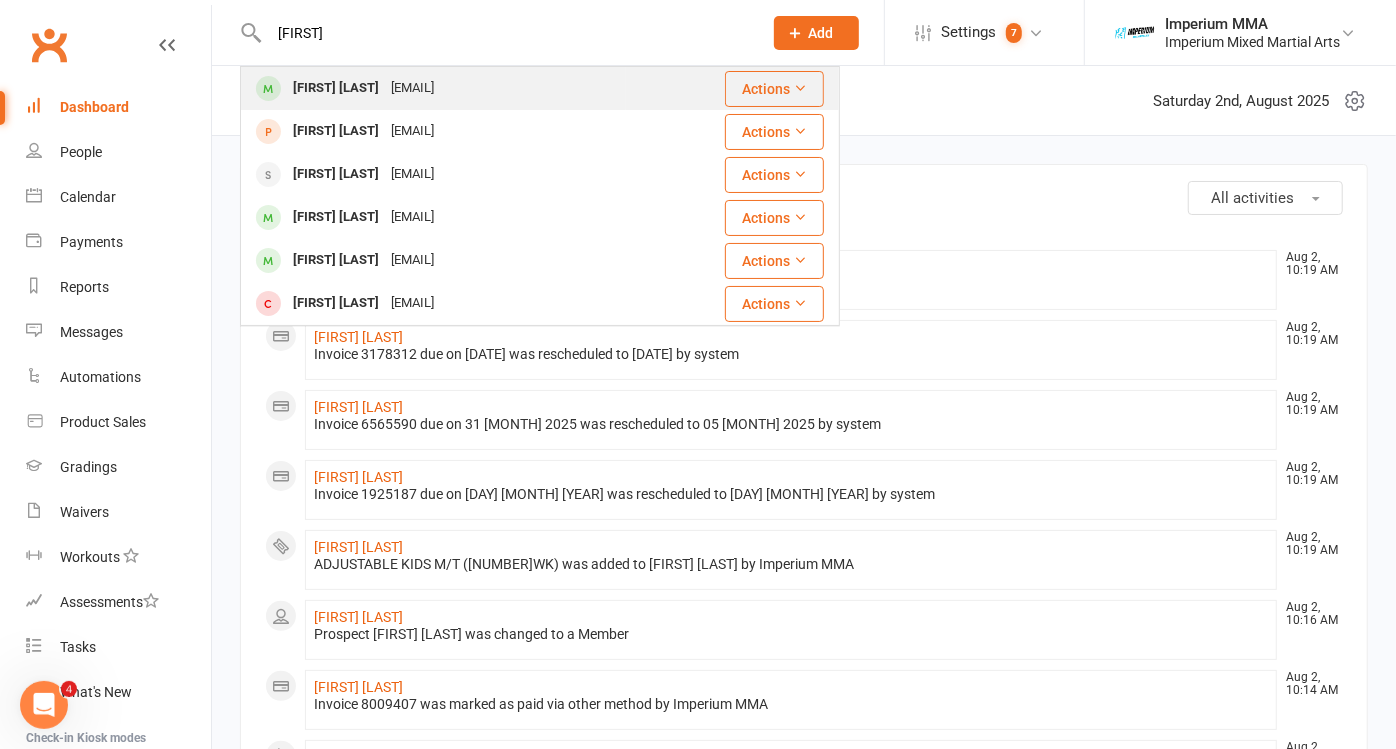 type on "[FIRST]" 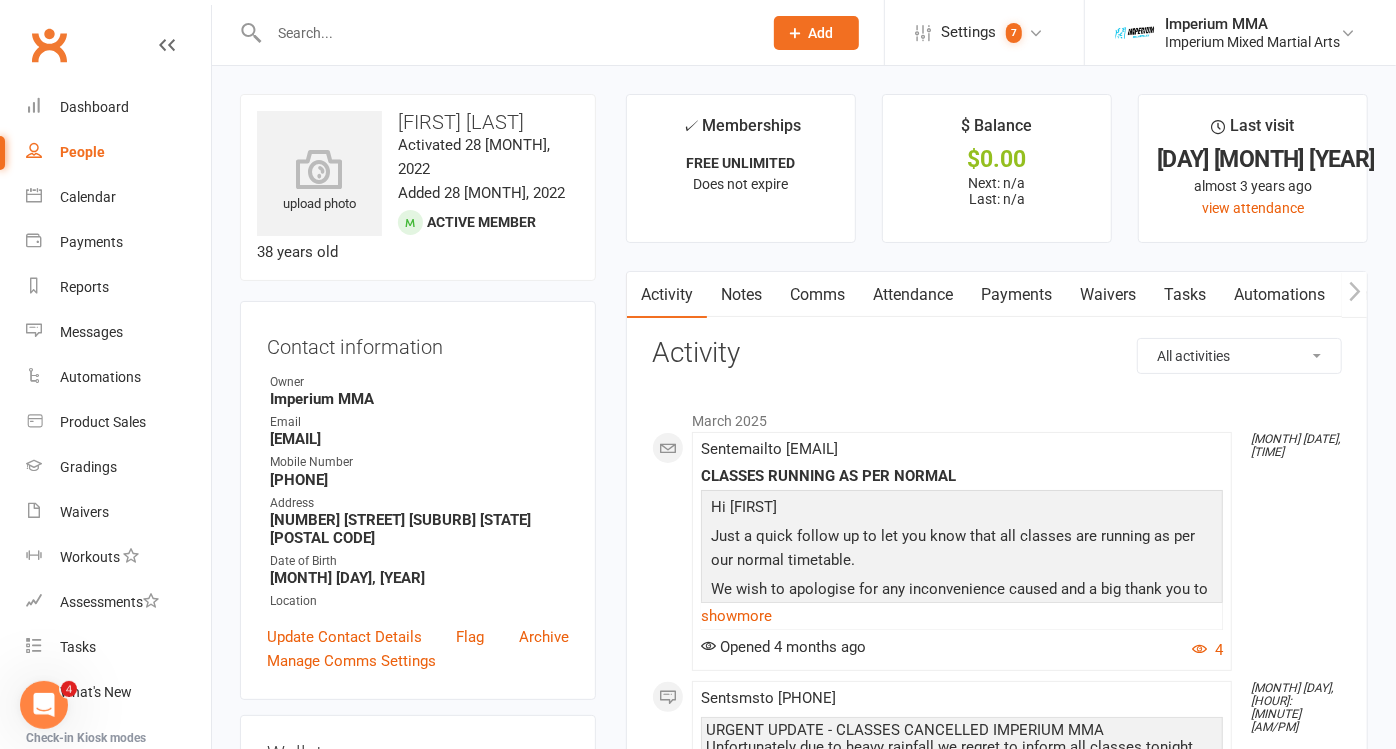 click at bounding box center [494, 32] 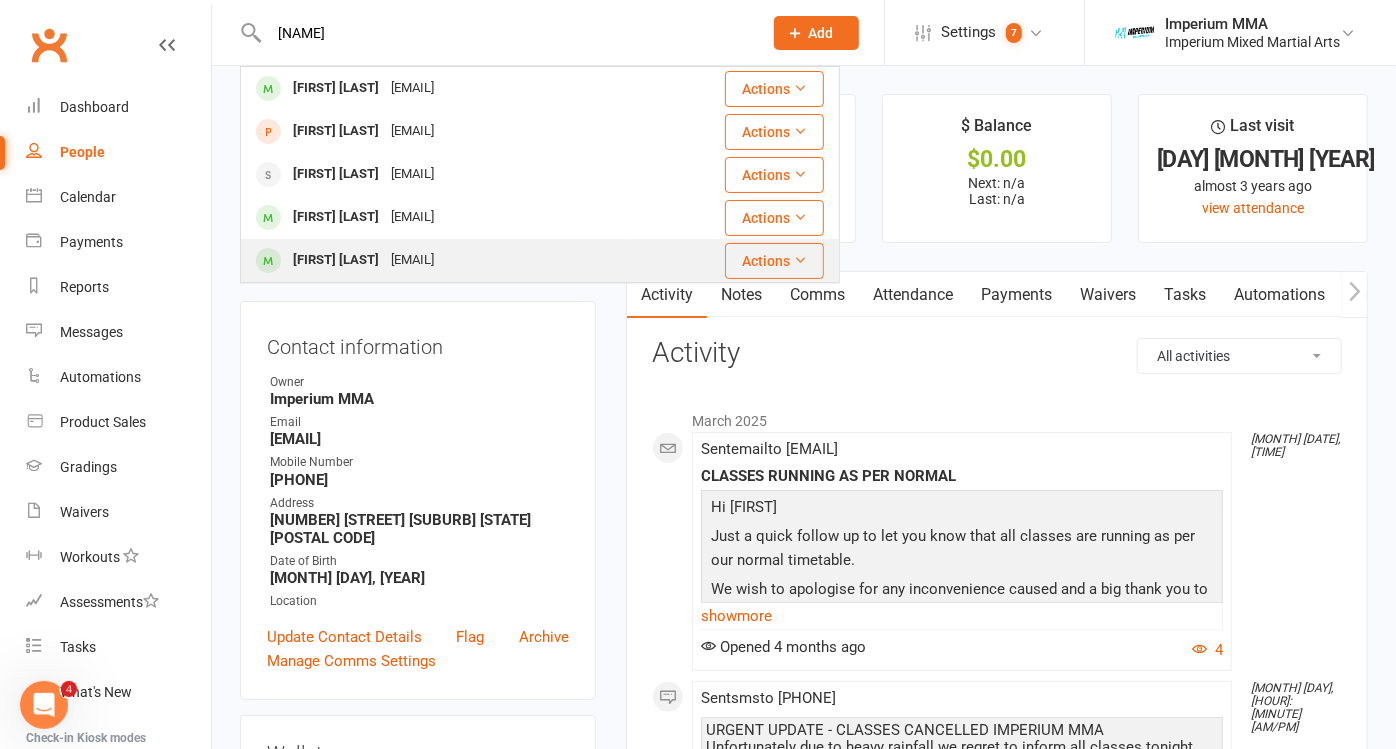 type on "[NAME]" 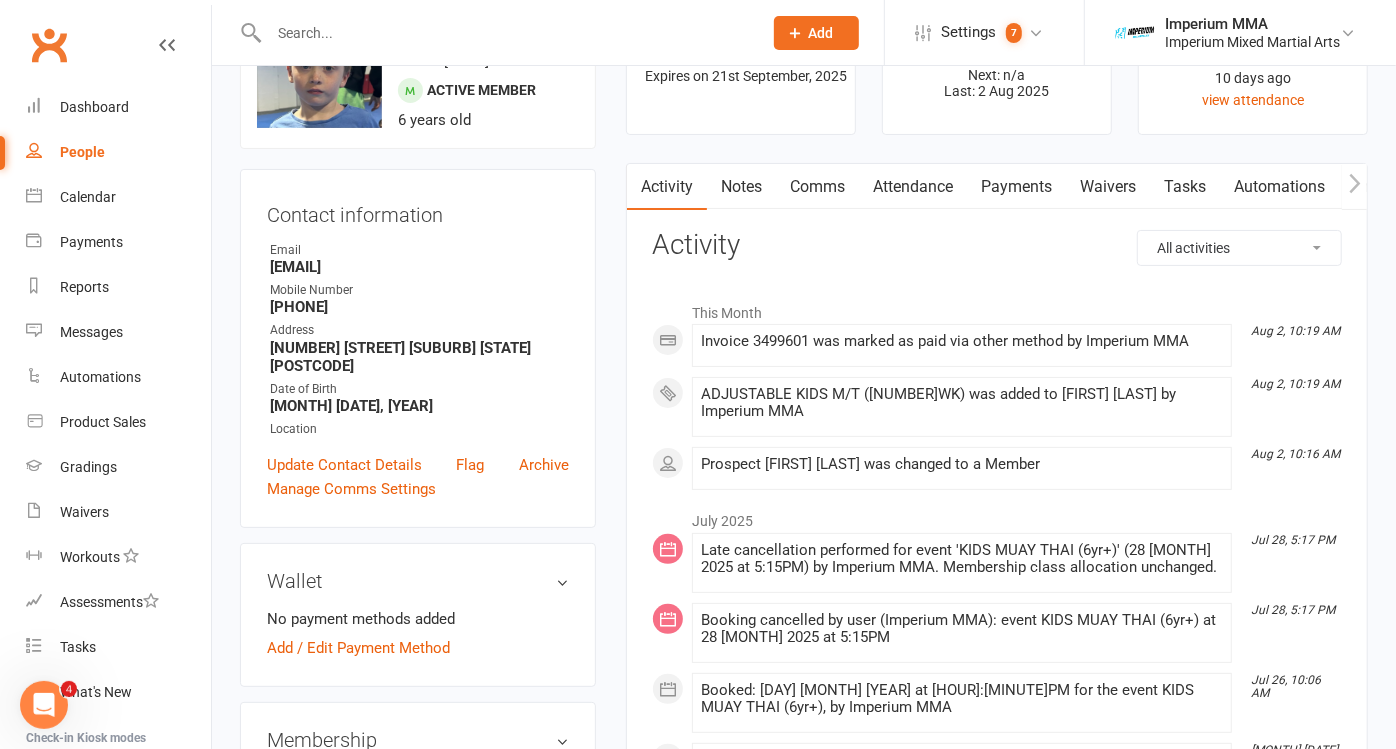 scroll, scrollTop: 111, scrollLeft: 0, axis: vertical 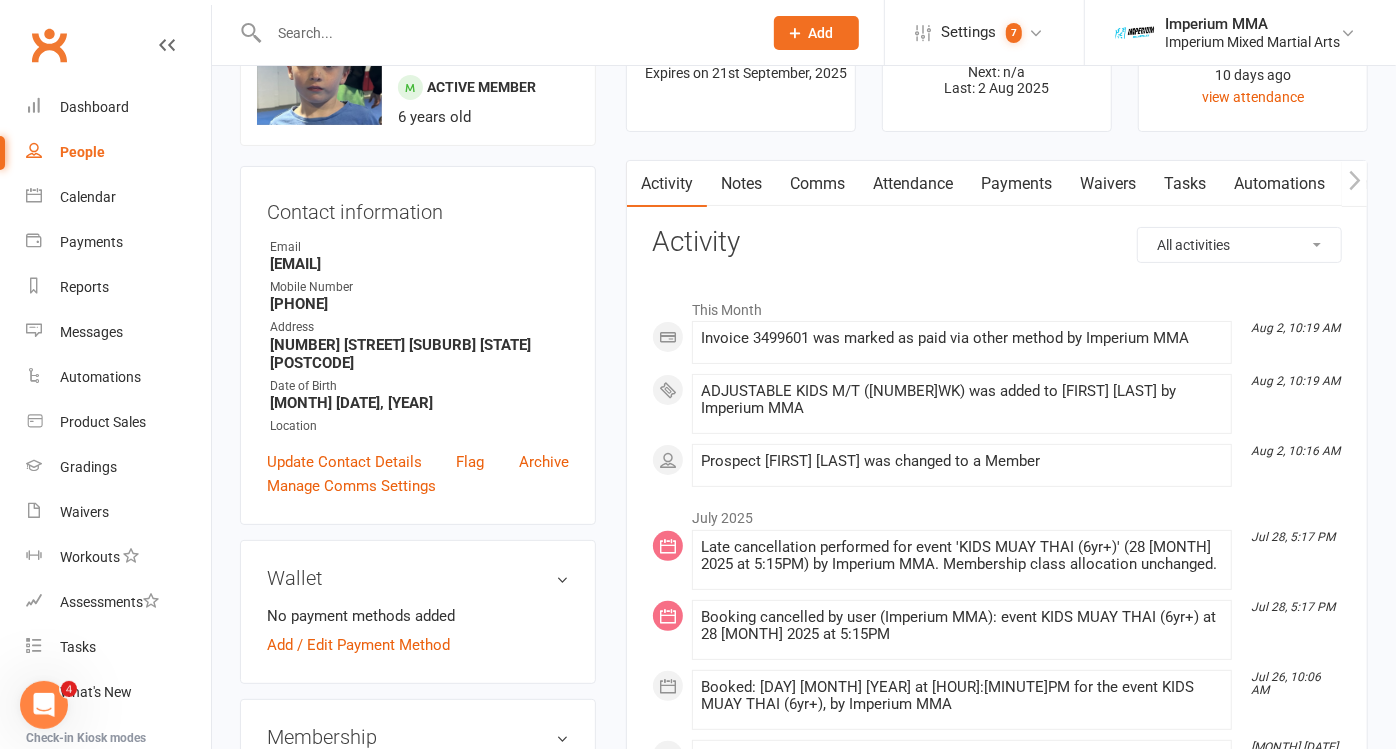 click at bounding box center [505, 33] 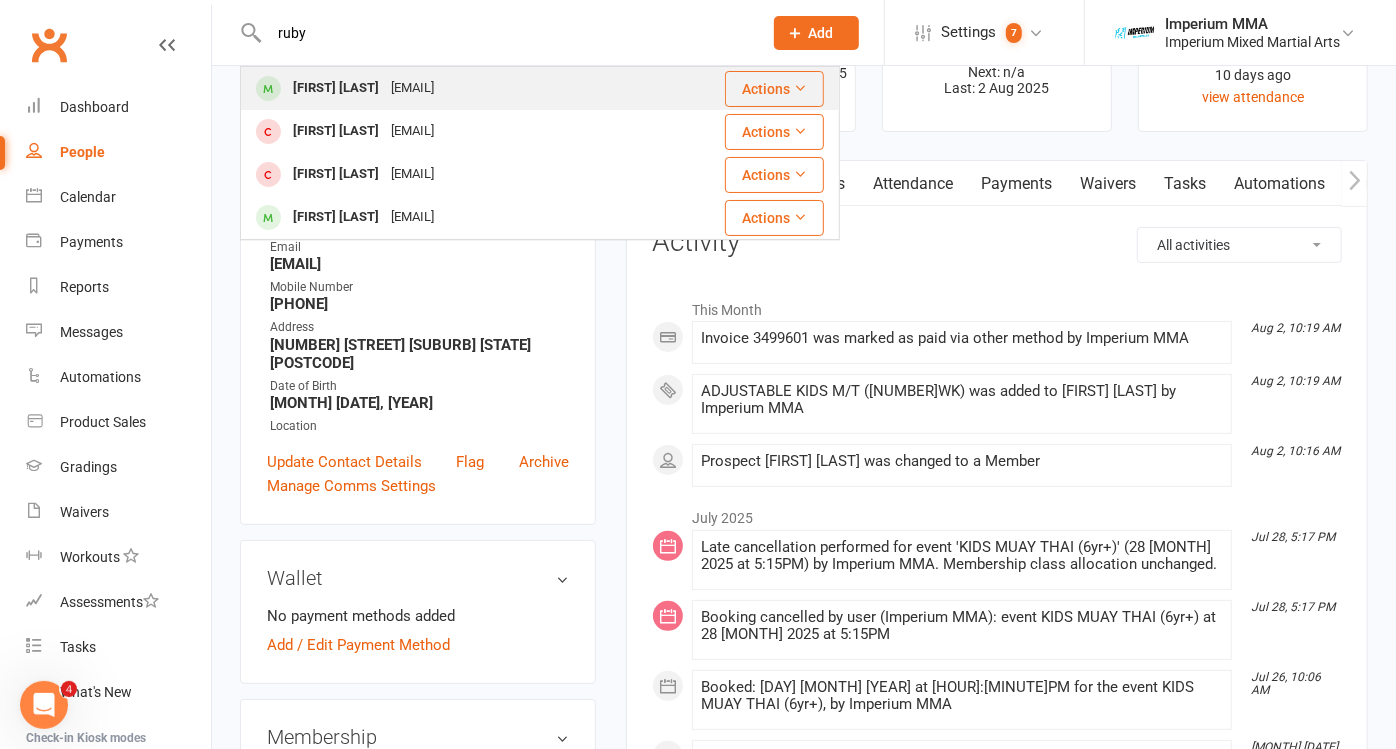 type on "ruby" 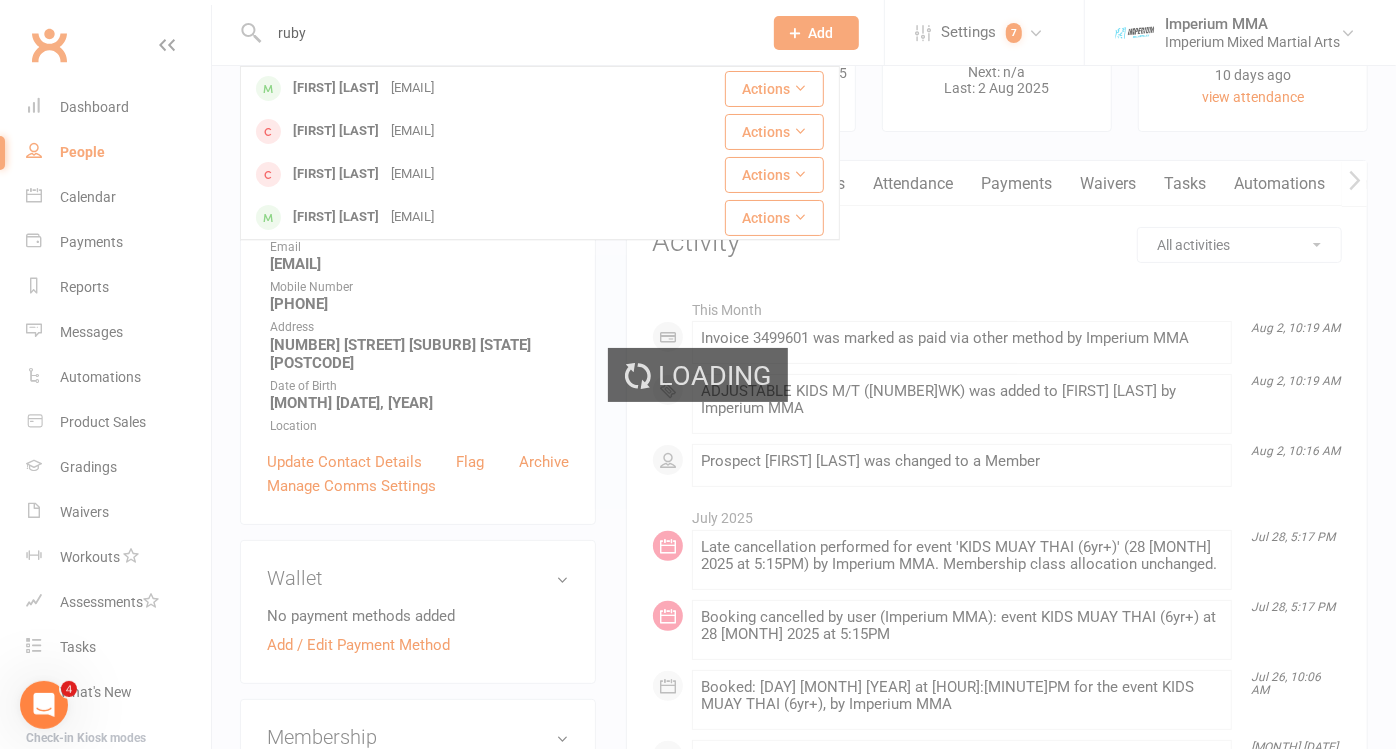type 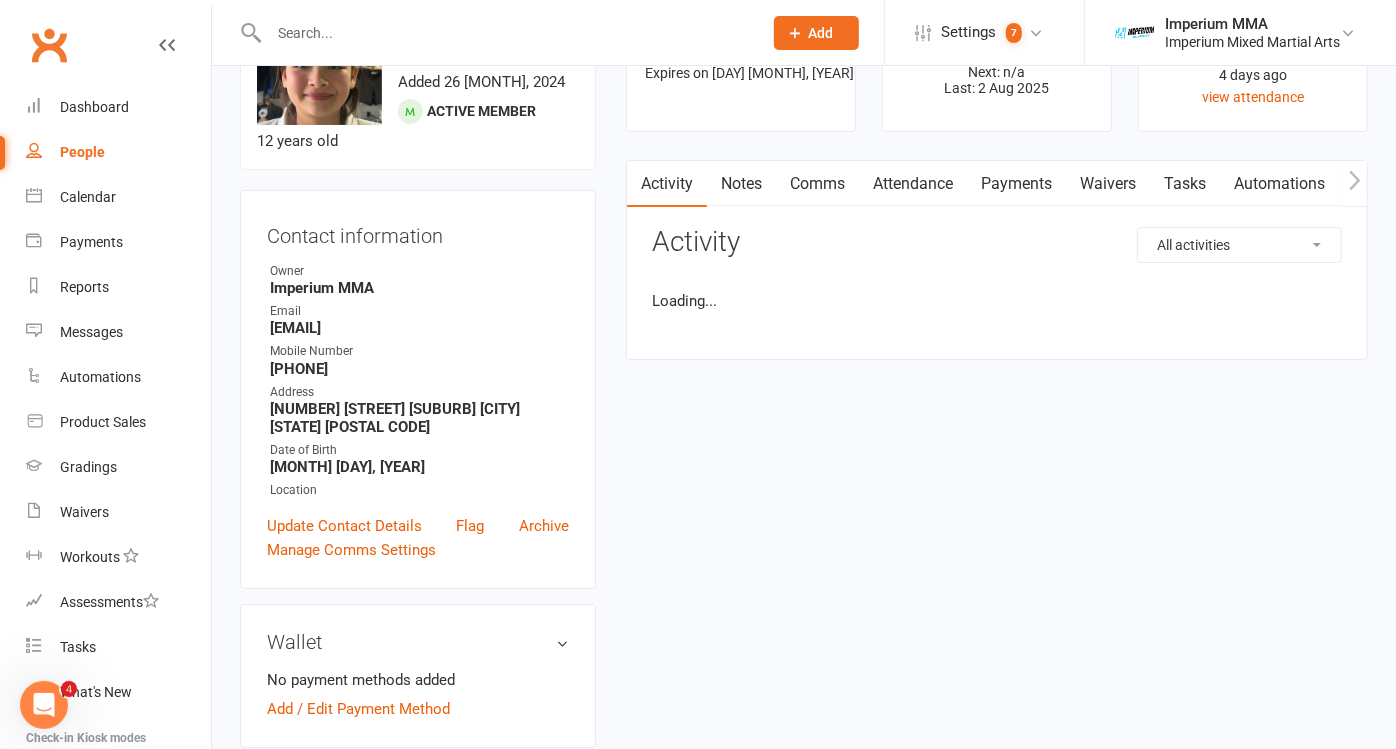 scroll, scrollTop: 0, scrollLeft: 0, axis: both 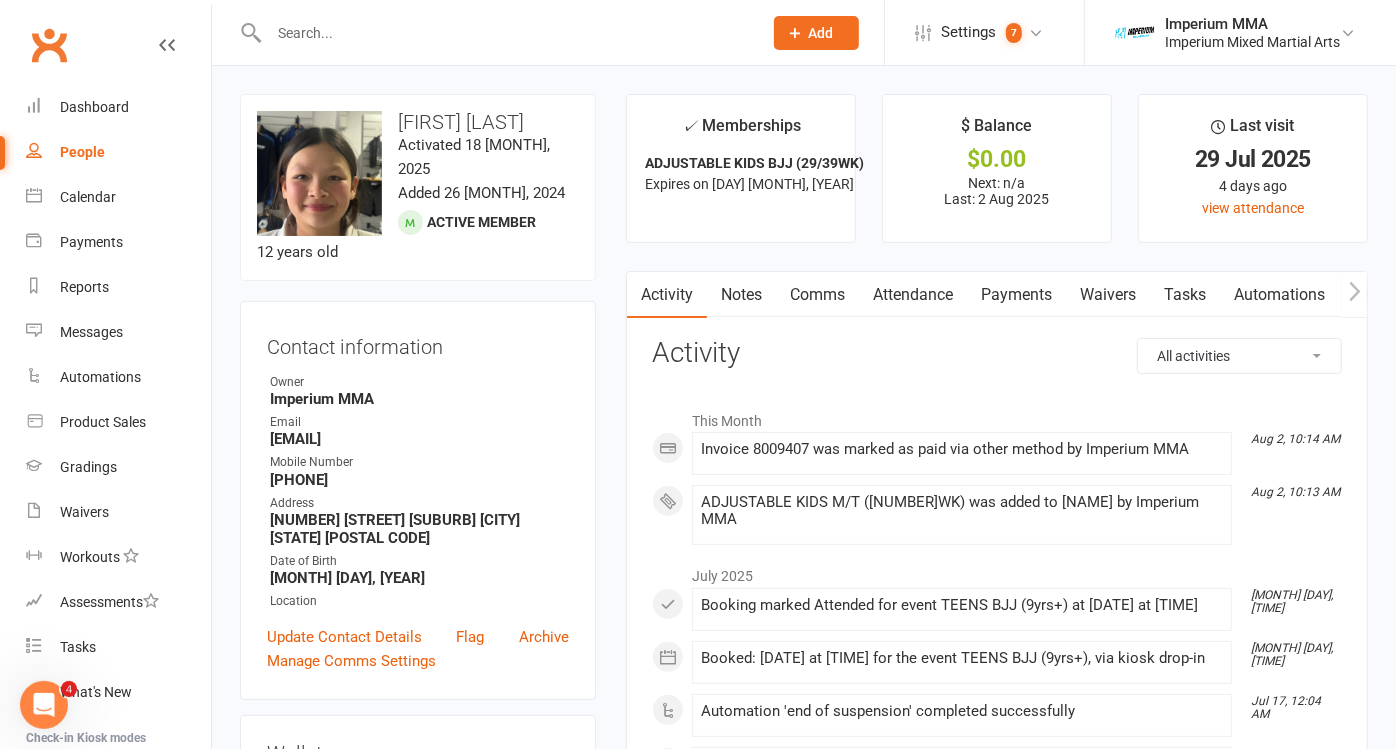 click on "Payments" at bounding box center [1016, 295] 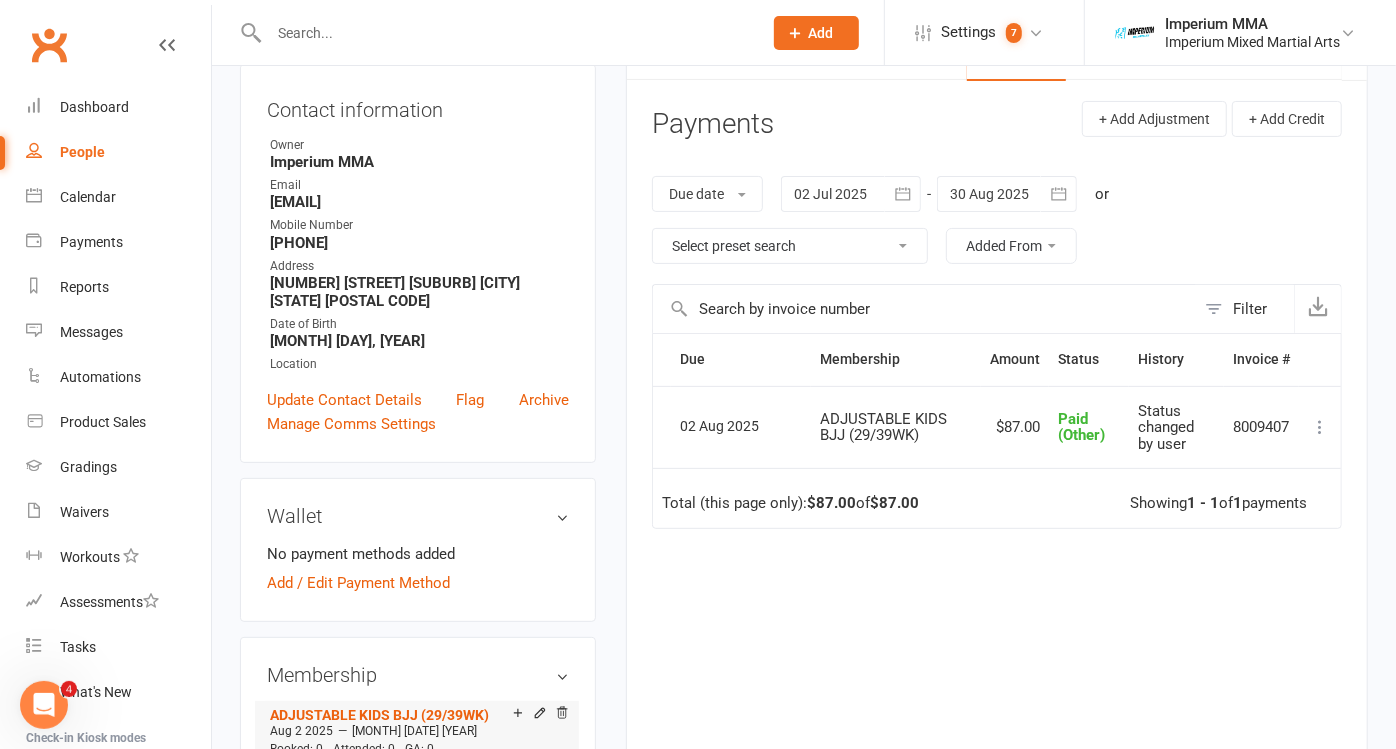 scroll, scrollTop: 444, scrollLeft: 0, axis: vertical 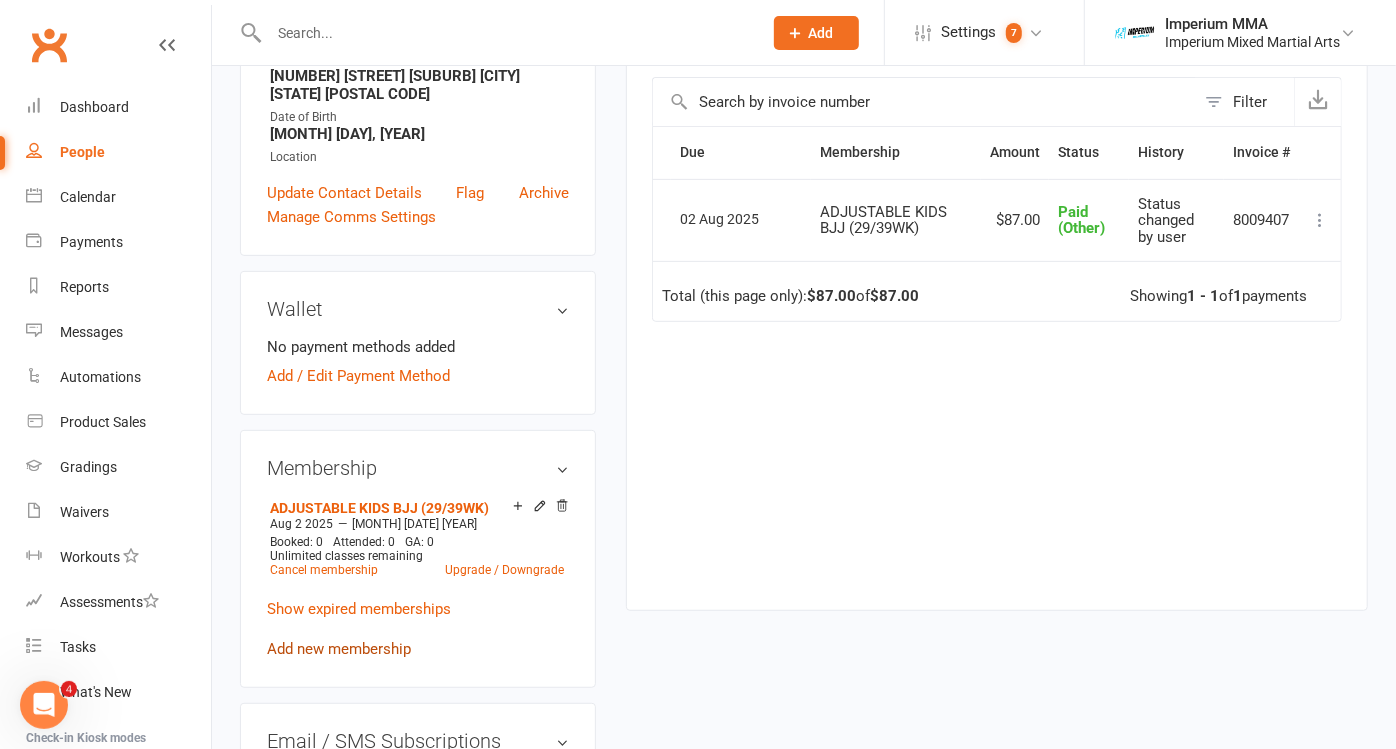 click on "Add new membership" at bounding box center (339, 649) 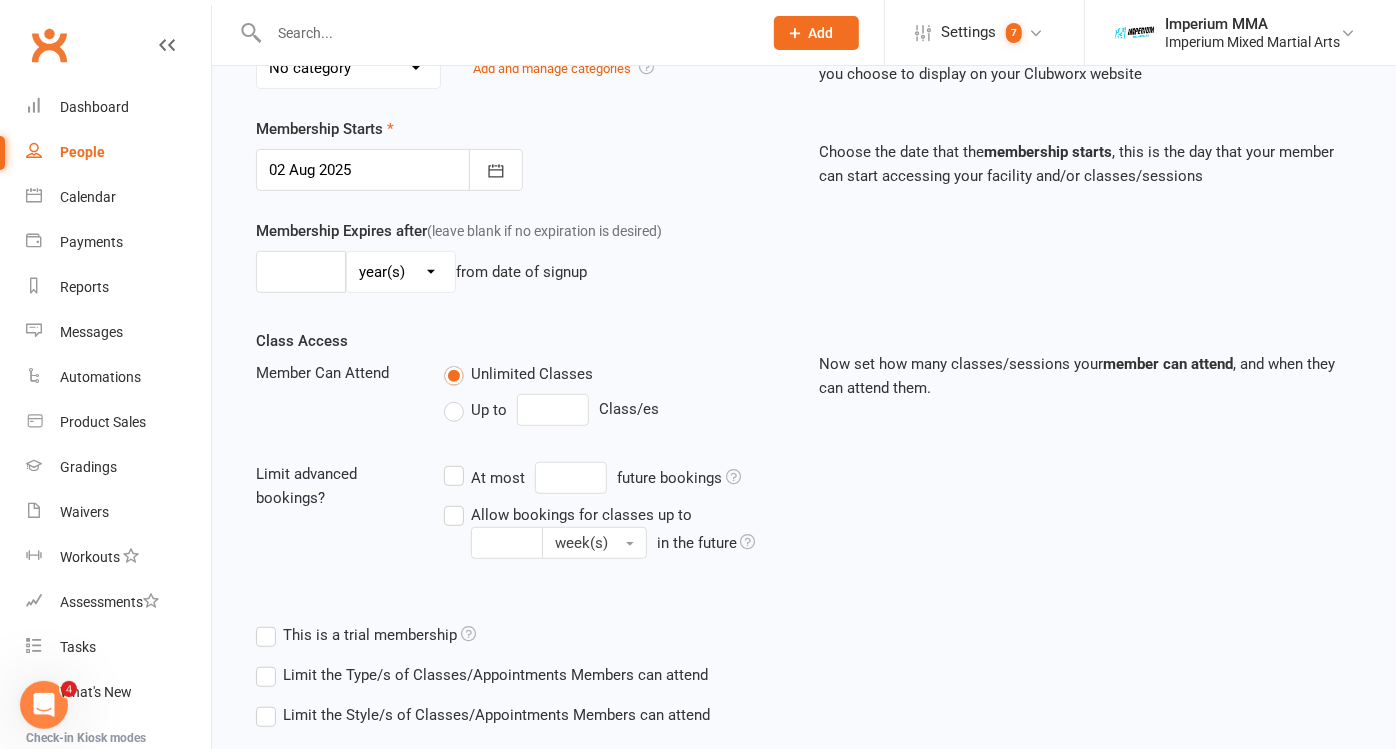 scroll, scrollTop: 0, scrollLeft: 0, axis: both 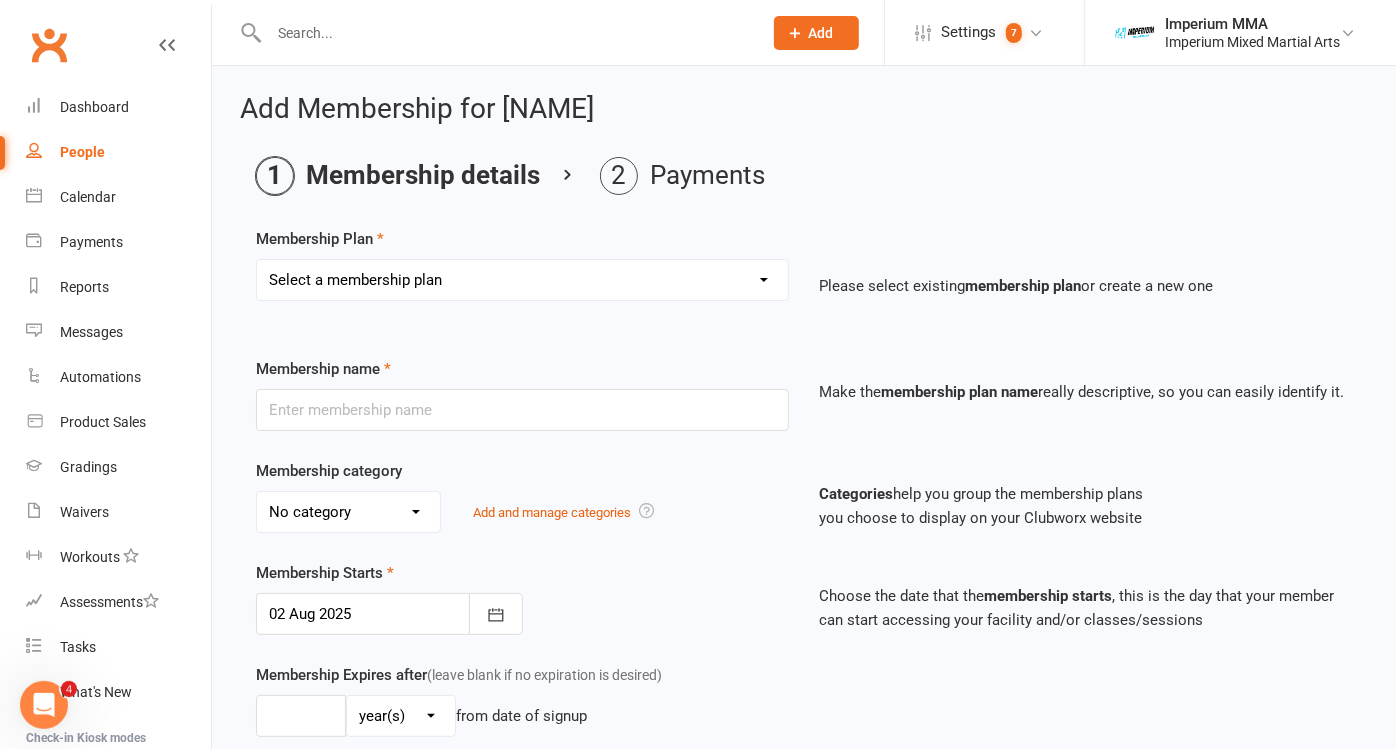 click on "Select a membership plan Create new Membership Plan ONE VISIT PASS KIDS 10 PACK - BJJ ONLY KIDS 10 PACK - MUAY THAI (BJJ INCLUDED) 10 CLASS PASS COMBO (ADULT) KIDS 2PW BJJ - 29(58) KIDS 3PW BJJ - 39(78) KIDS MUAY THAI - 35(70) KIDS ULTIMATE COMBO - 42(84) BJJ PROMO45 MUAY THAI PROMO45 UNLIMITED PROMO49 STUDENT ADJUSTABLE KIDS BJJ (29/39WK) ADJUSTABLE MUAY THAI (45WK) ADJUSTABLE BJJ (45WK) ADJUSTABLE KIDS M/T (35WK) BJJ-52 MUAY THAI - 52 UNLIMITED 55 FREE UNLIMITED FREE TRIAL KIDS MUAY THAI ADJUSTABLE UNLIMITED (49WK) UPRFRONT KIDS ULTIMATE COMBO" at bounding box center (522, 280) 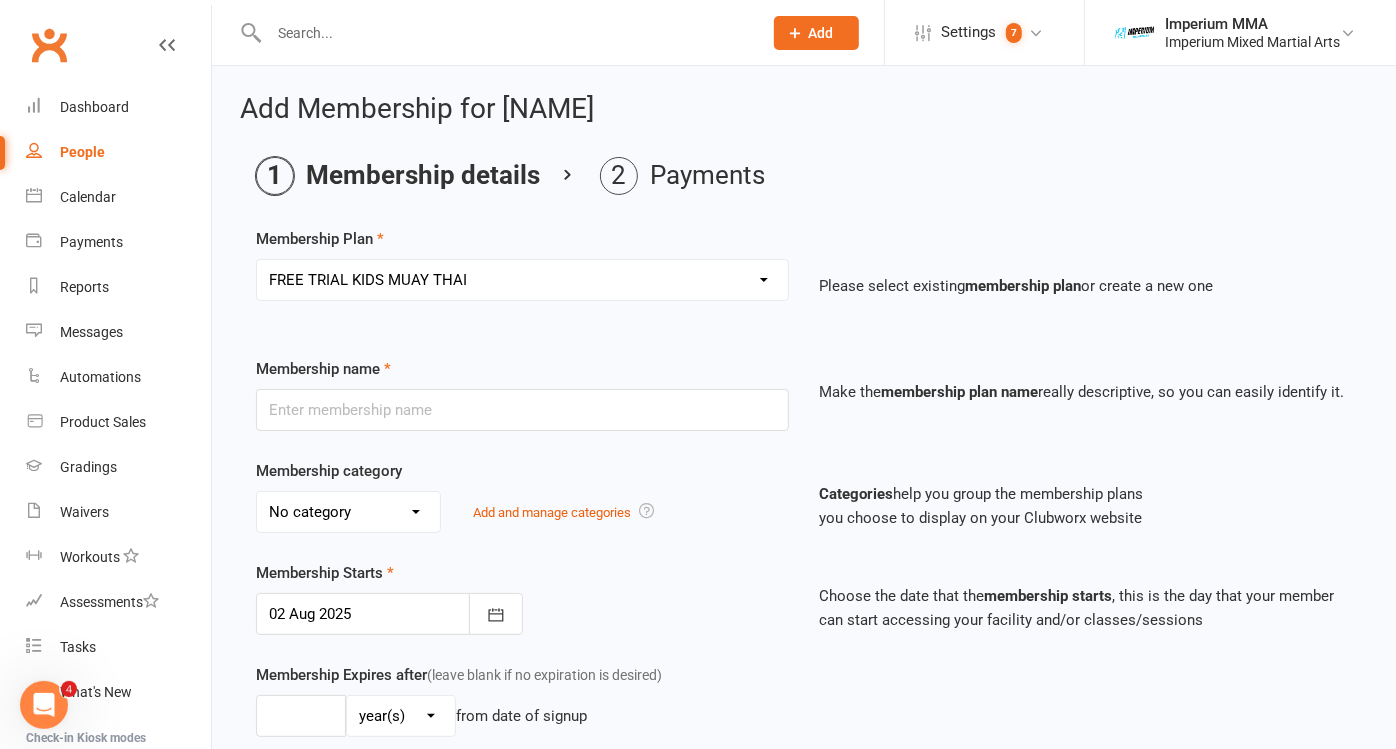 click on "Select a membership plan Create new Membership Plan ONE VISIT PASS KIDS 10 PACK - BJJ ONLY KIDS 10 PACK - MUAY THAI (BJJ INCLUDED) 10 CLASS PASS COMBO (ADULT) KIDS 2PW BJJ - 29(58) KIDS 3PW BJJ - 39(78) KIDS MUAY THAI - 35(70) KIDS ULTIMATE COMBO - 42(84) BJJ PROMO45 MUAY THAI PROMO45 UNLIMITED PROMO49 STUDENT ADJUSTABLE KIDS BJJ (29/39WK) ADJUSTABLE MUAY THAI (45WK) ADJUSTABLE BJJ (45WK) ADJUSTABLE KIDS M/T (35WK) BJJ-52 MUAY THAI - 52 UNLIMITED 55 FREE UNLIMITED FREE TRIAL KIDS MUAY THAI ADJUSTABLE UNLIMITED (49WK) UPRFRONT KIDS ULTIMATE COMBO" at bounding box center (522, 280) 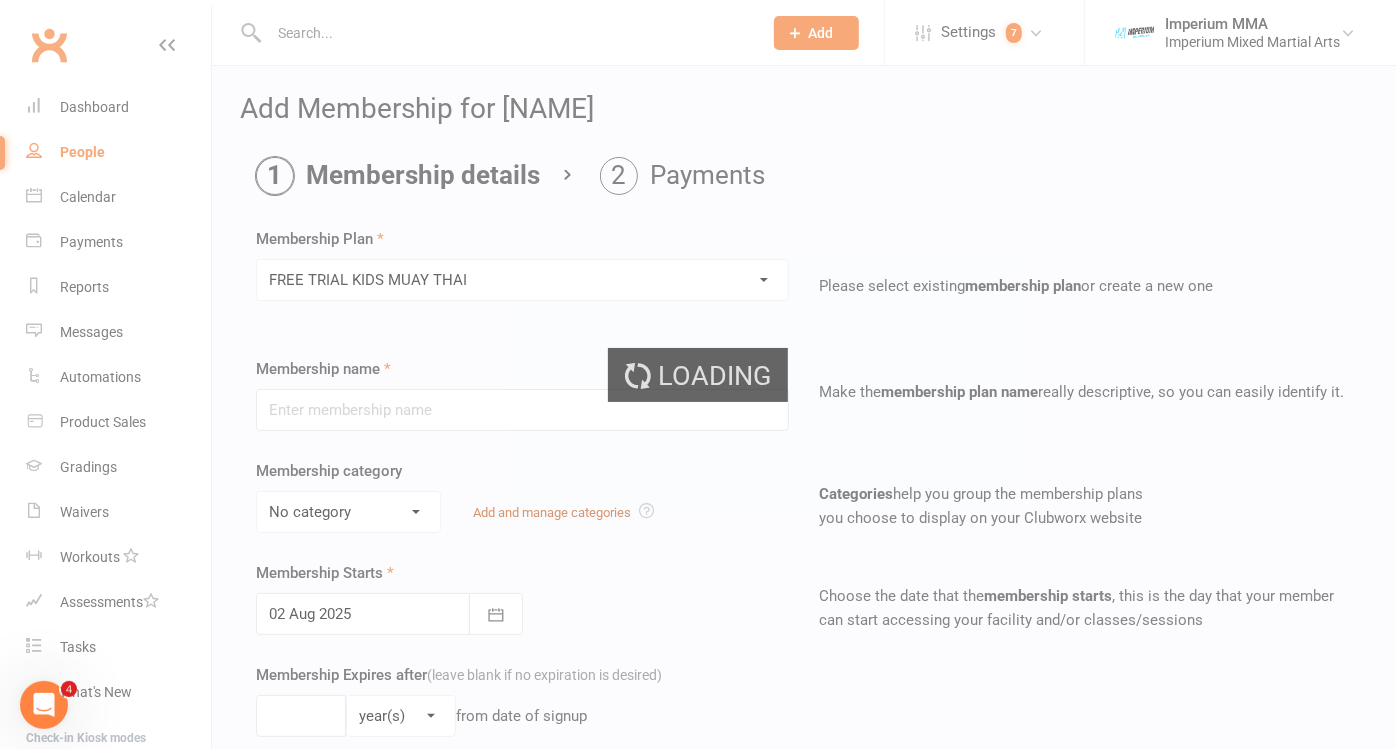 type on "FREE TRIAL KIDS MUAY THAI" 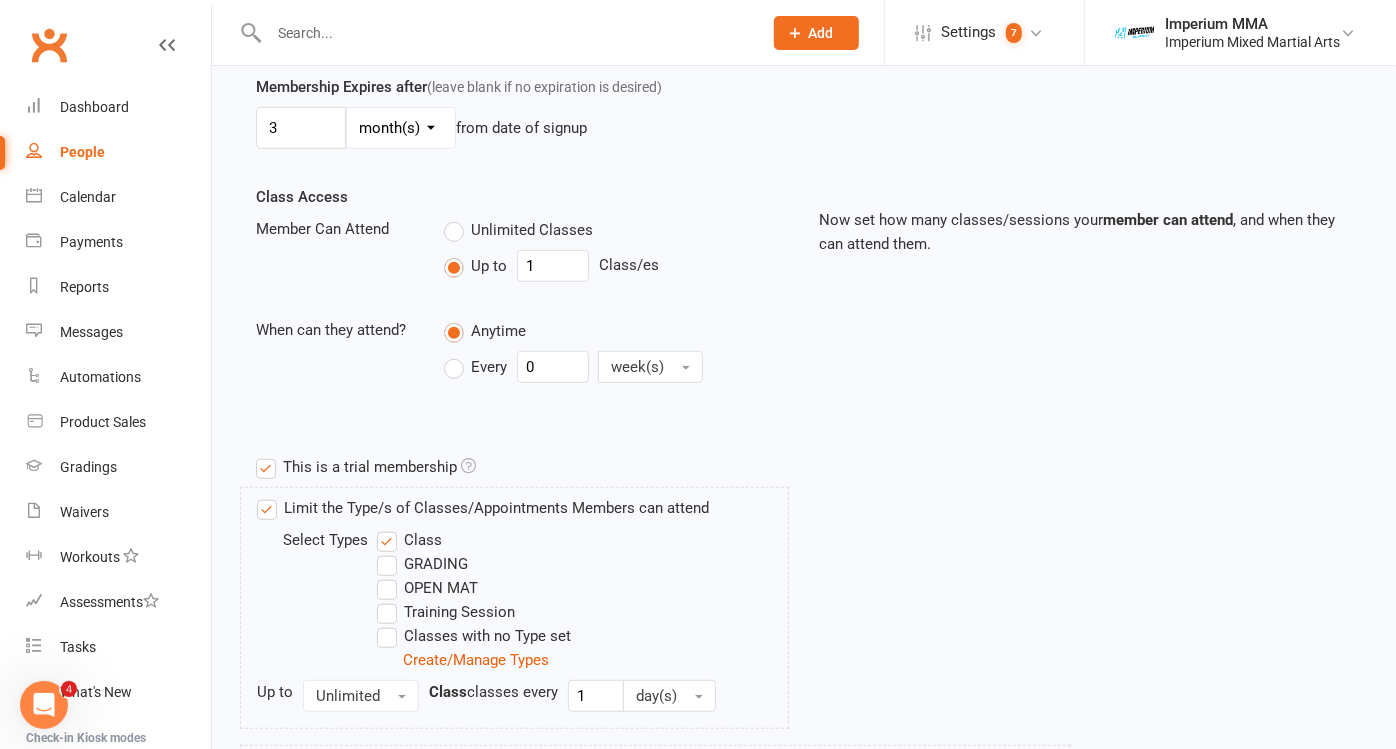 scroll, scrollTop: 586, scrollLeft: 0, axis: vertical 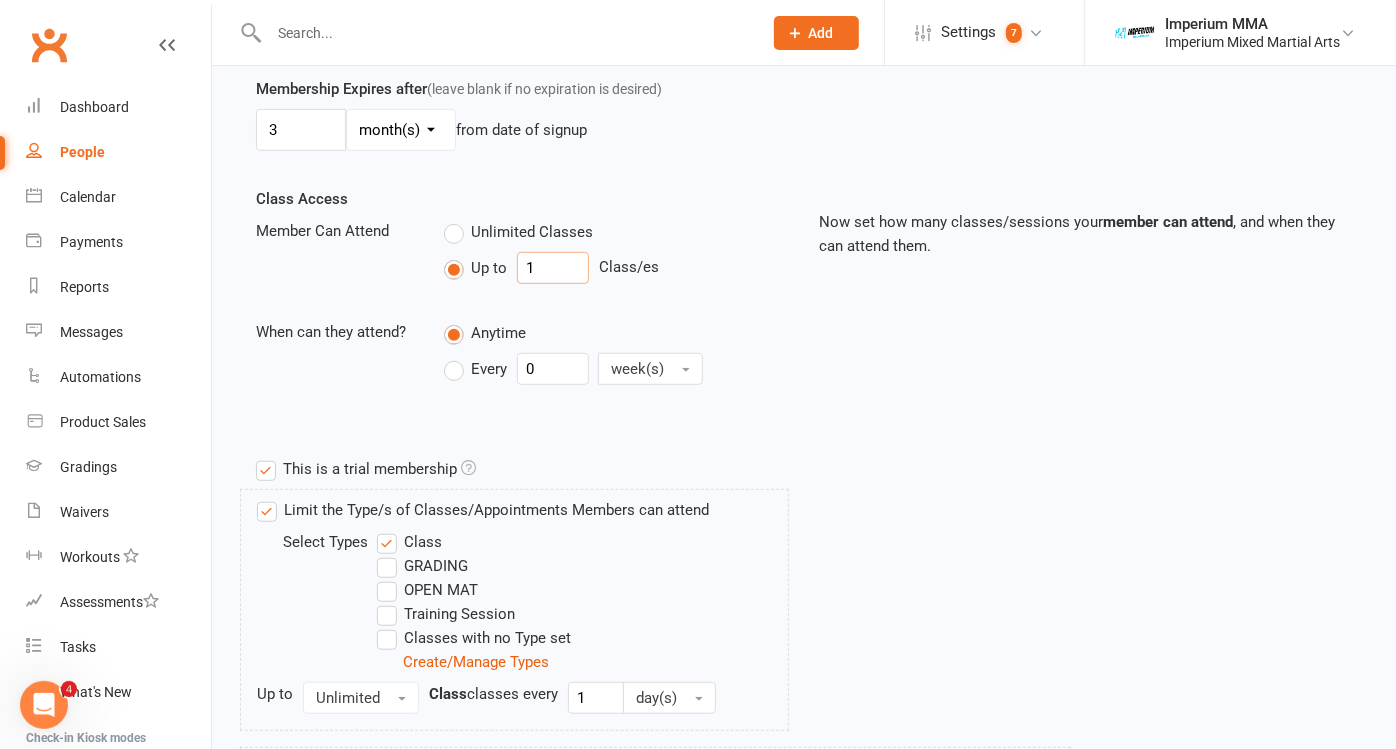click on "1" at bounding box center (553, 268) 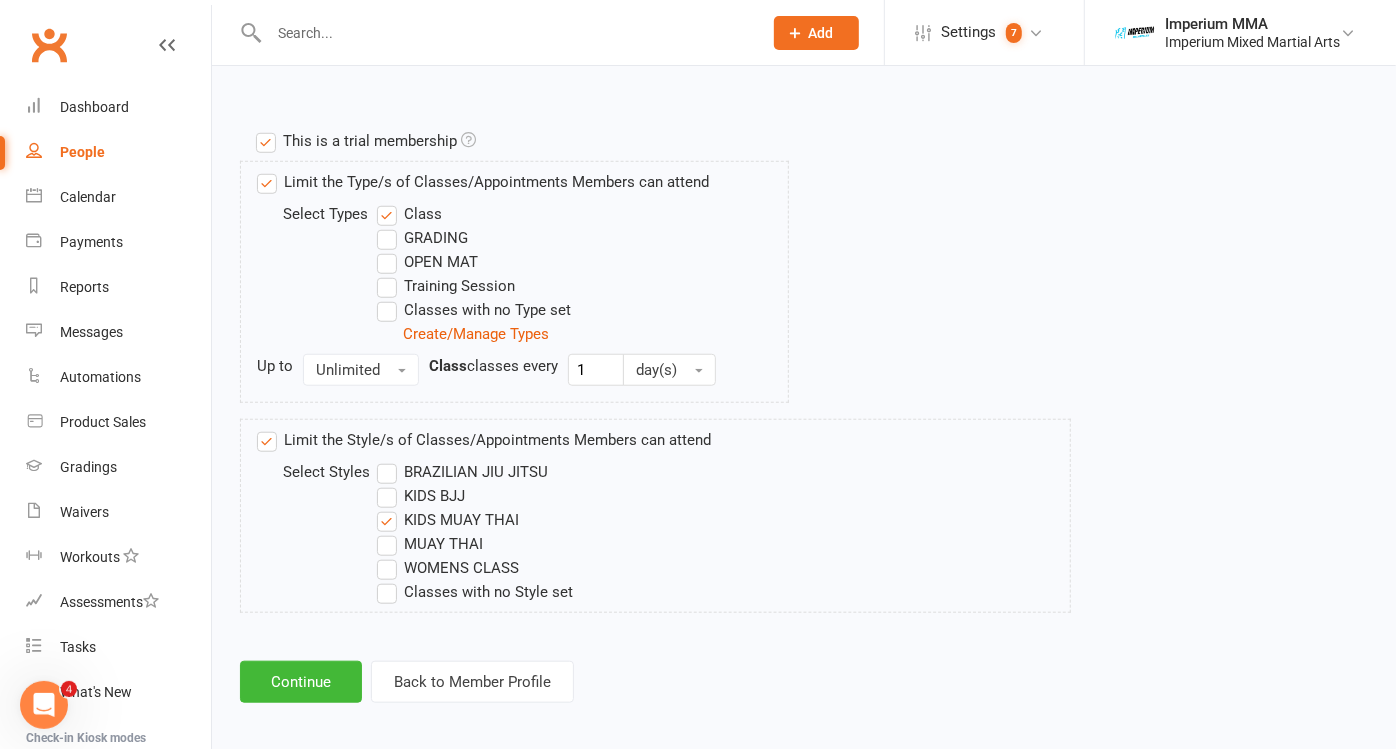 scroll, scrollTop: 920, scrollLeft: 0, axis: vertical 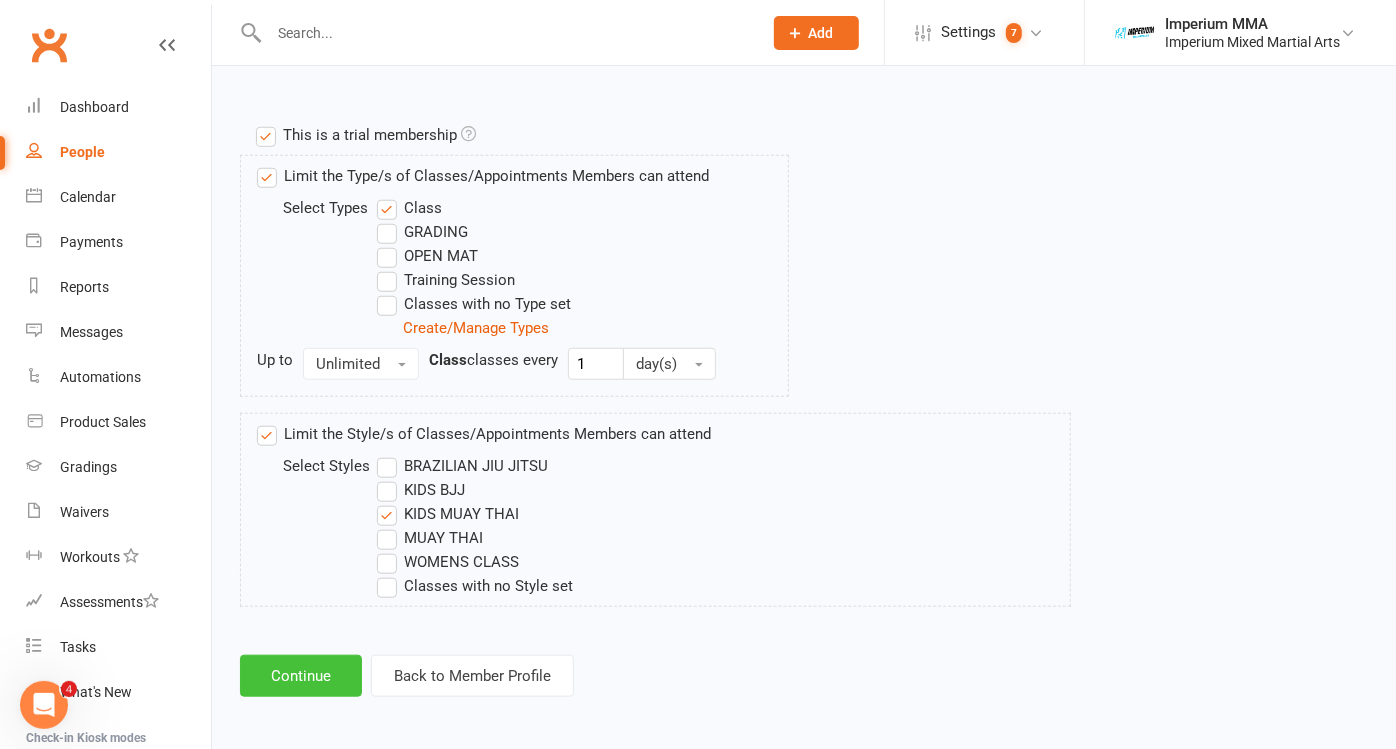 type on "2" 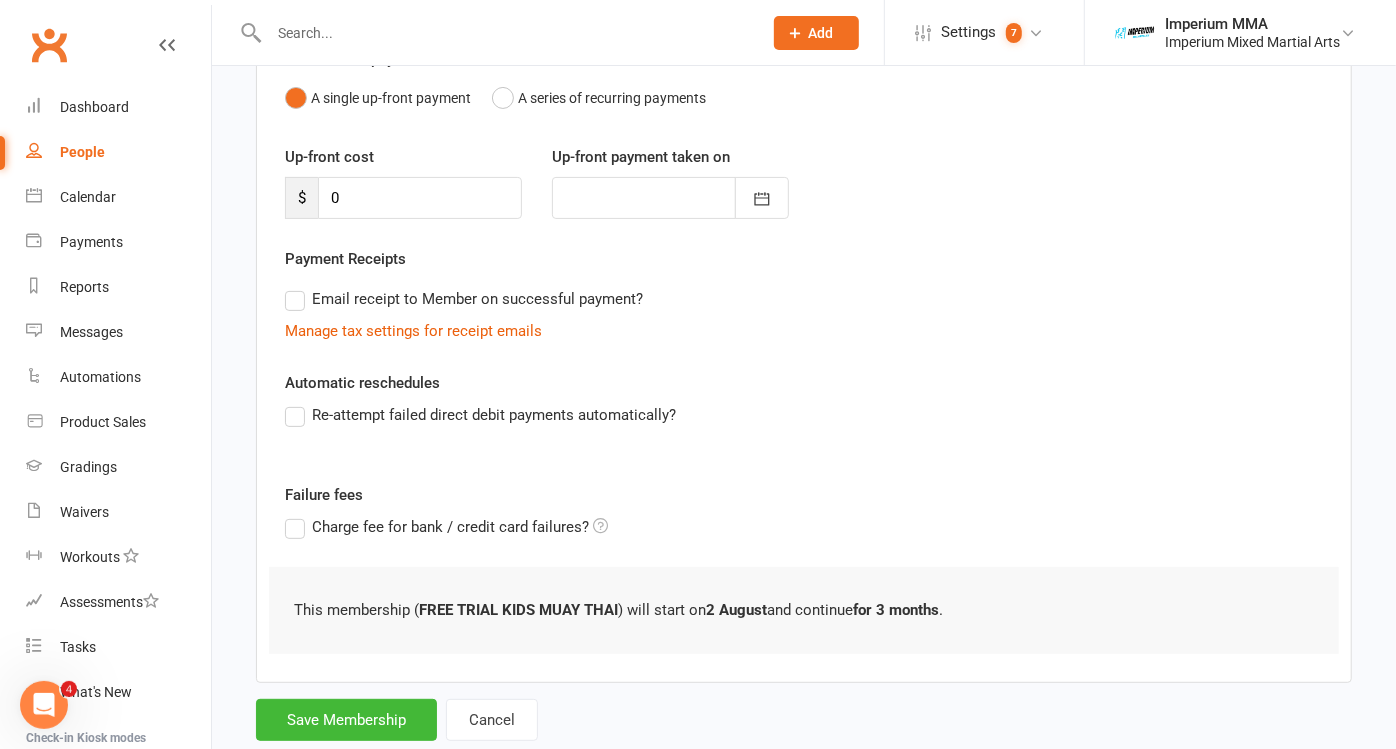 scroll, scrollTop: 257, scrollLeft: 0, axis: vertical 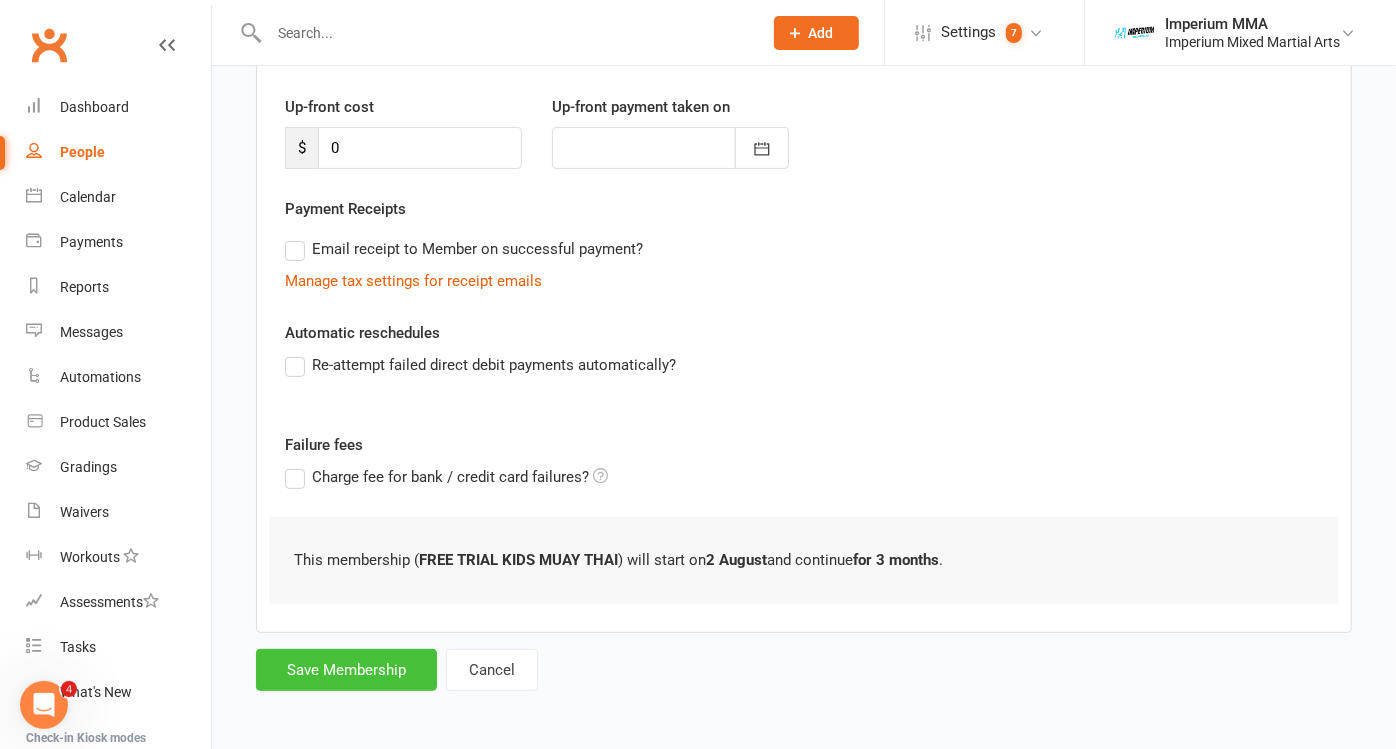 click on "Save Membership" at bounding box center (346, 670) 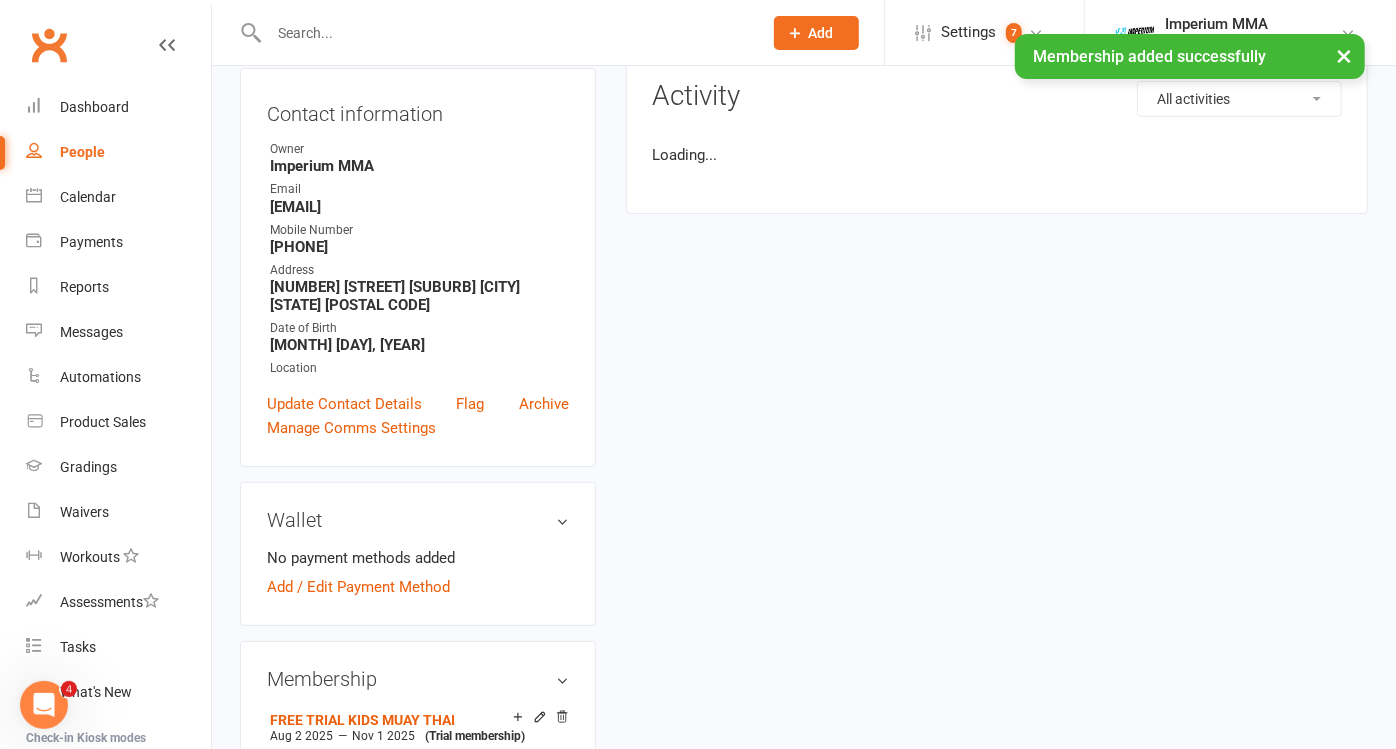 scroll, scrollTop: 0, scrollLeft: 0, axis: both 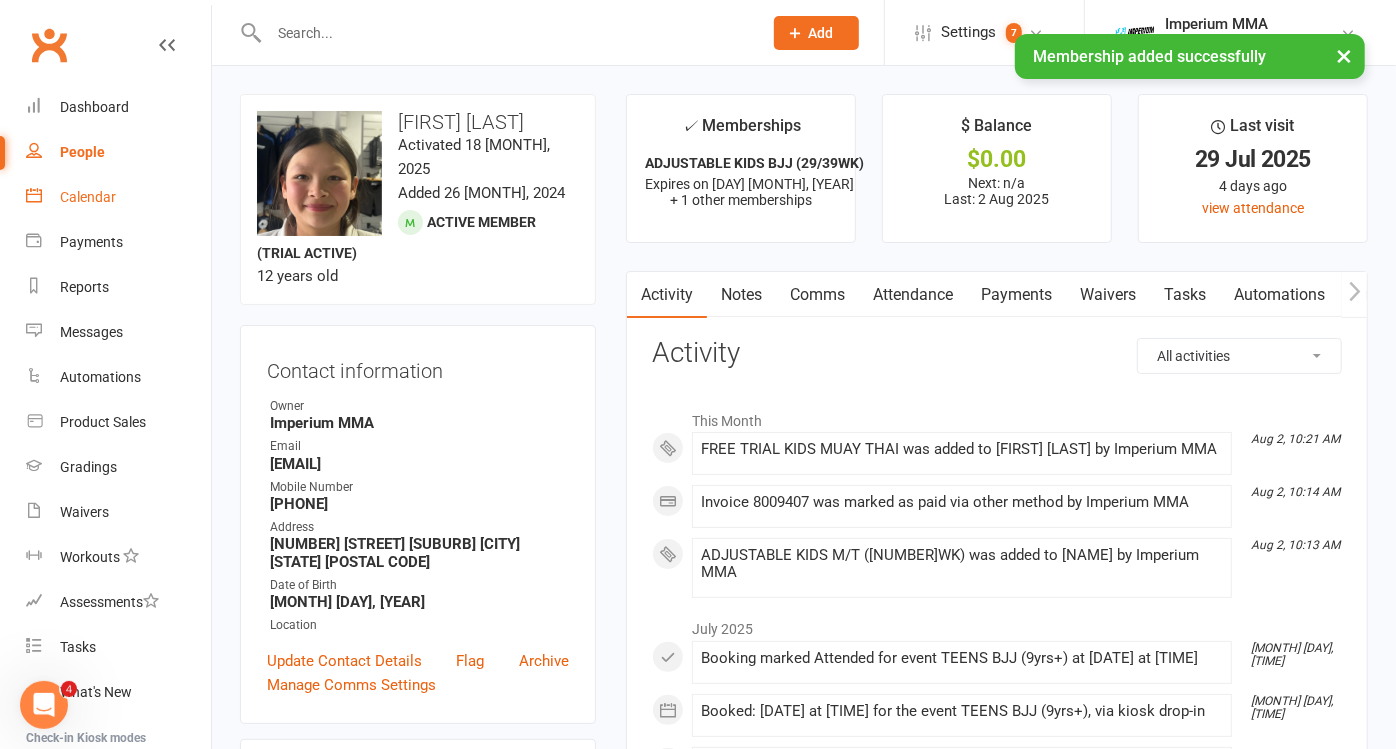 click on "Calendar" at bounding box center (88, 197) 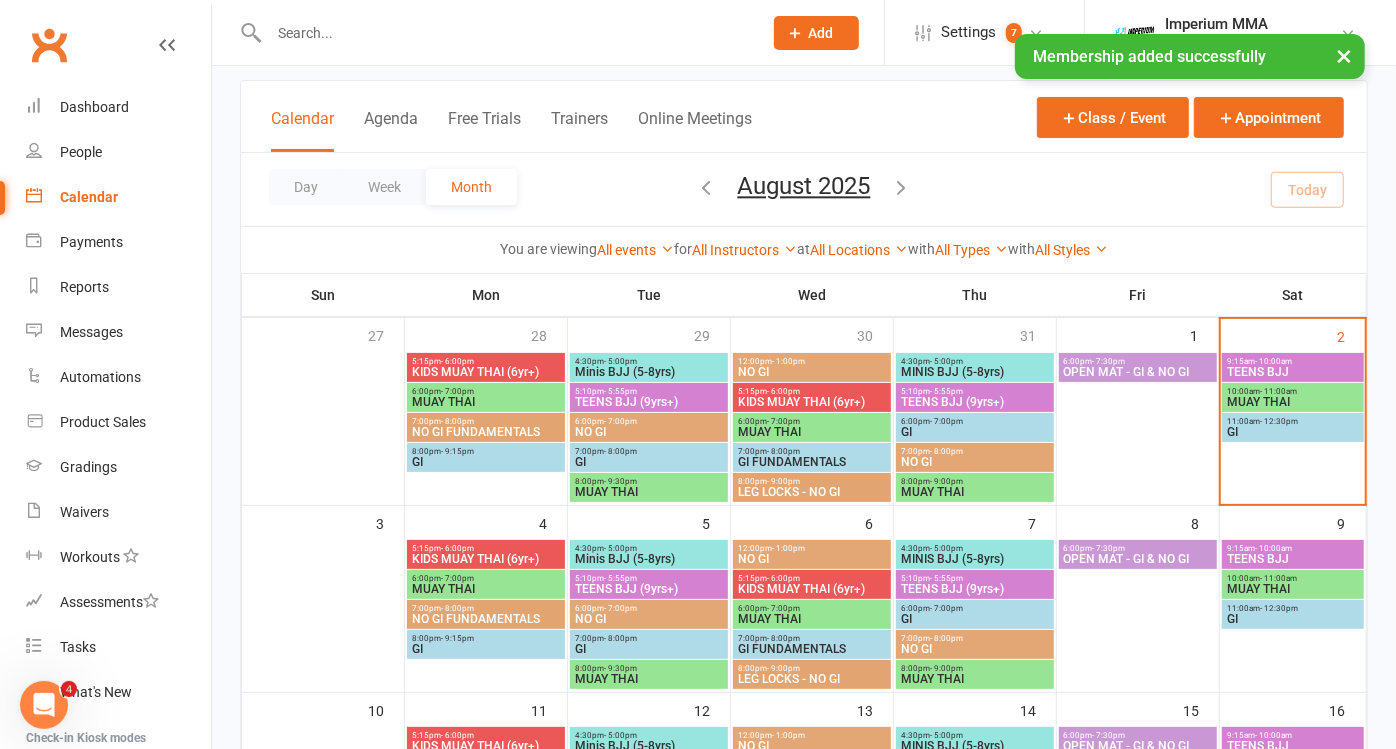 scroll, scrollTop: 222, scrollLeft: 0, axis: vertical 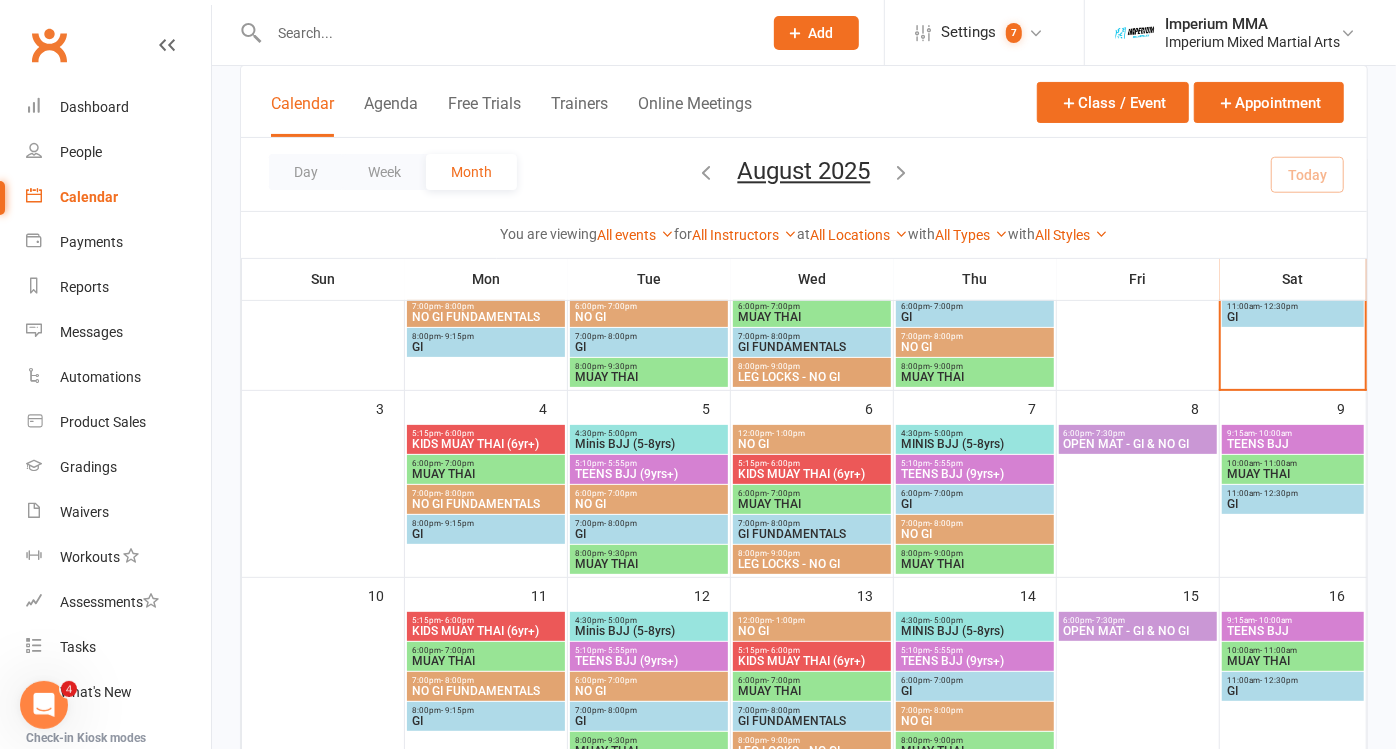 click on "KIDS MUAY THAI (6yr+)" at bounding box center (486, 444) 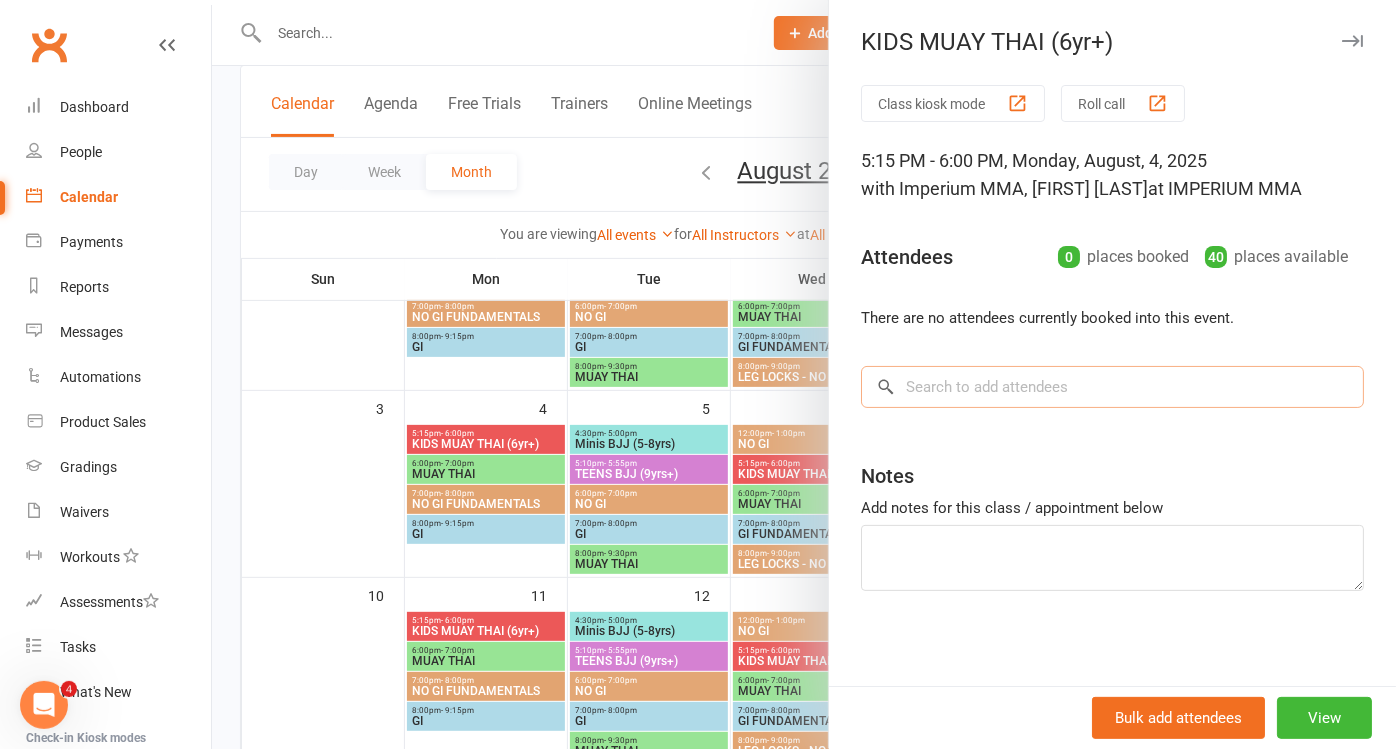 click at bounding box center [1112, 387] 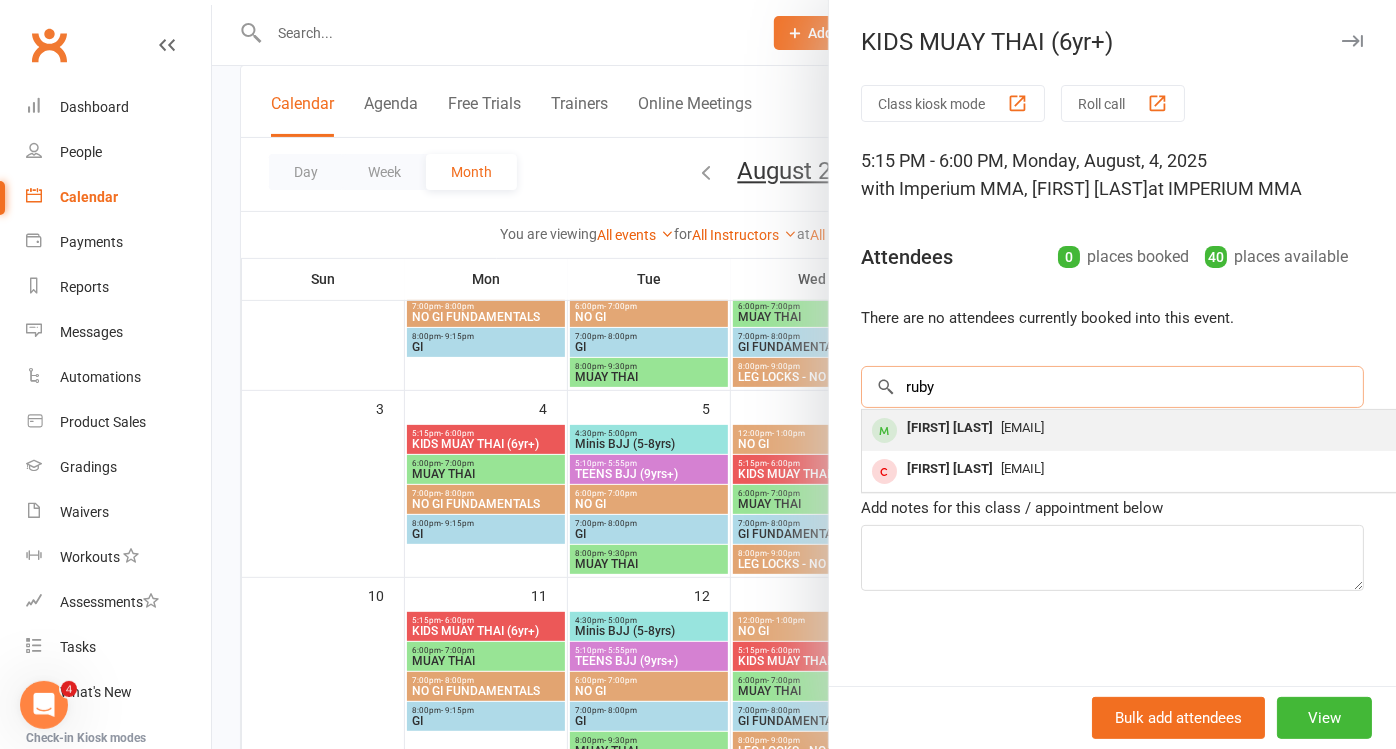 type on "ruby" 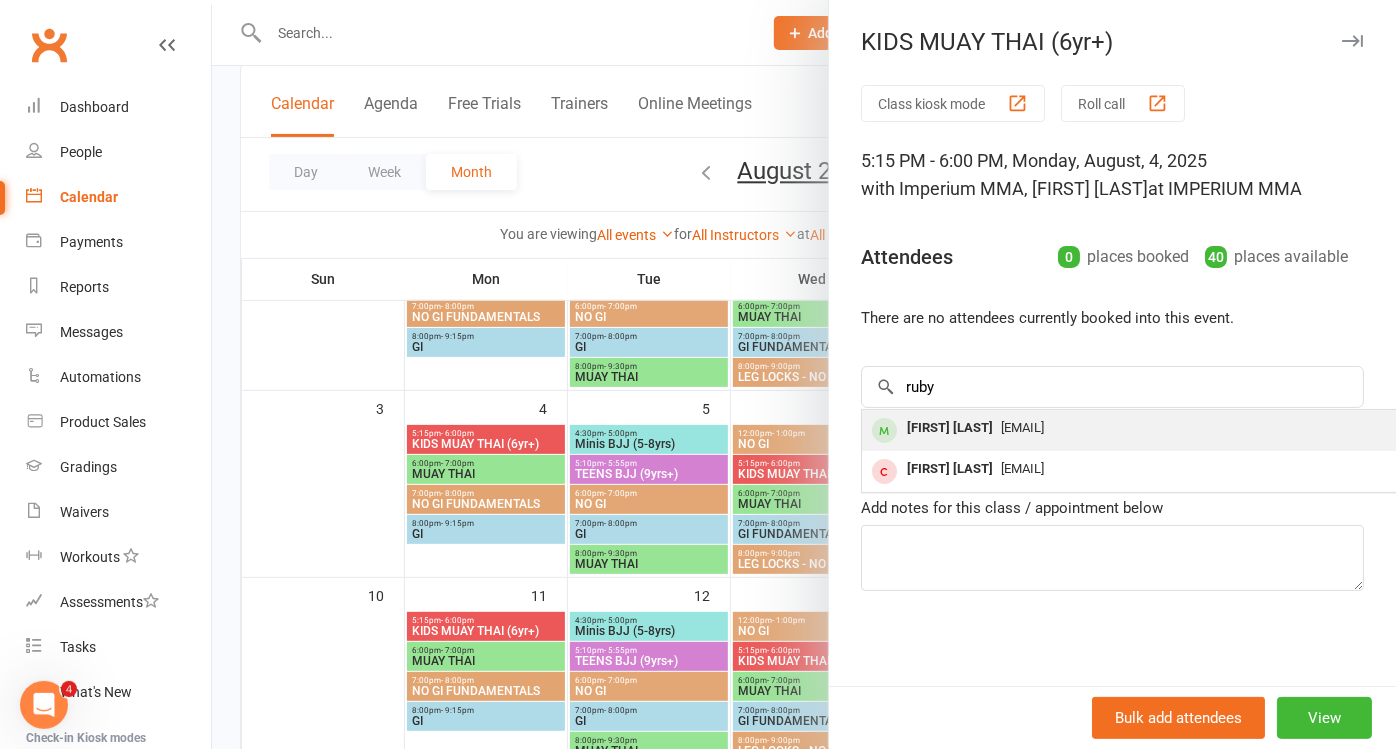 click on "[EMAIL]" at bounding box center (1022, 427) 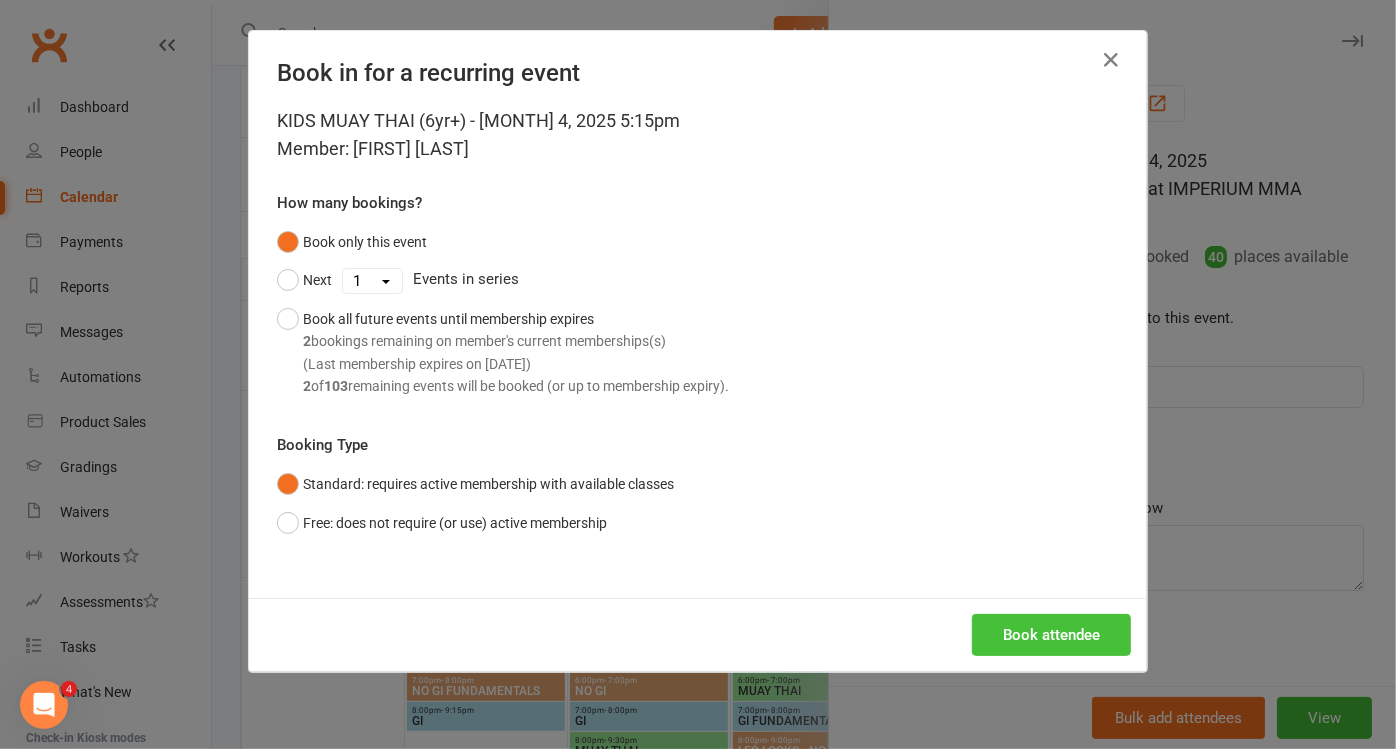 click on "Book attendee" at bounding box center [1051, 635] 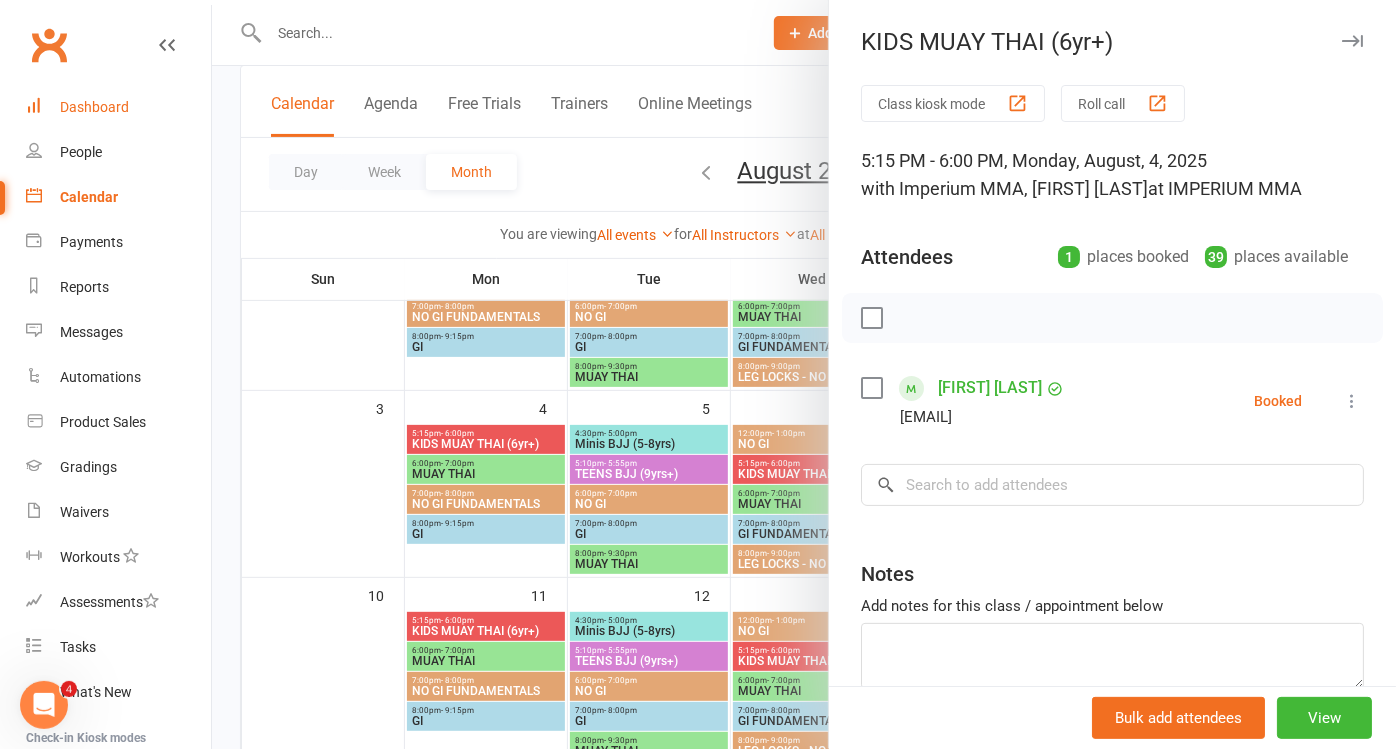 drag, startPoint x: 81, startPoint y: 105, endPoint x: 71, endPoint y: 112, distance: 12.206555 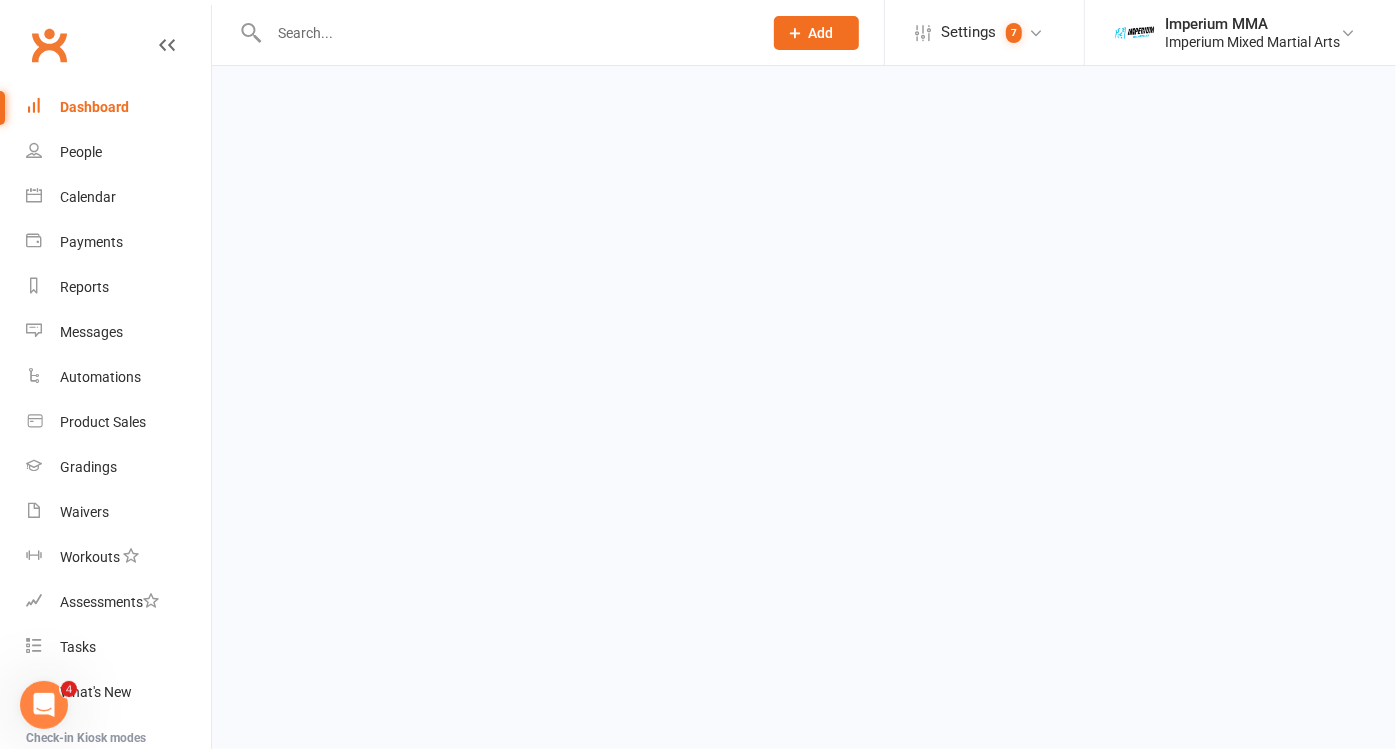 scroll, scrollTop: 0, scrollLeft: 0, axis: both 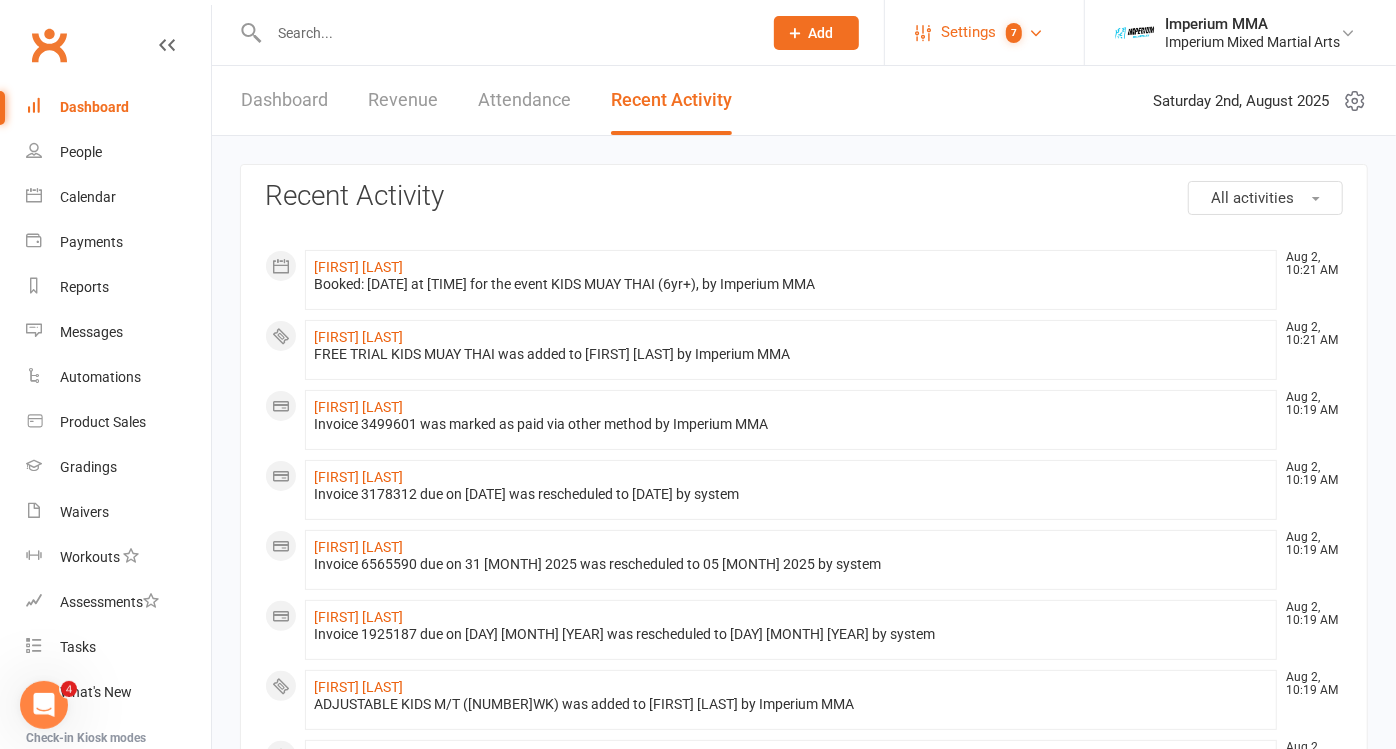 click on "Settings" at bounding box center [968, 32] 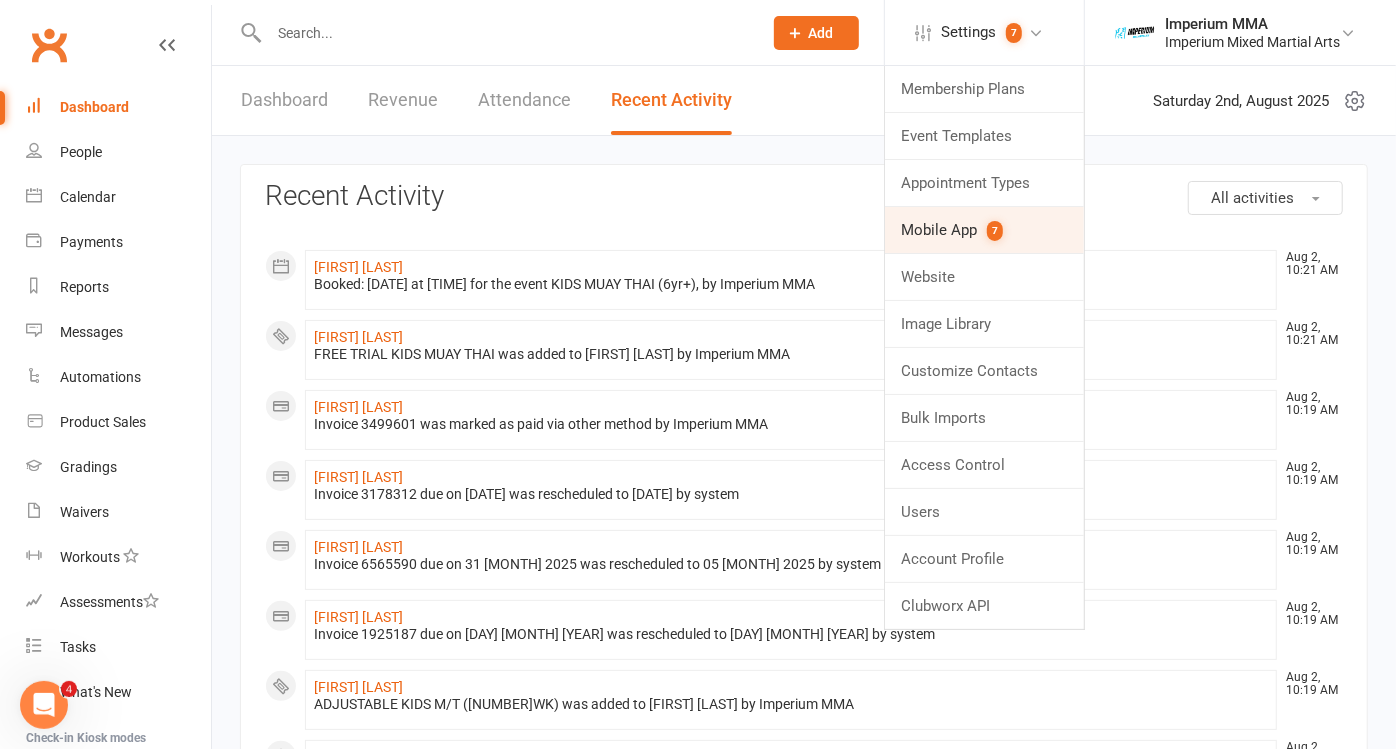click on "Mobile App  7" at bounding box center (984, 230) 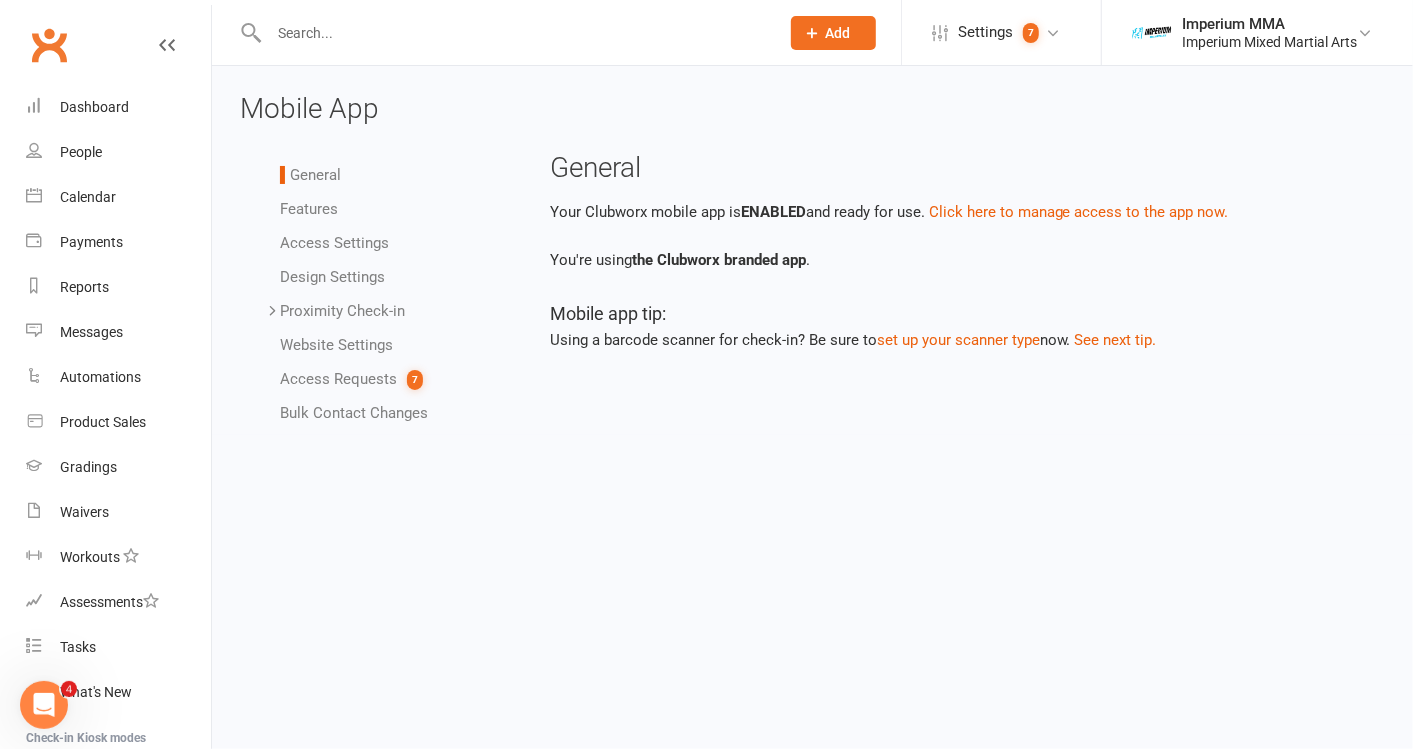 click on "Access Requests  7" at bounding box center [351, 379] 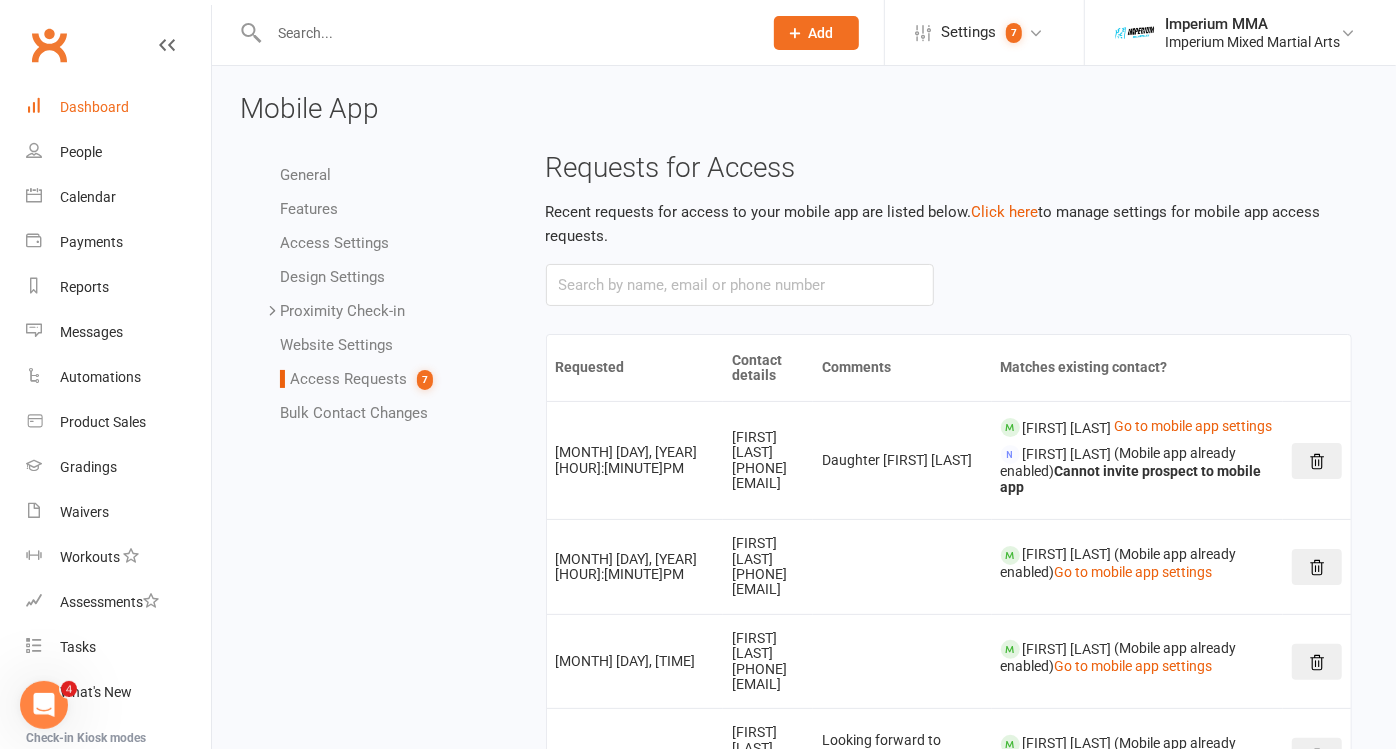 click on "Dashboard" at bounding box center (94, 107) 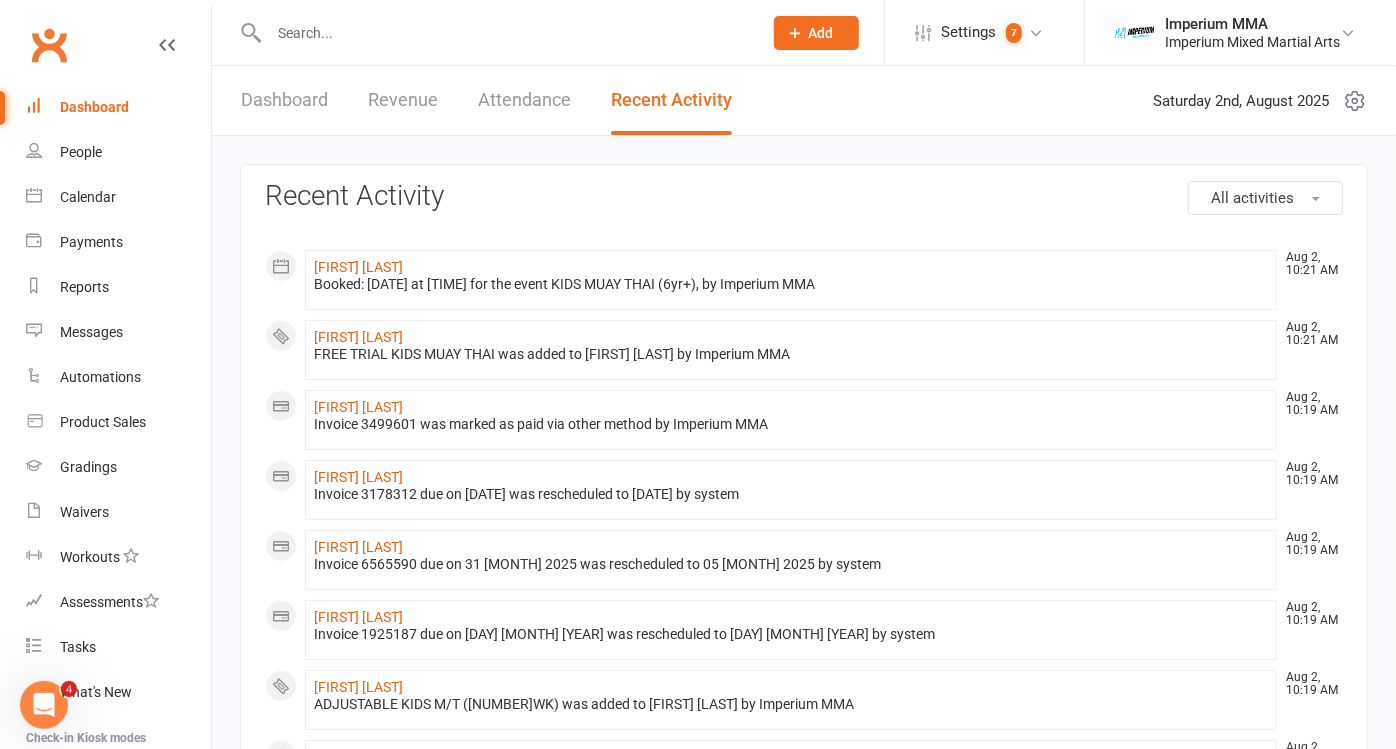 click on "Dashboard" at bounding box center [94, 107] 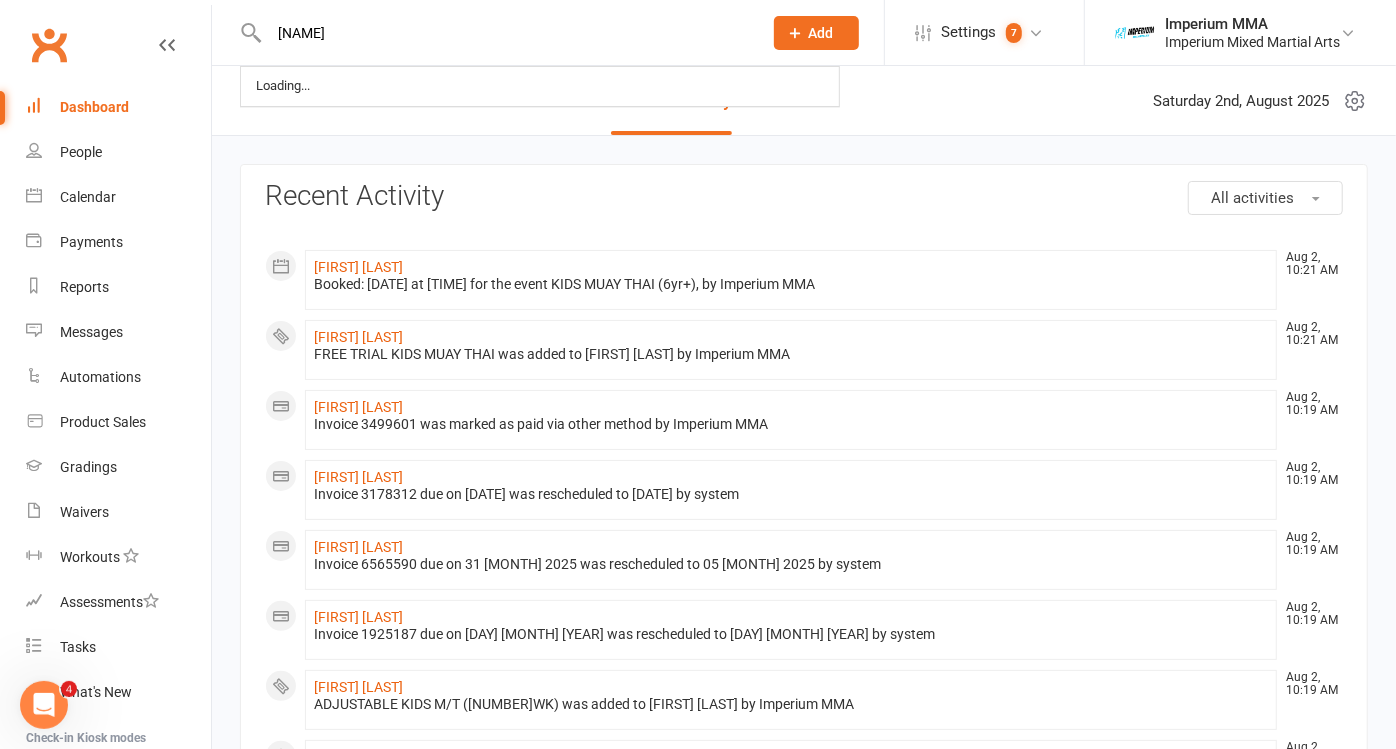 type on "[NAME]" 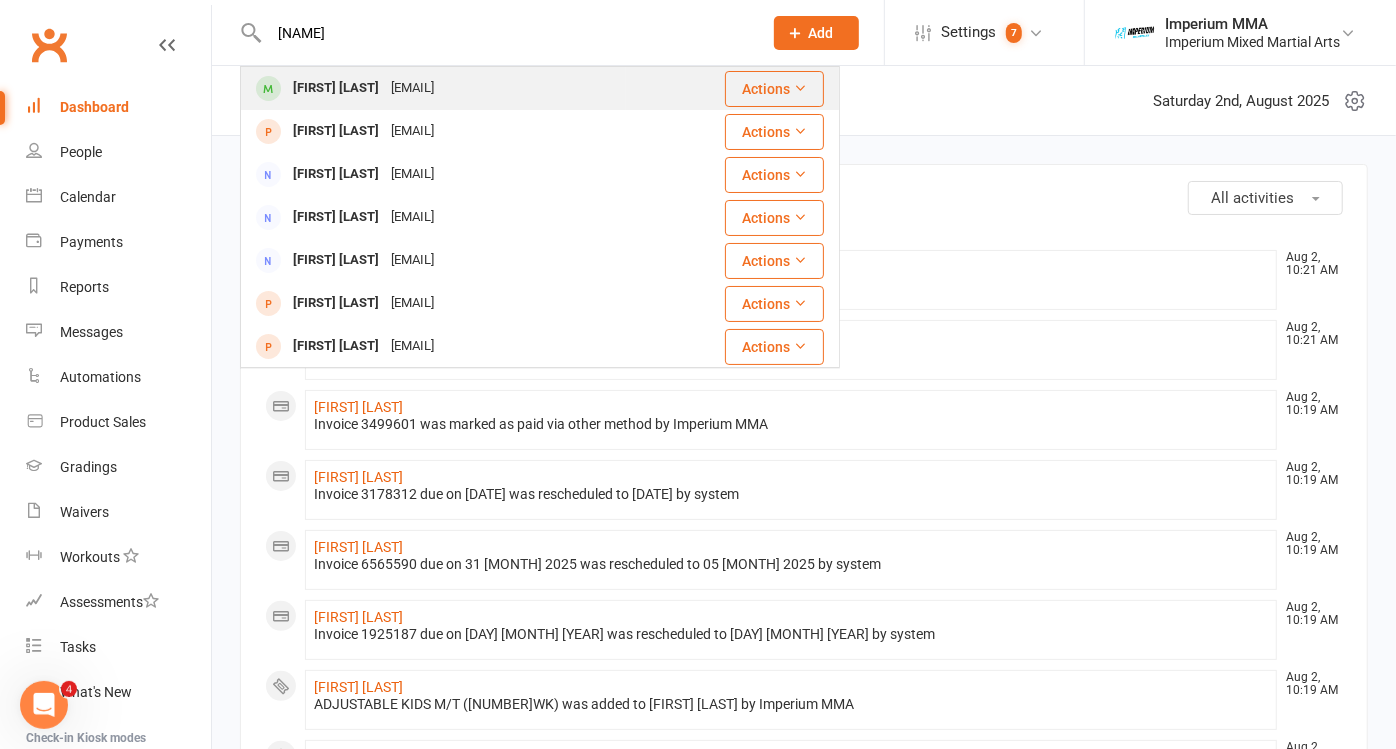 click on "[FIRST] [LAST]" at bounding box center (336, 88) 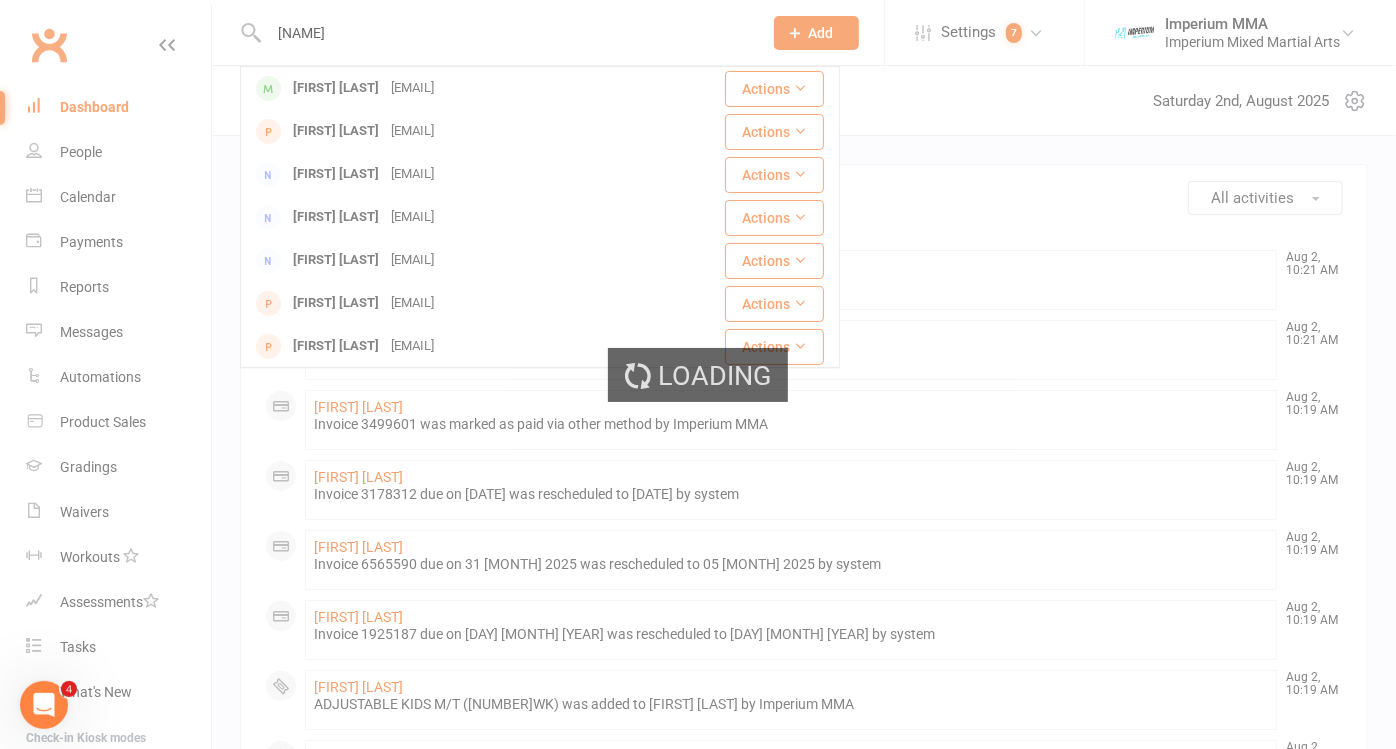 type 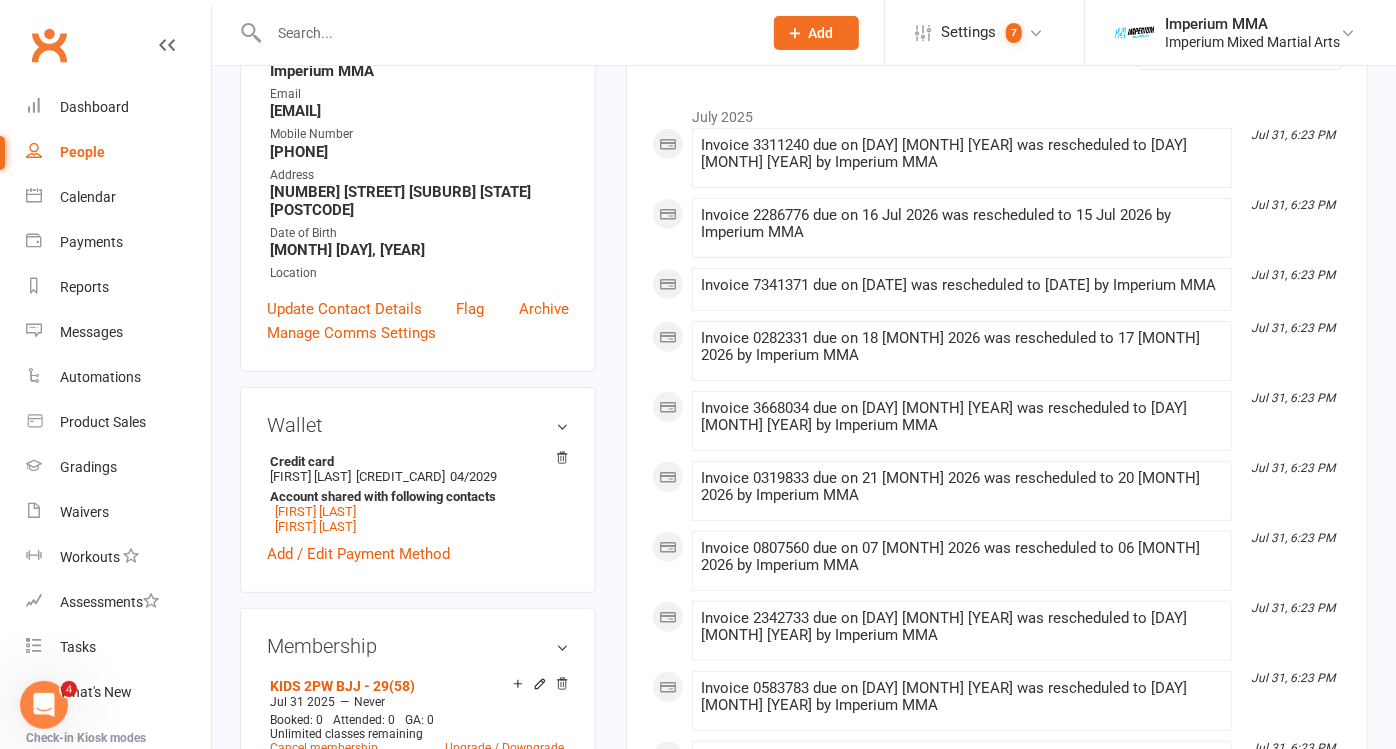 scroll, scrollTop: 333, scrollLeft: 0, axis: vertical 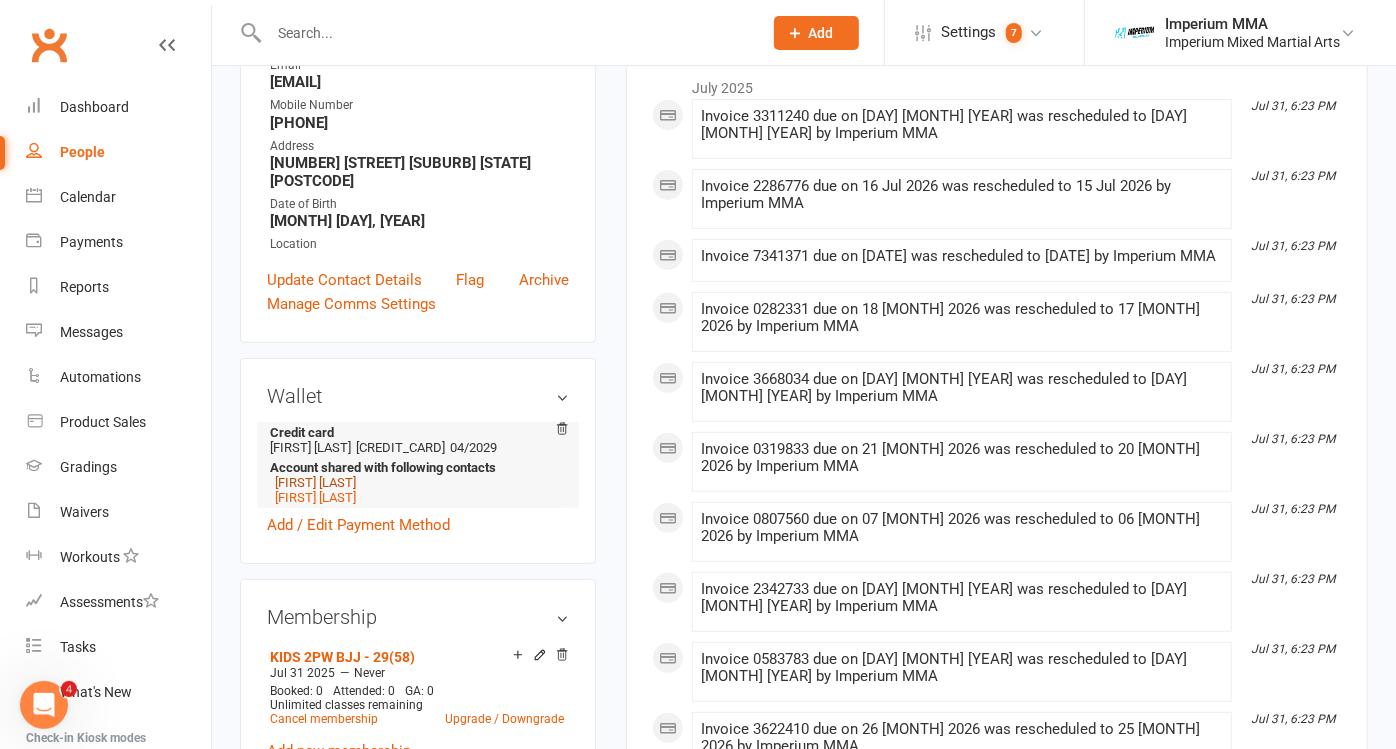 click on "[FIRST] [LAST]" at bounding box center (315, 482) 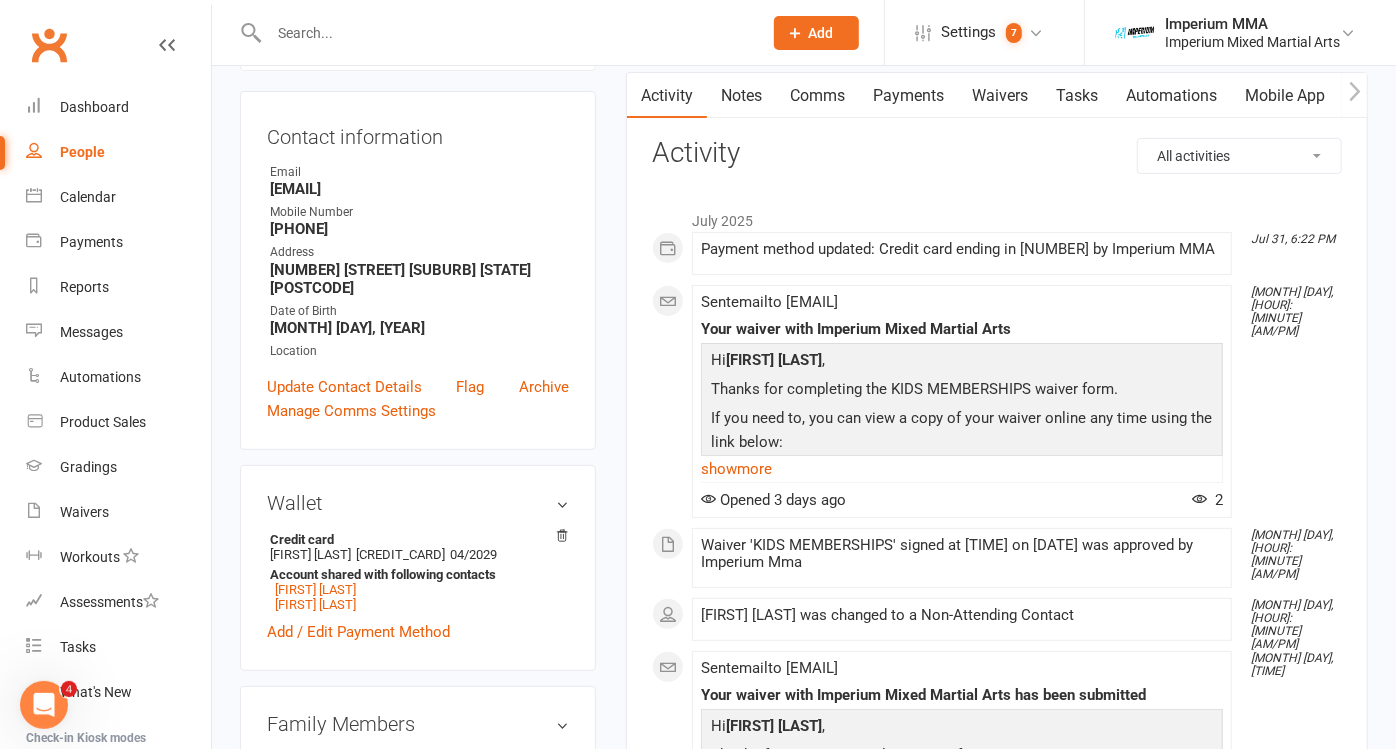 scroll, scrollTop: 0, scrollLeft: 0, axis: both 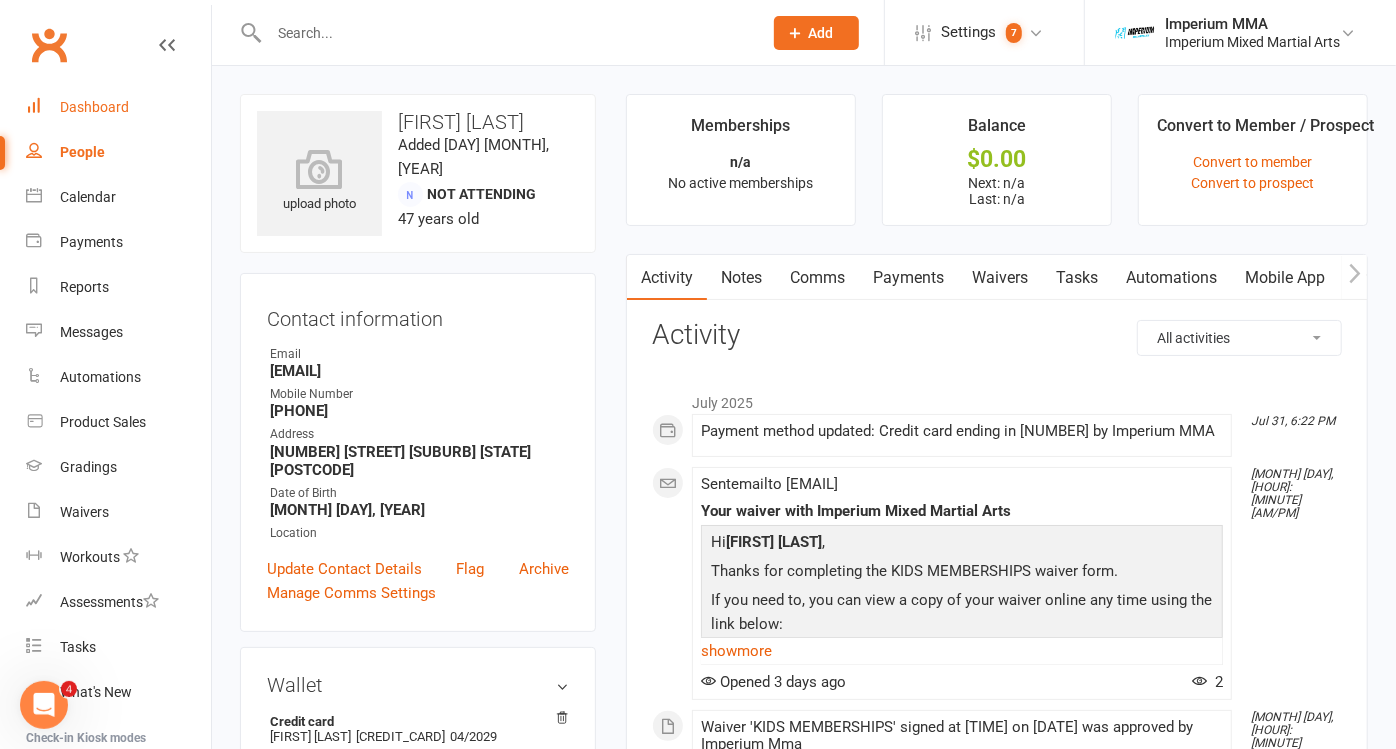click on "Dashboard" at bounding box center [94, 107] 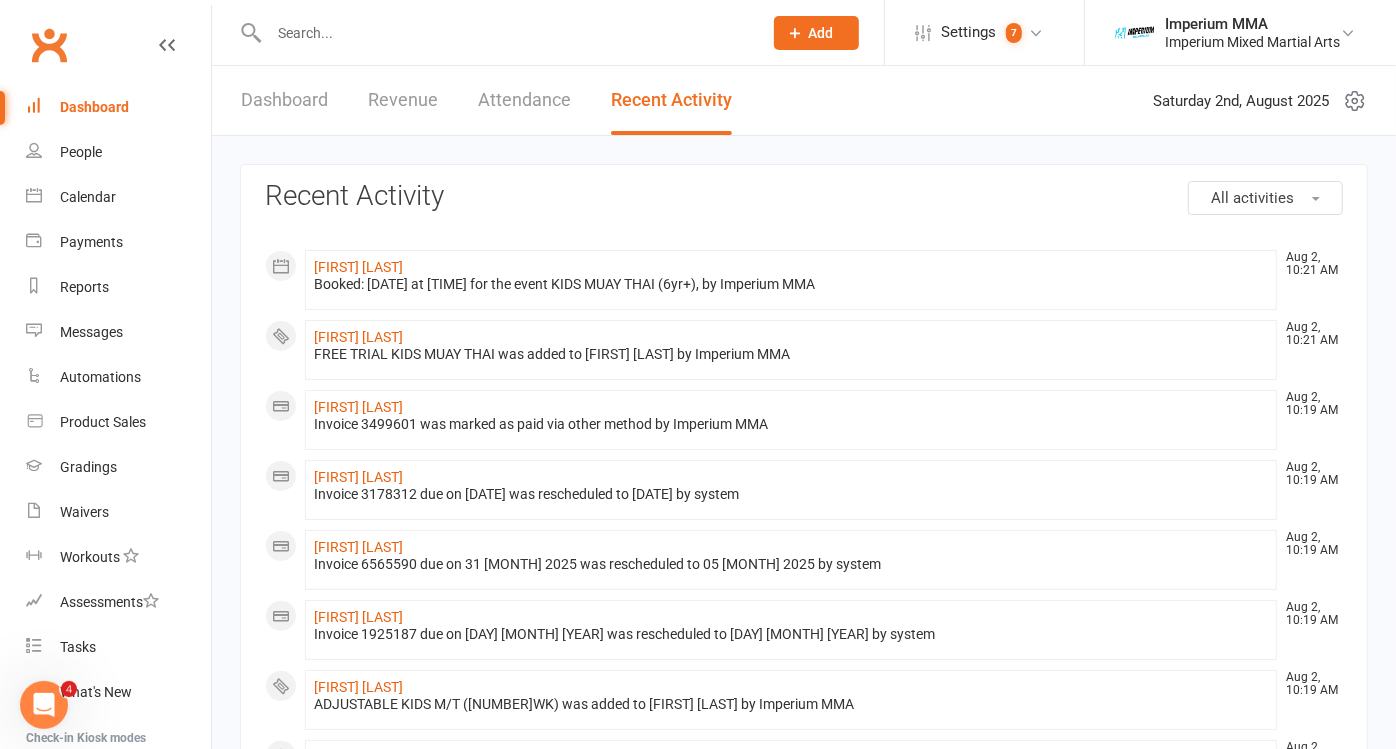 drag, startPoint x: 262, startPoint y: 104, endPoint x: 311, endPoint y: 128, distance: 54.56189 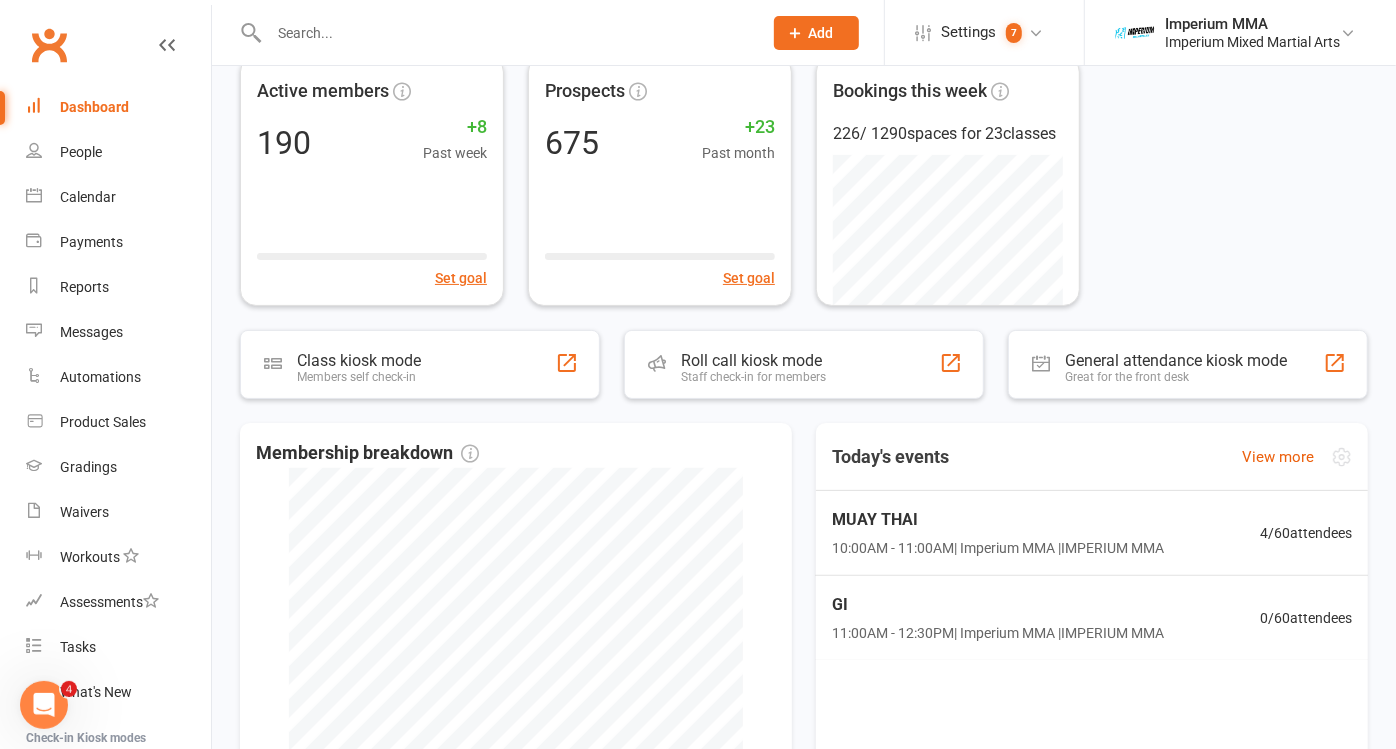 scroll, scrollTop: 0, scrollLeft: 0, axis: both 